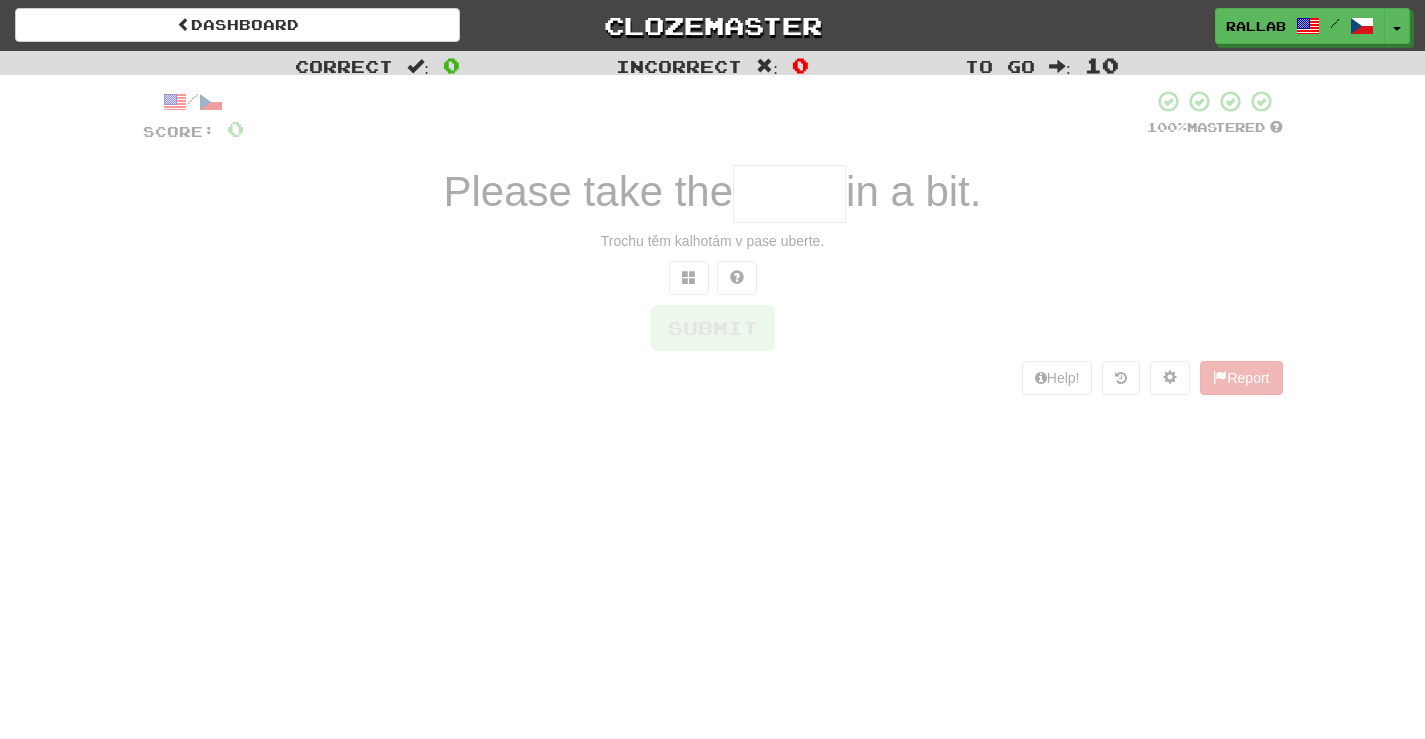 scroll, scrollTop: 0, scrollLeft: 0, axis: both 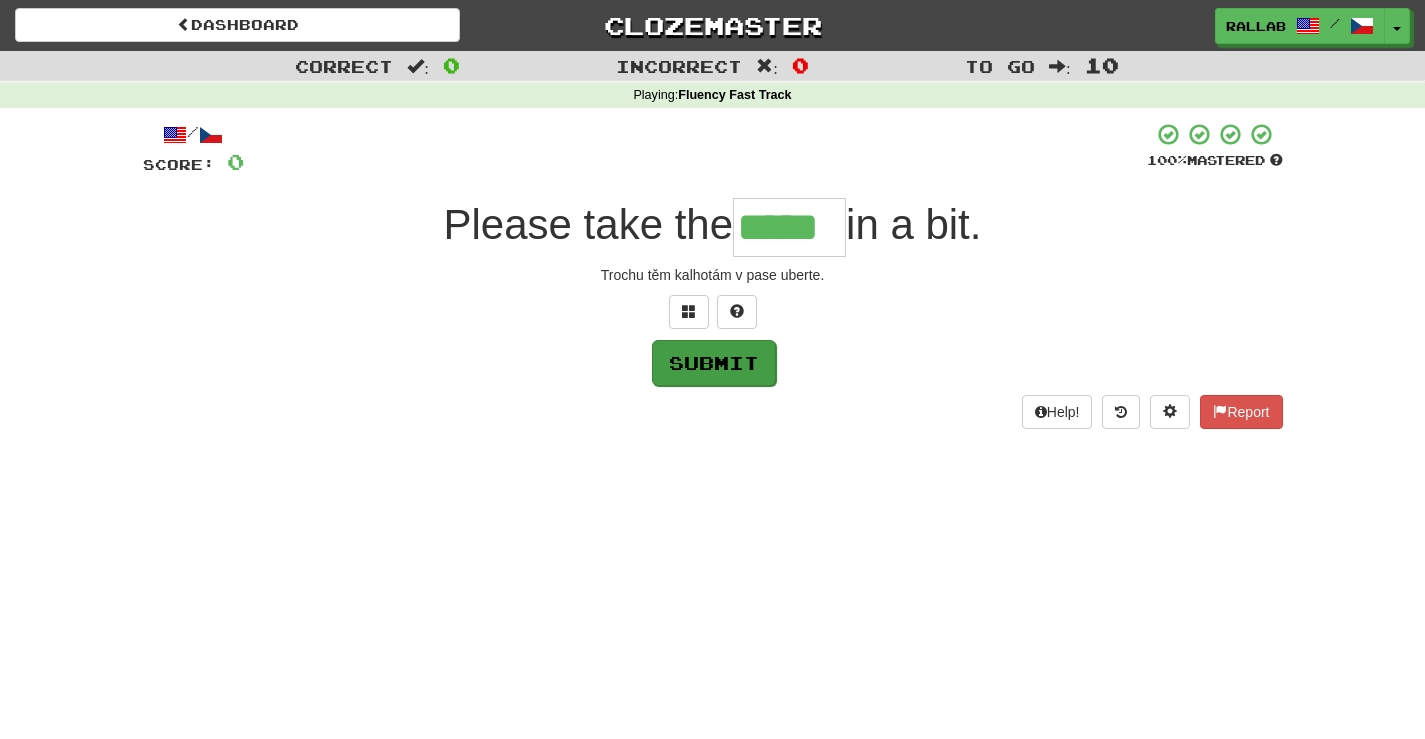 type on "*****" 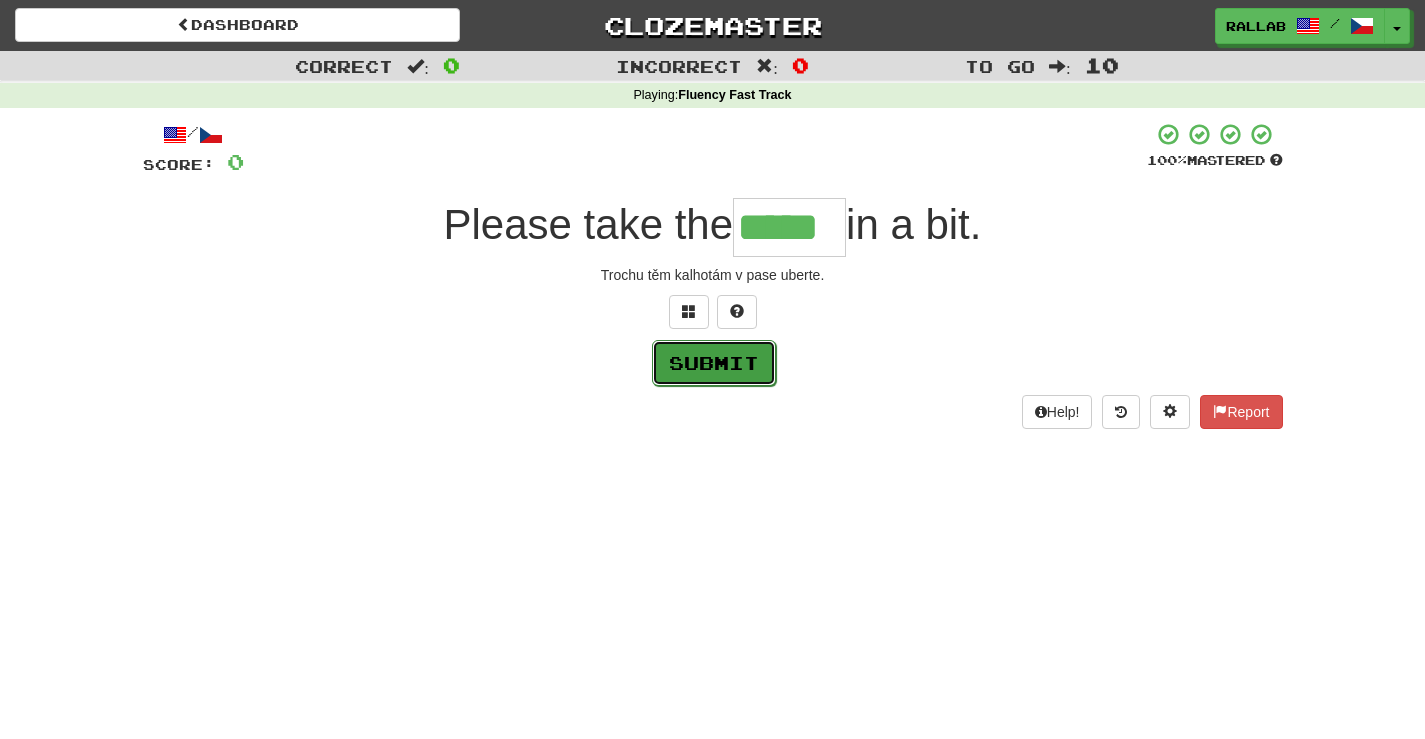 click on "Submit" at bounding box center [714, 363] 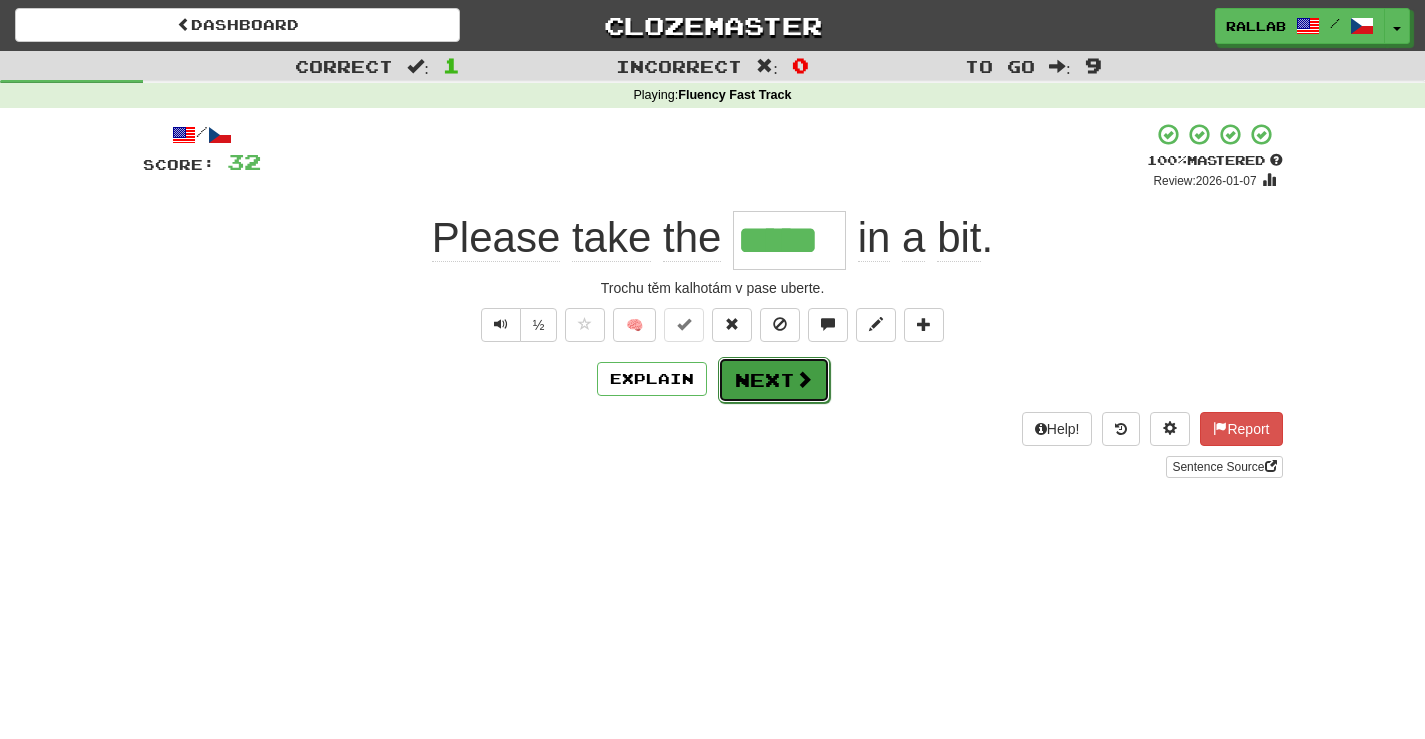click on "Next" at bounding box center (774, 380) 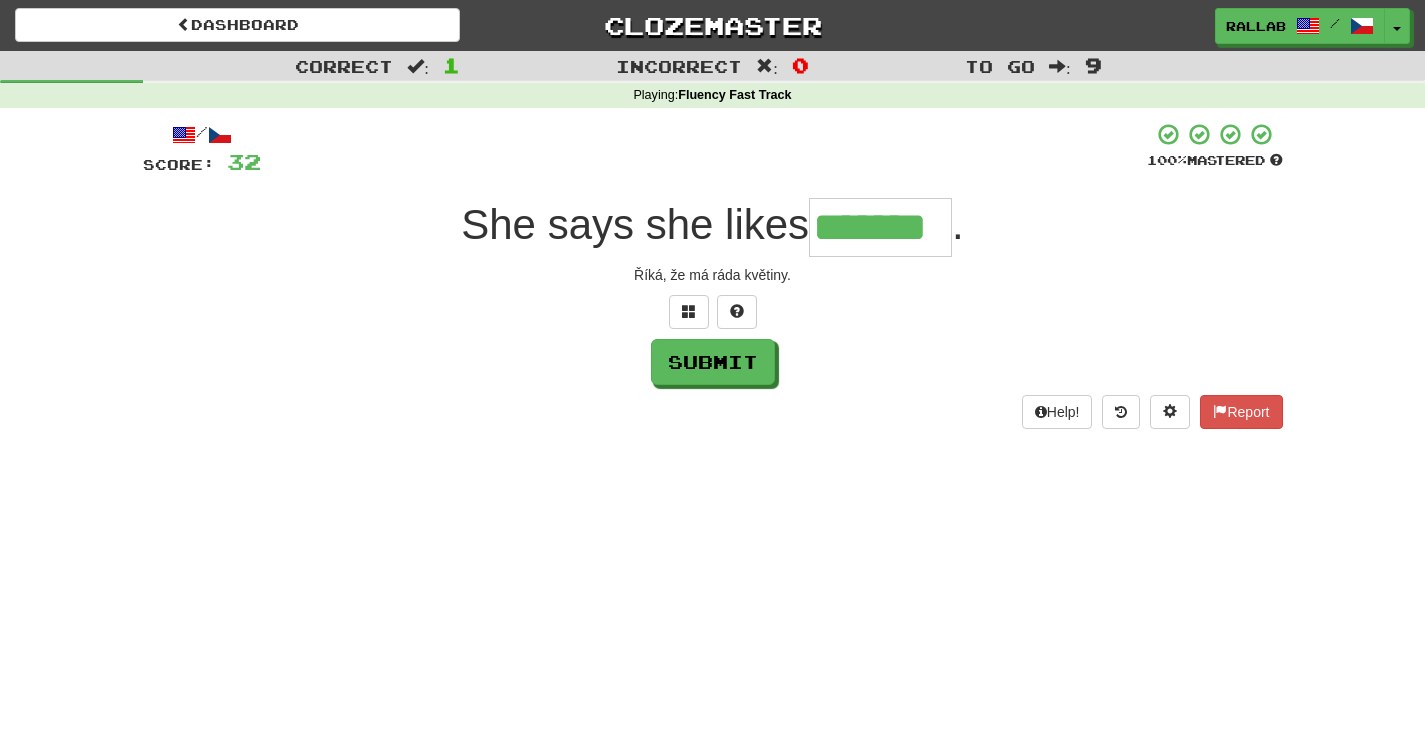 type on "*******" 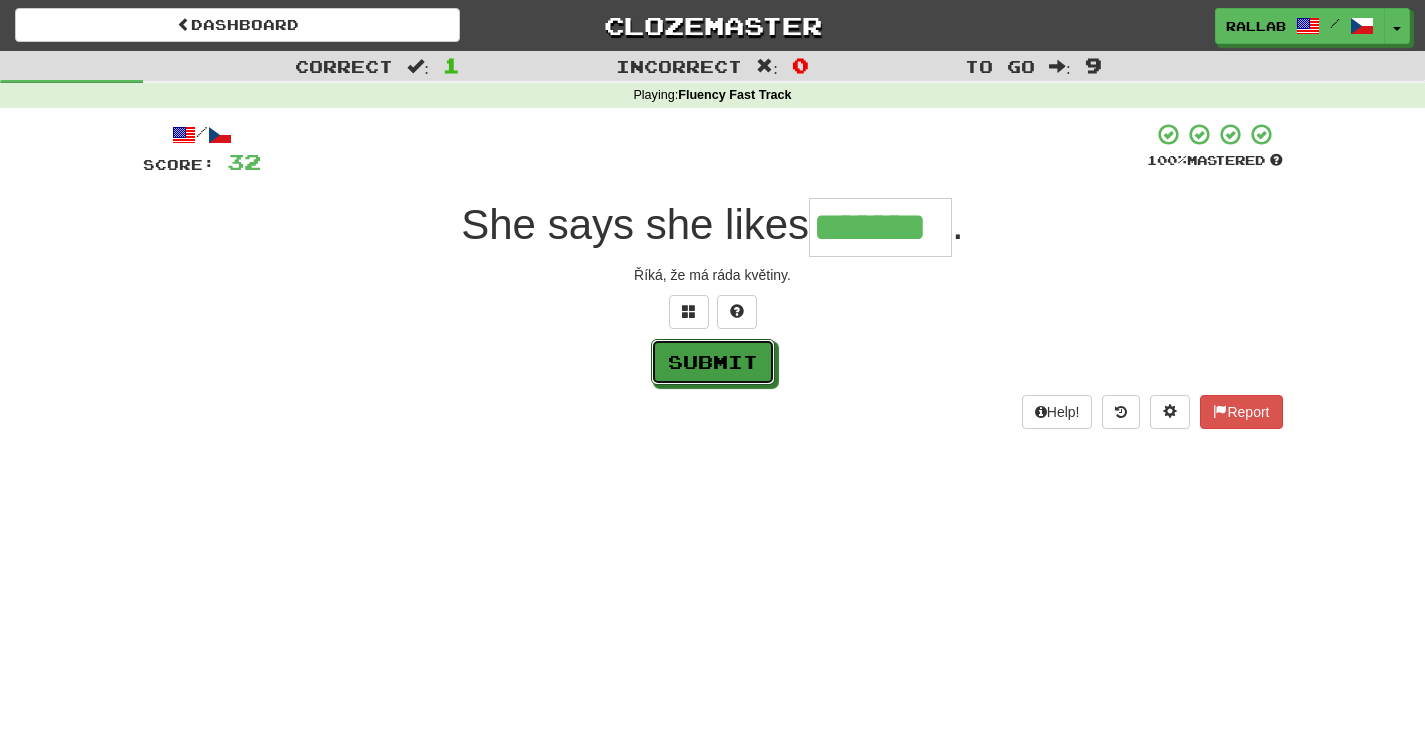 click on "Submit" at bounding box center (713, 362) 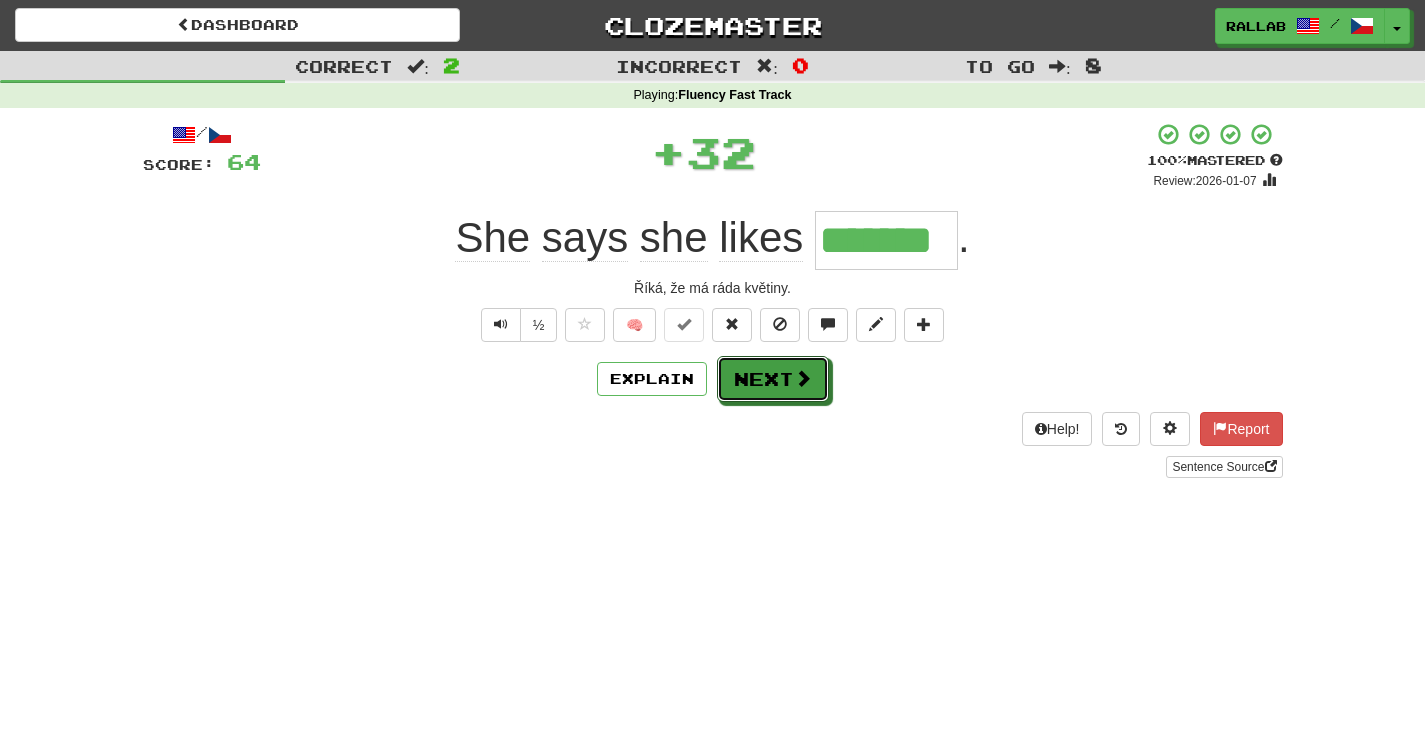 click on "Next" at bounding box center (773, 379) 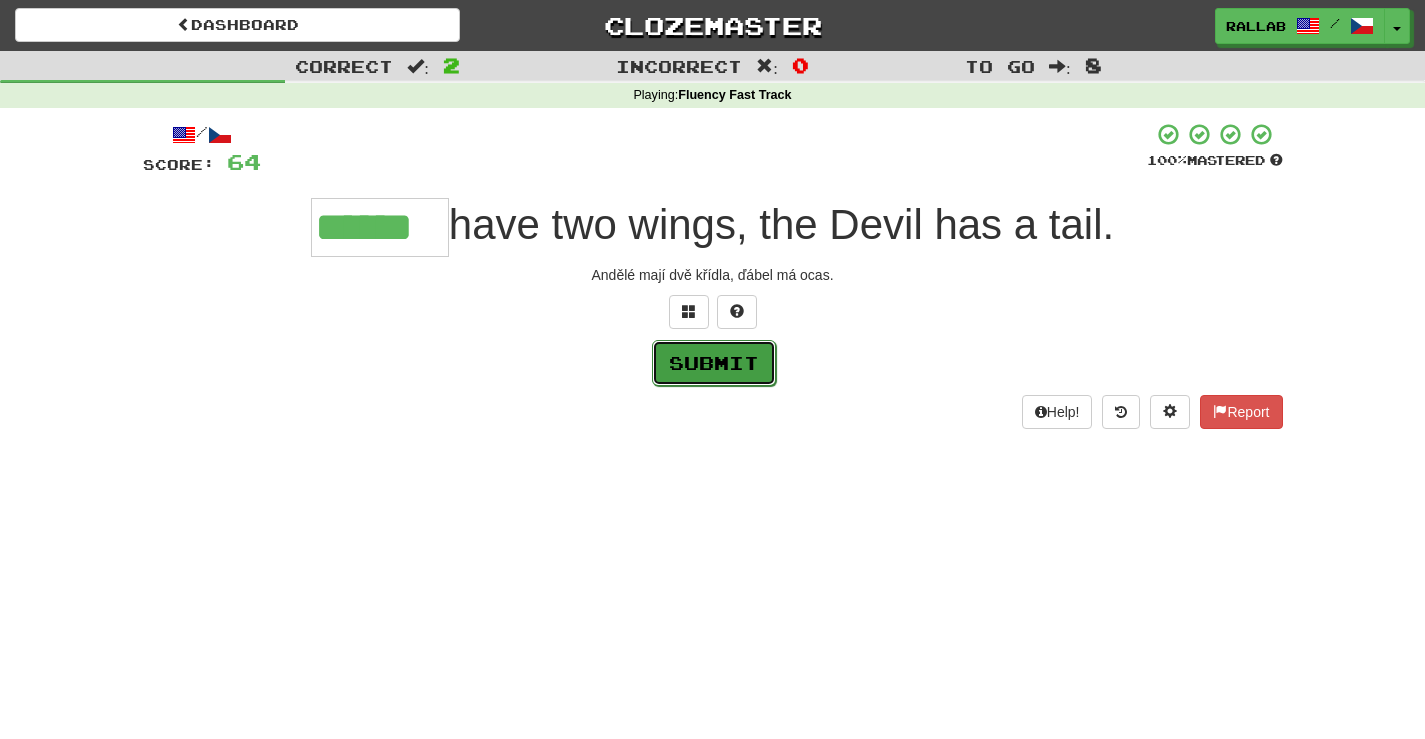 click on "Submit" at bounding box center [714, 363] 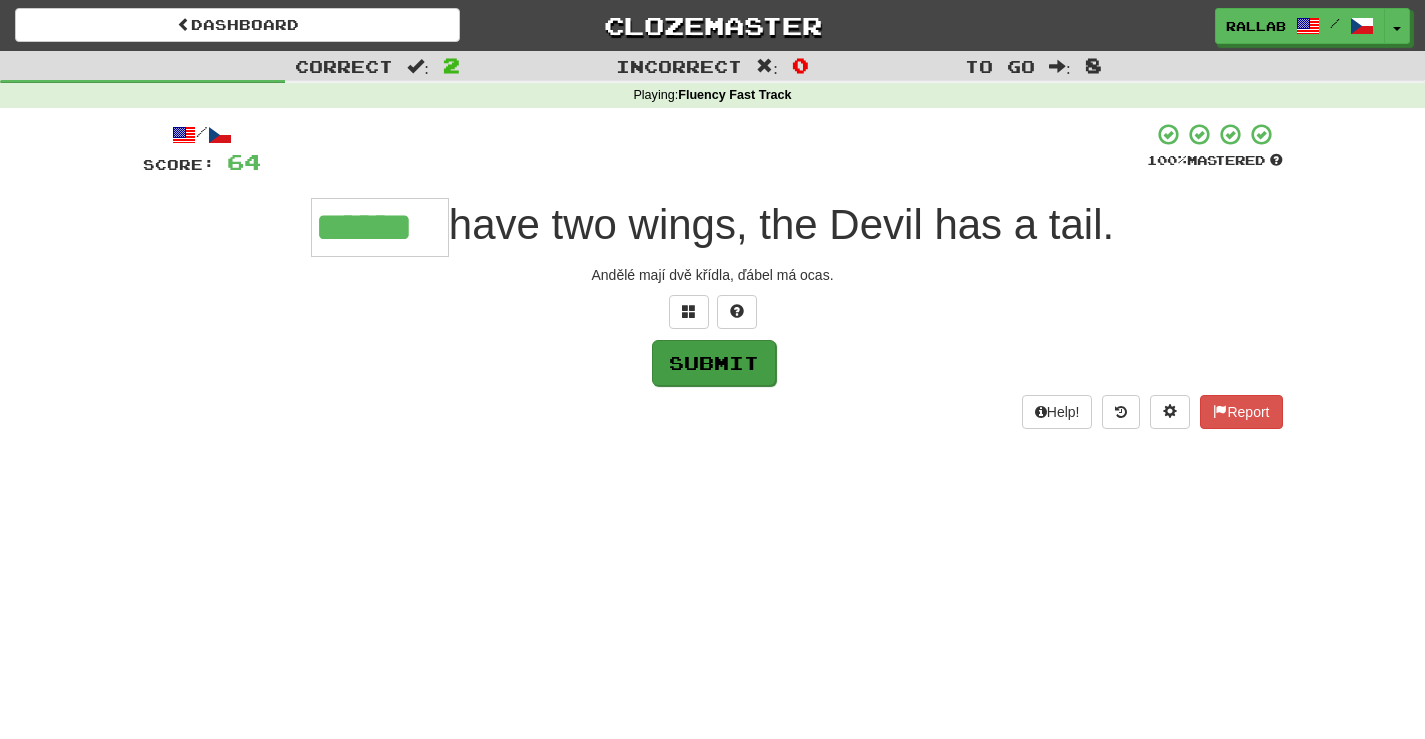 type on "******" 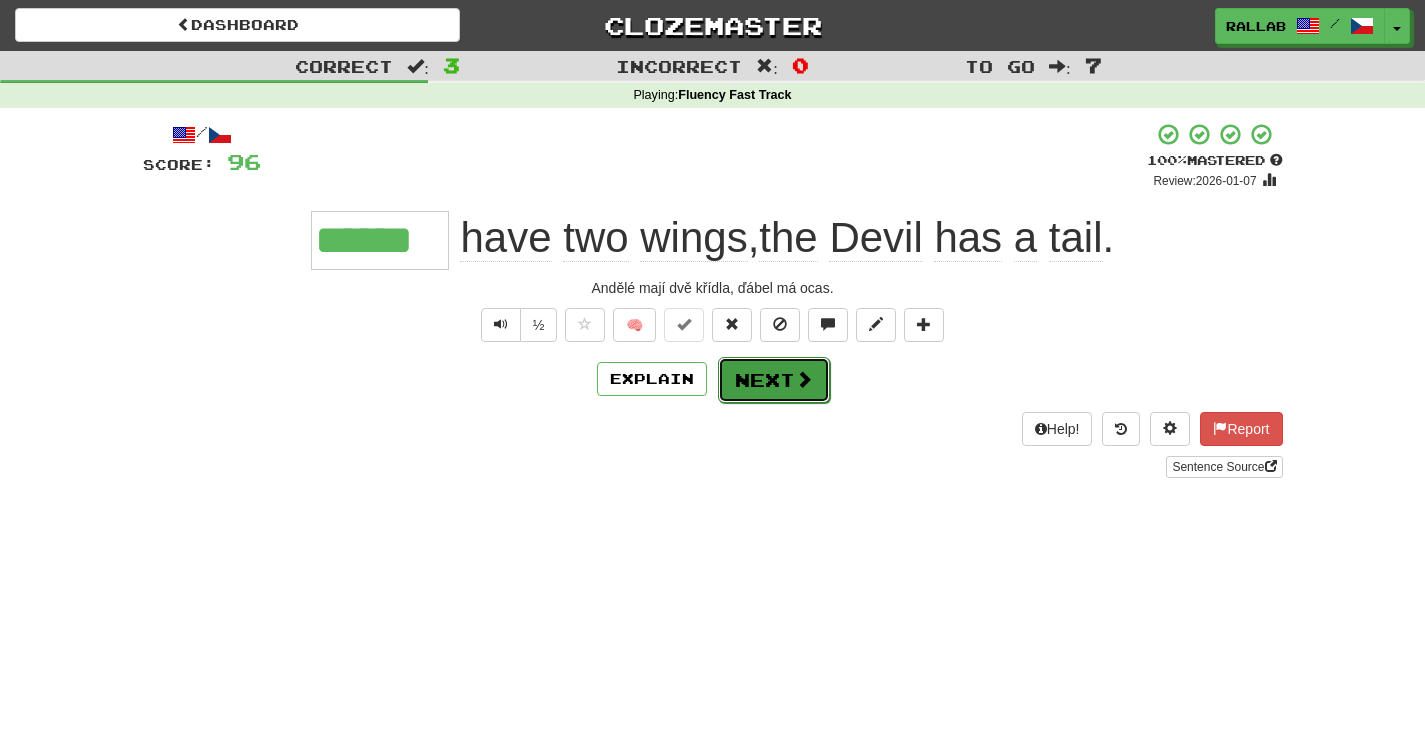 click on "Next" at bounding box center (774, 380) 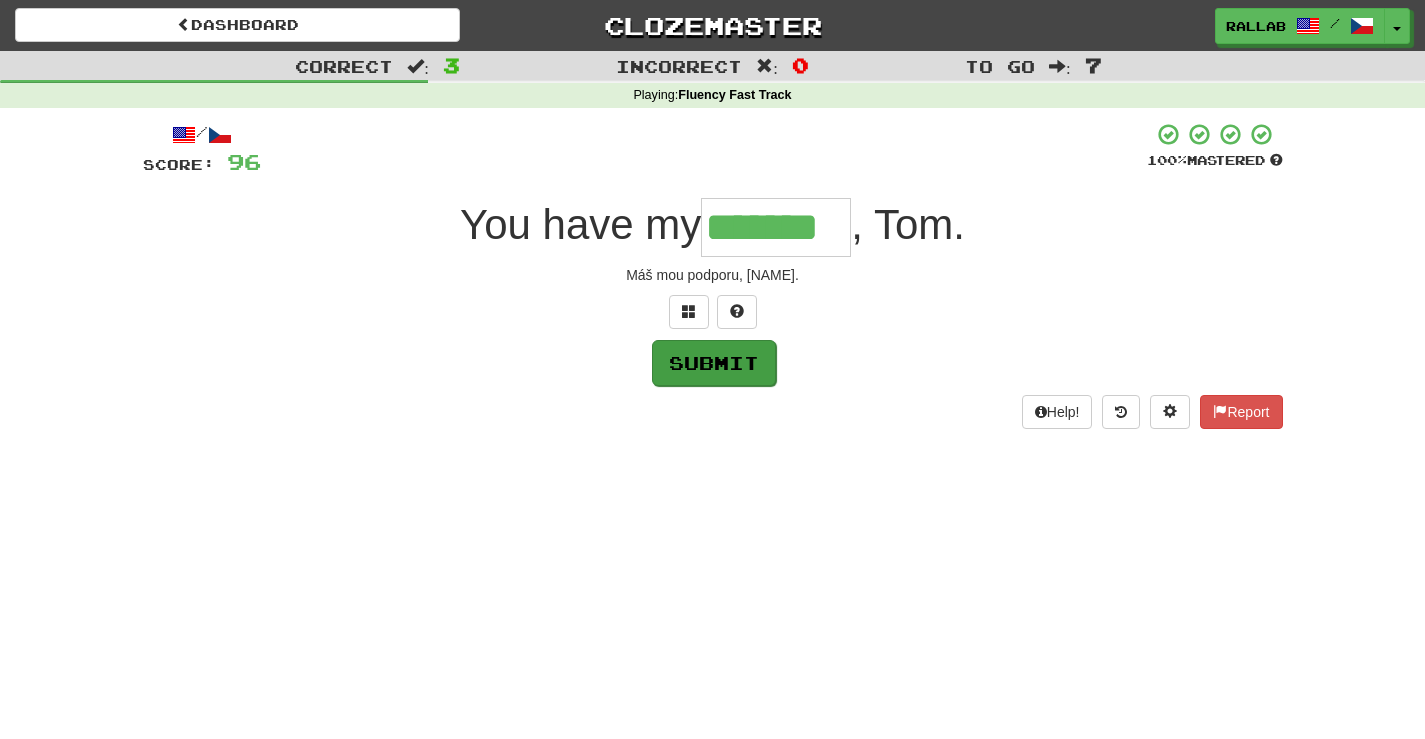 type on "*******" 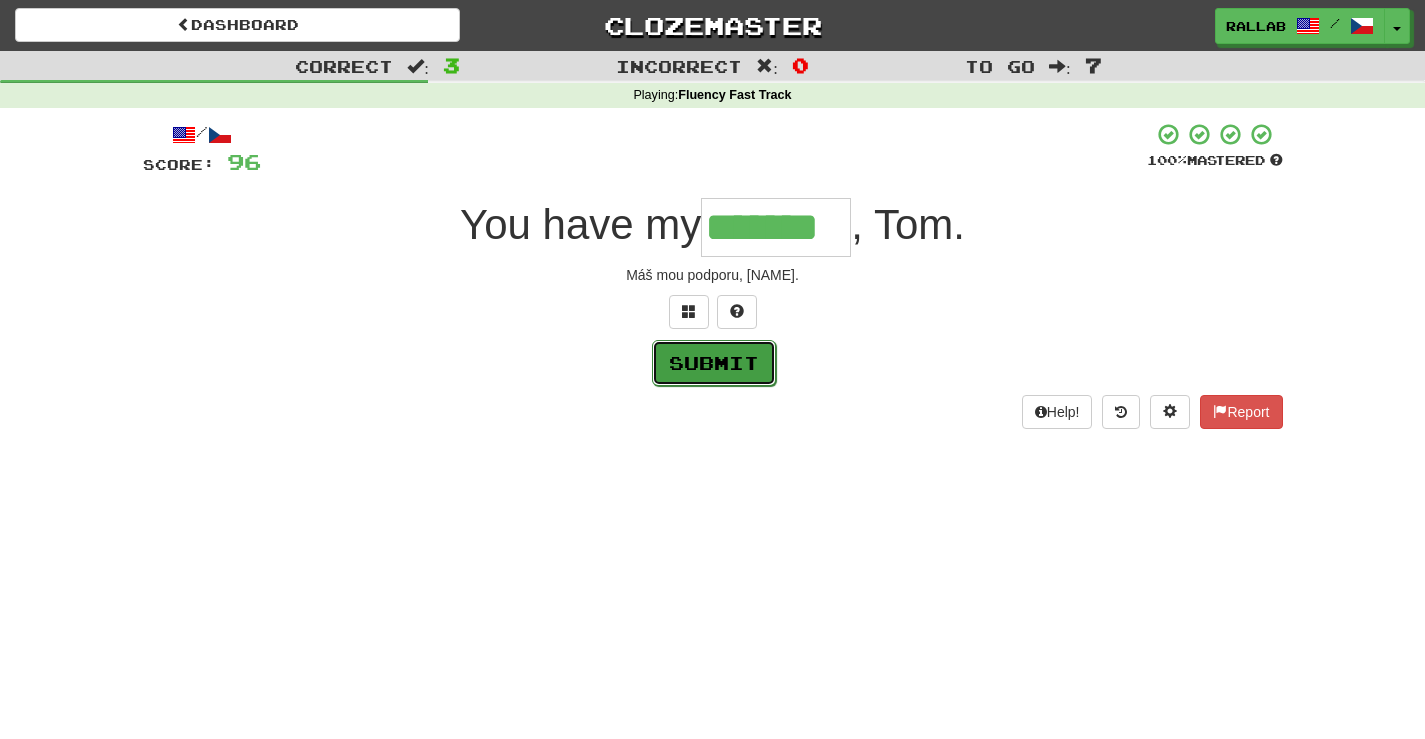 click on "Submit" at bounding box center [714, 363] 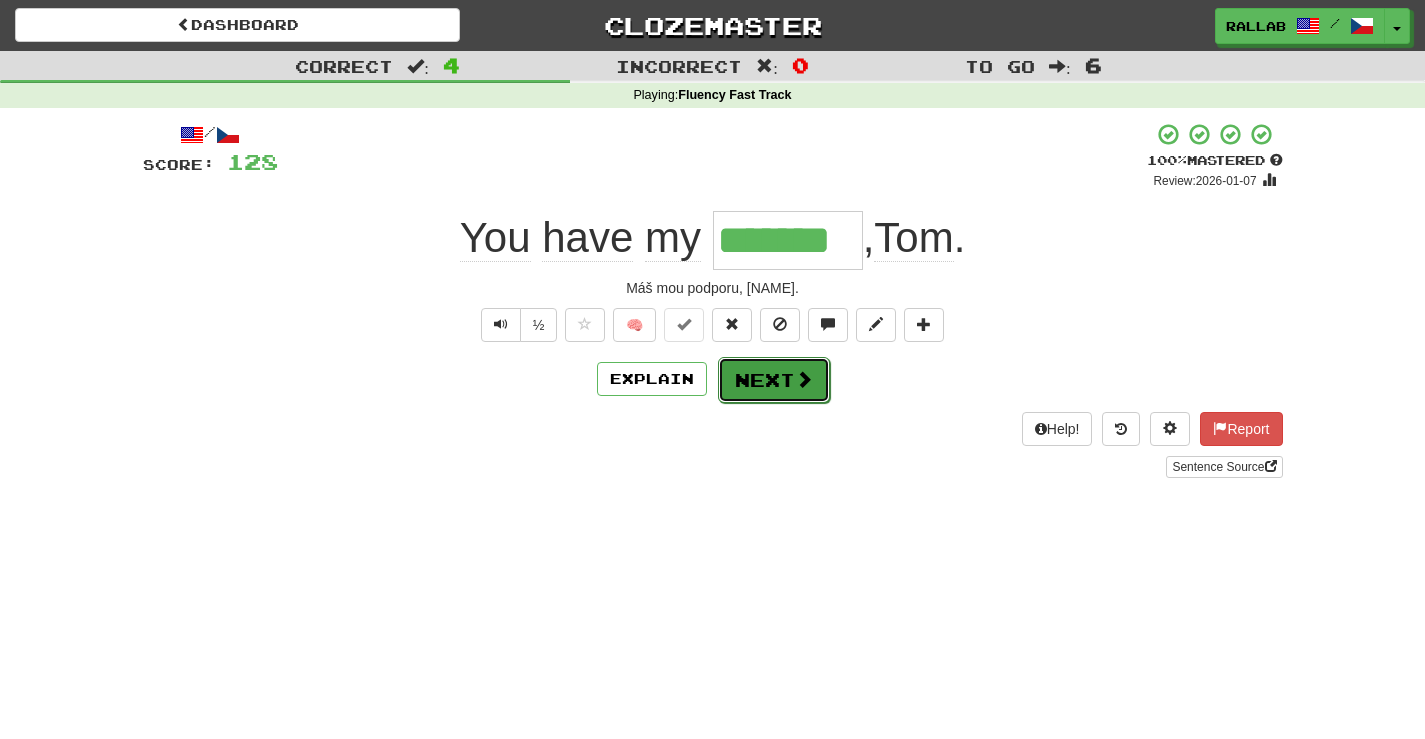 click on "Next" at bounding box center (774, 380) 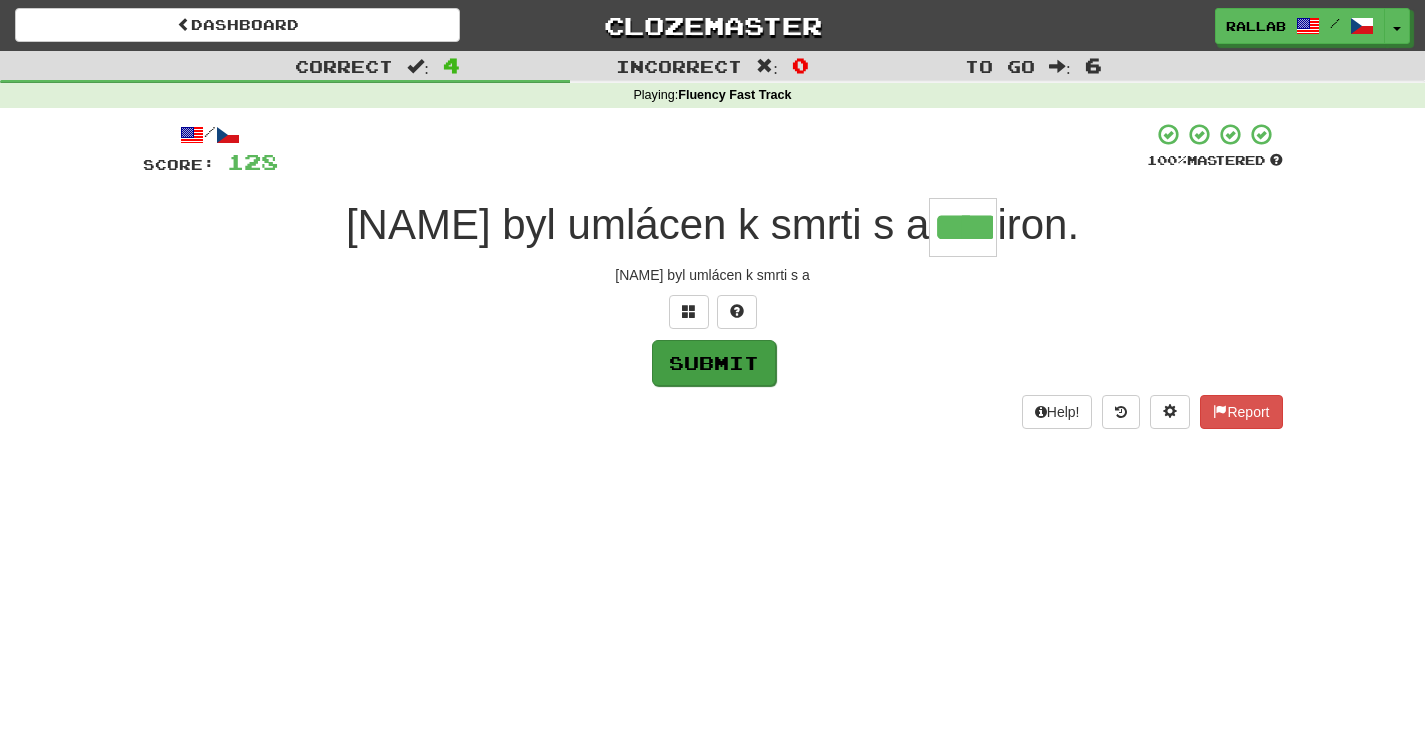 type on "****" 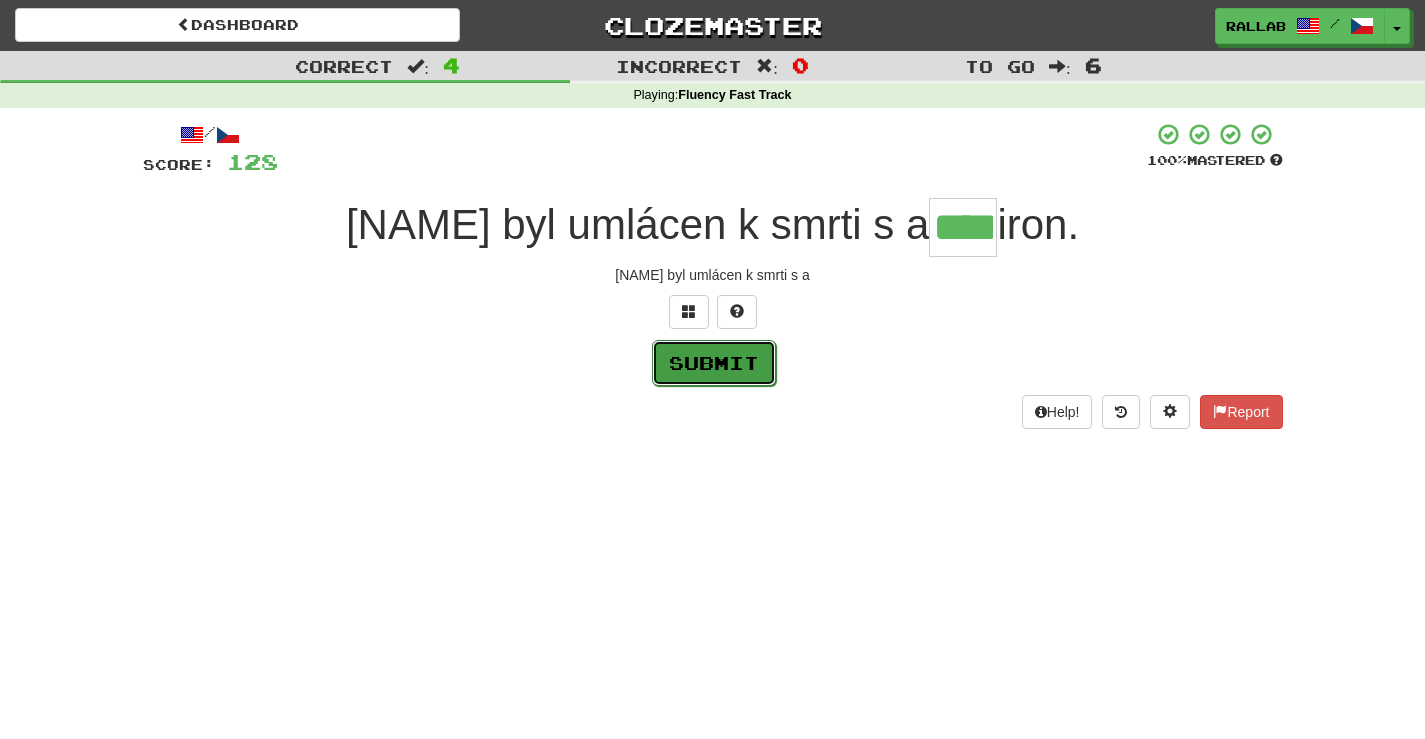 click on "Submit" at bounding box center (714, 363) 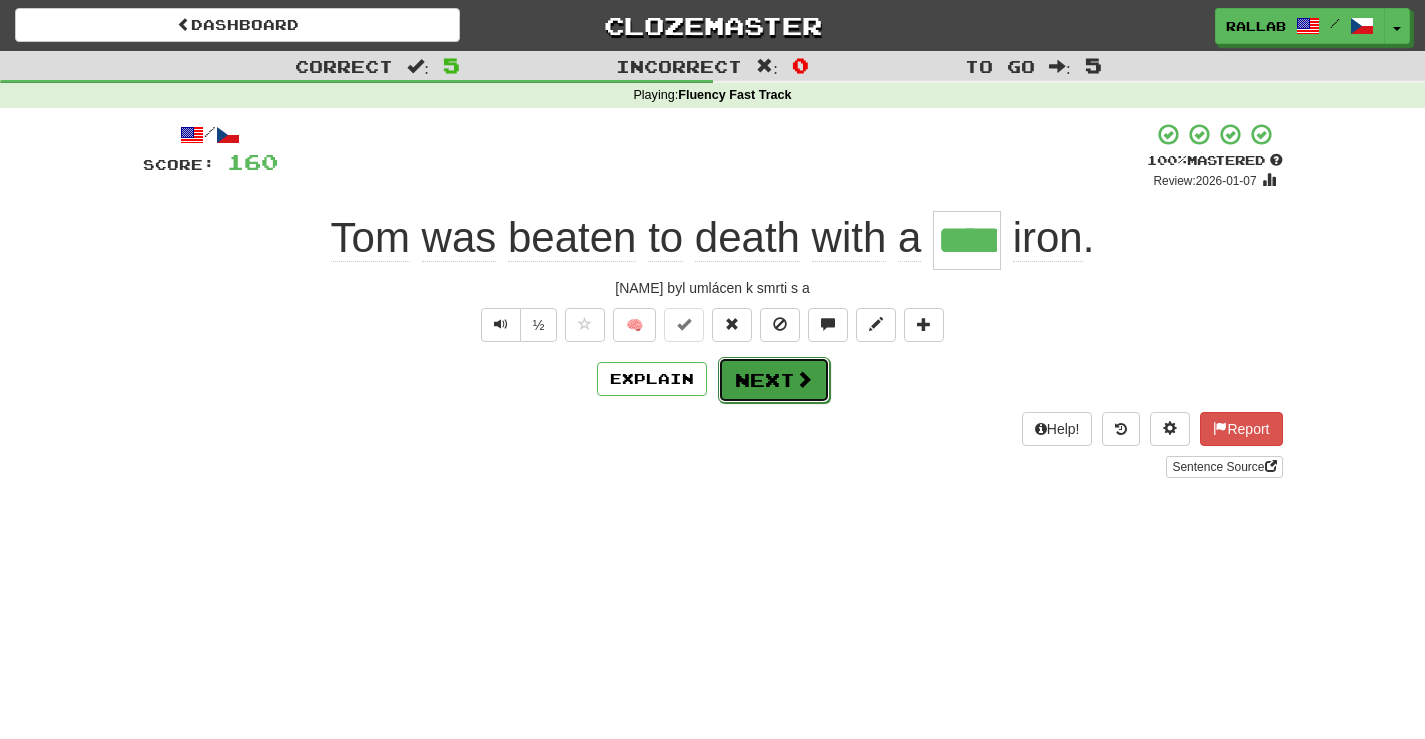 click on "Next" at bounding box center (774, 380) 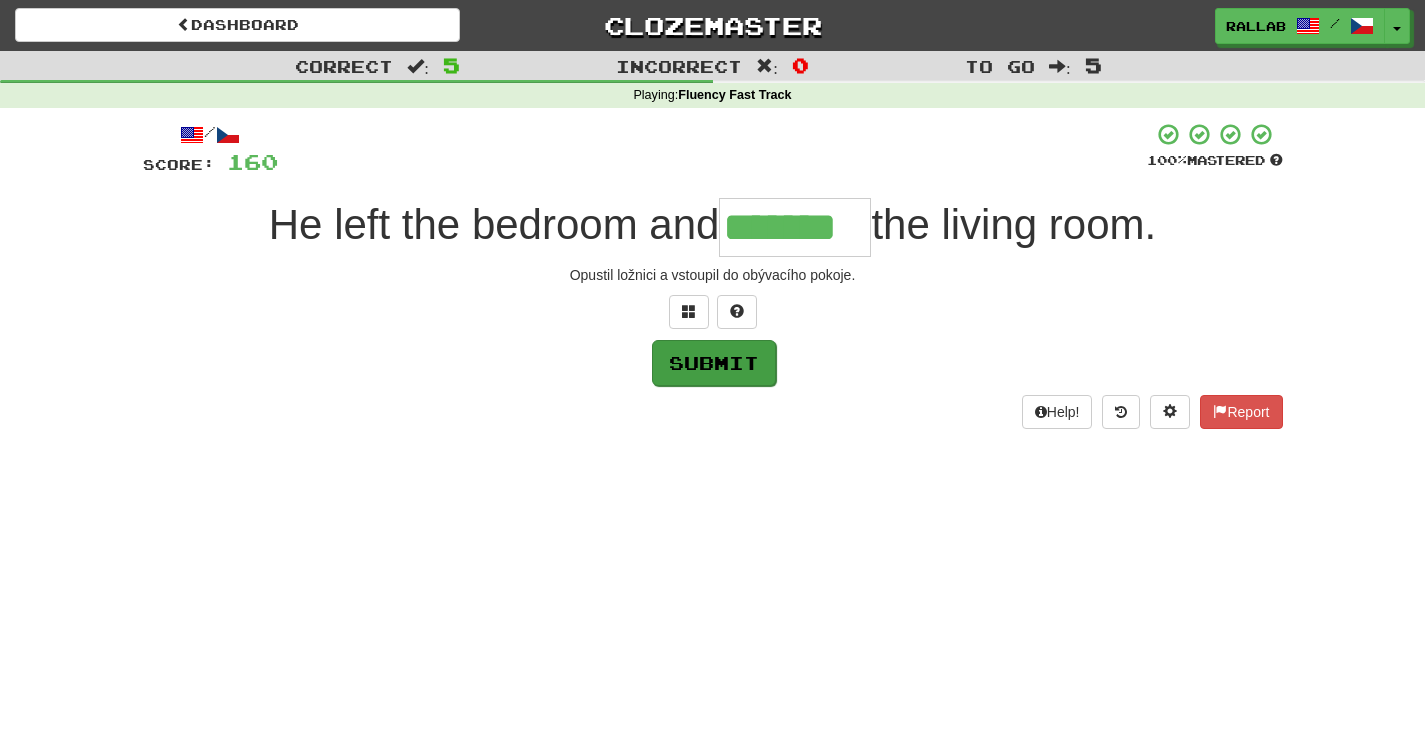 type on "*******" 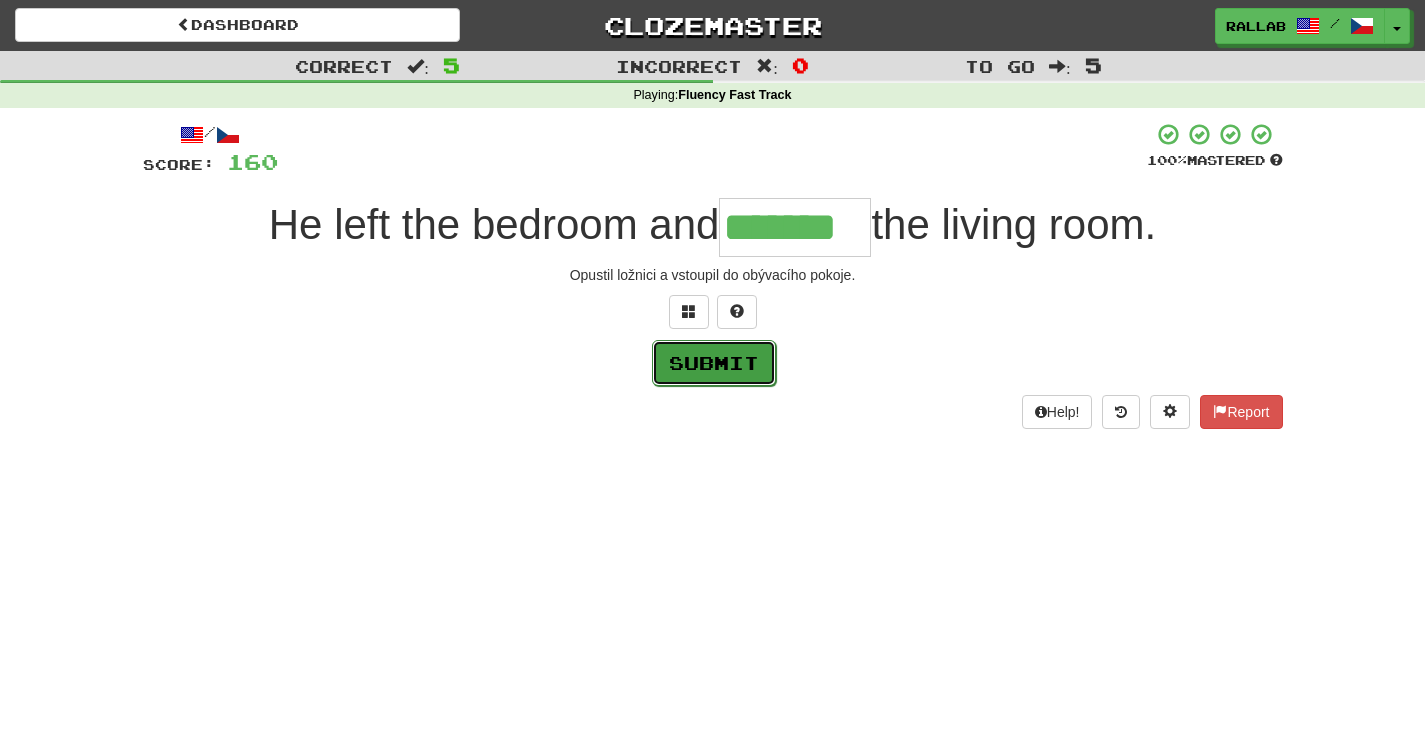 click on "Submit" at bounding box center [714, 363] 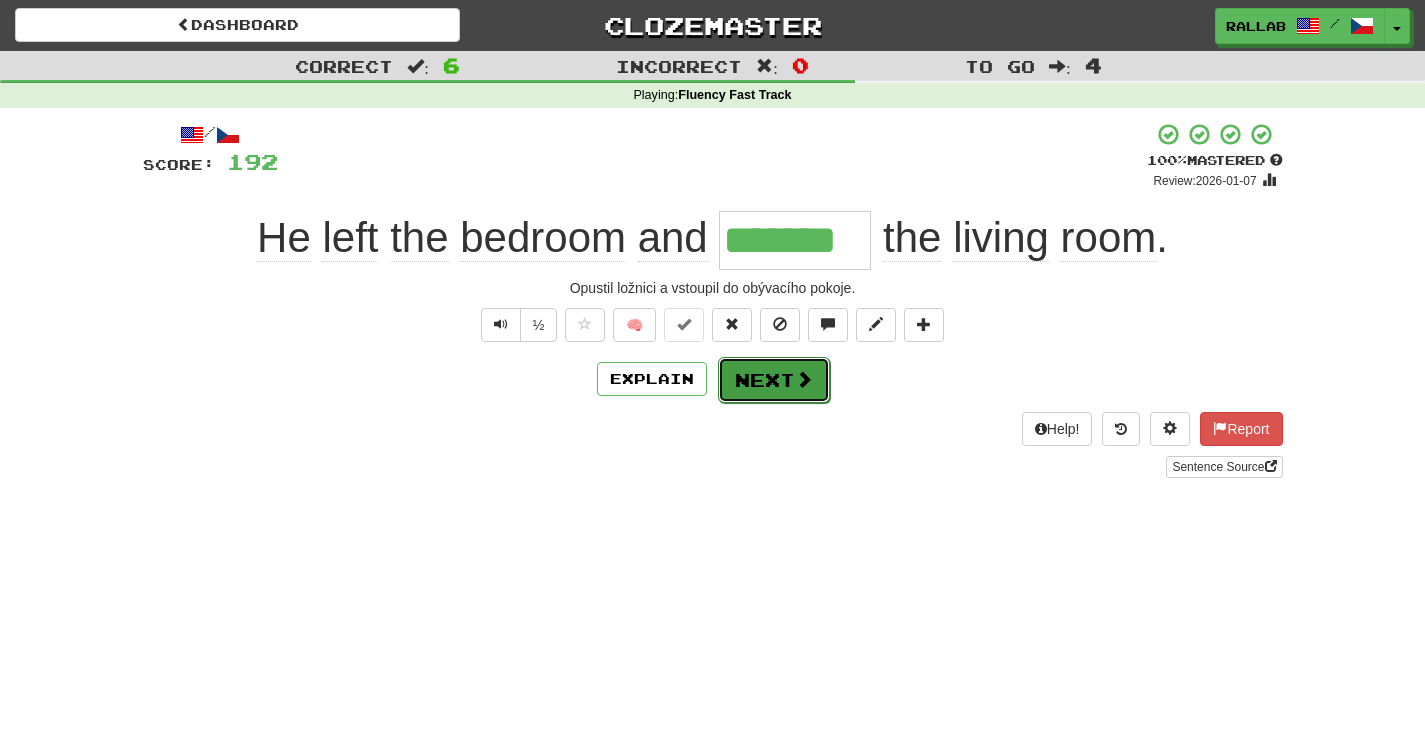 click on "Next" at bounding box center (774, 380) 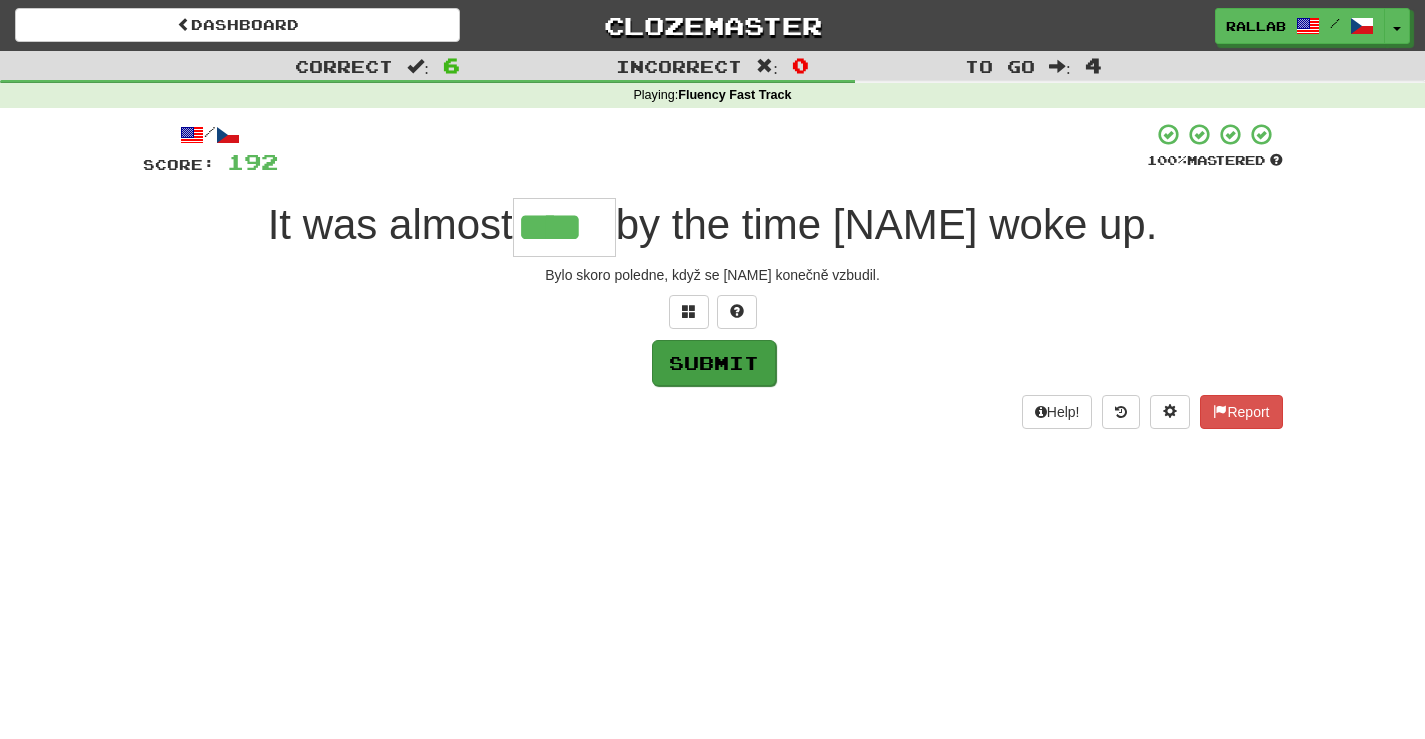 type on "****" 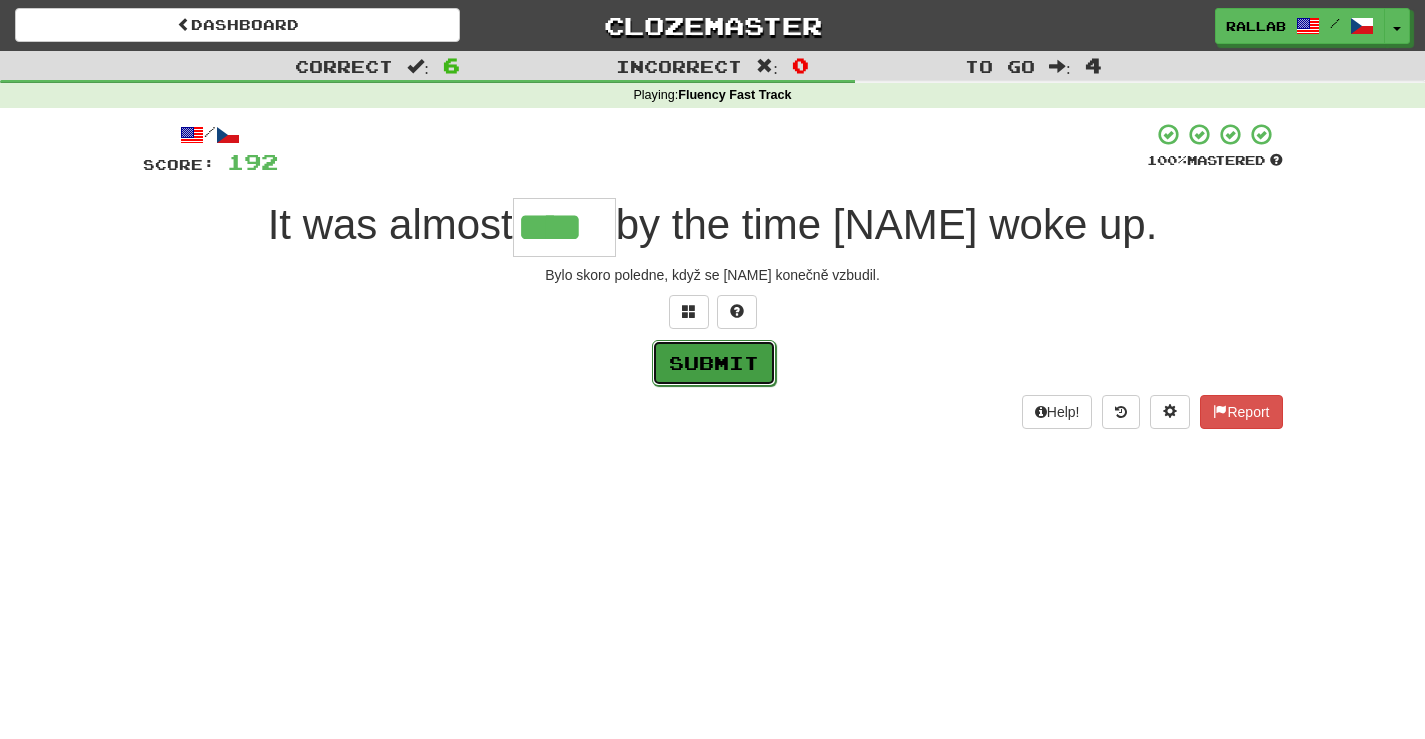 click on "Submit" at bounding box center [714, 363] 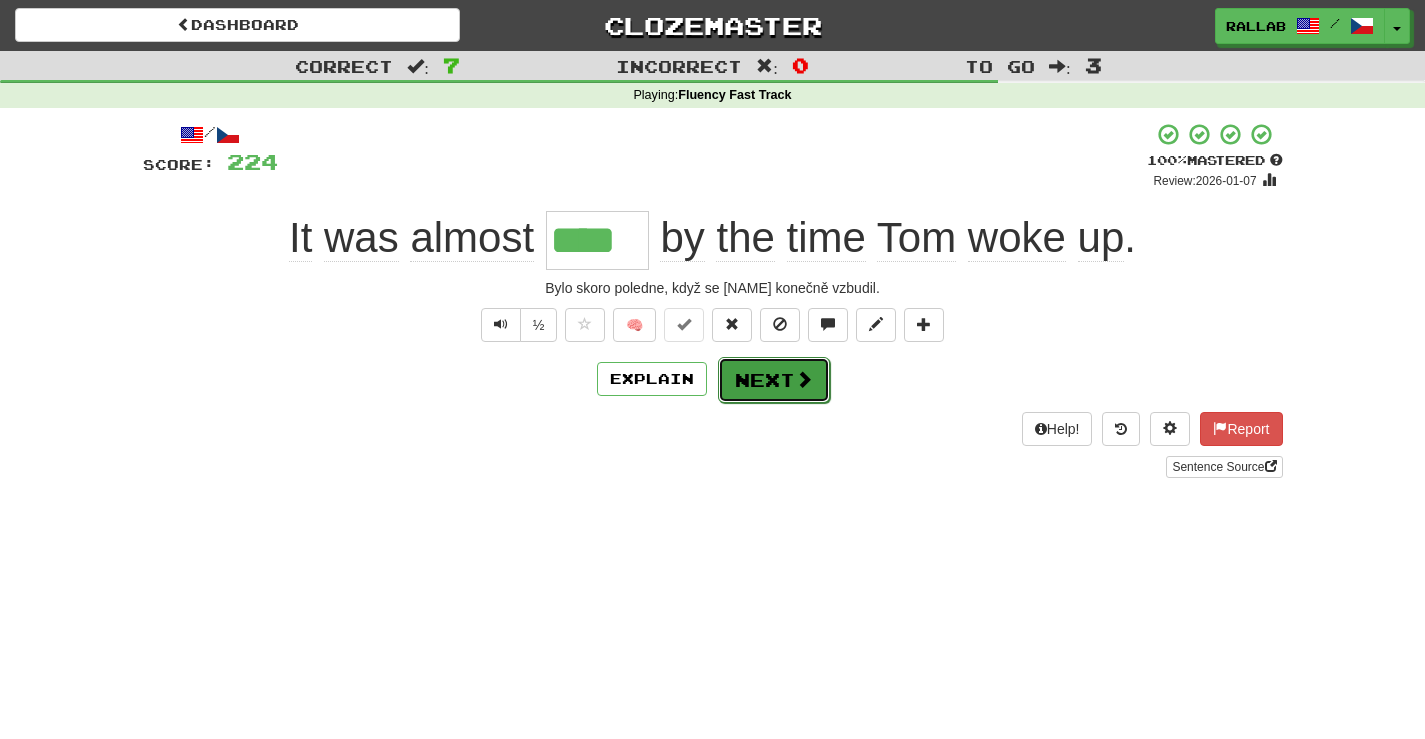 click on "Next" at bounding box center [774, 380] 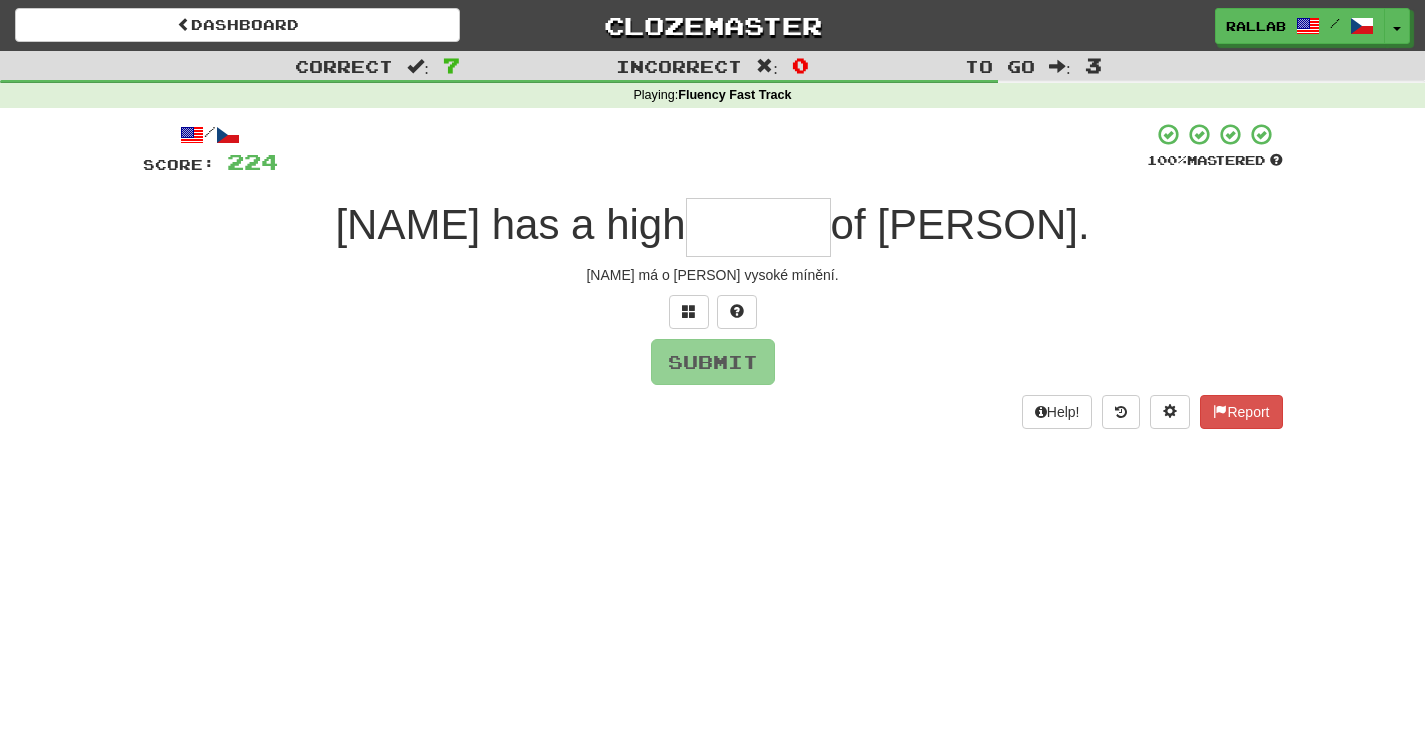 type on "*" 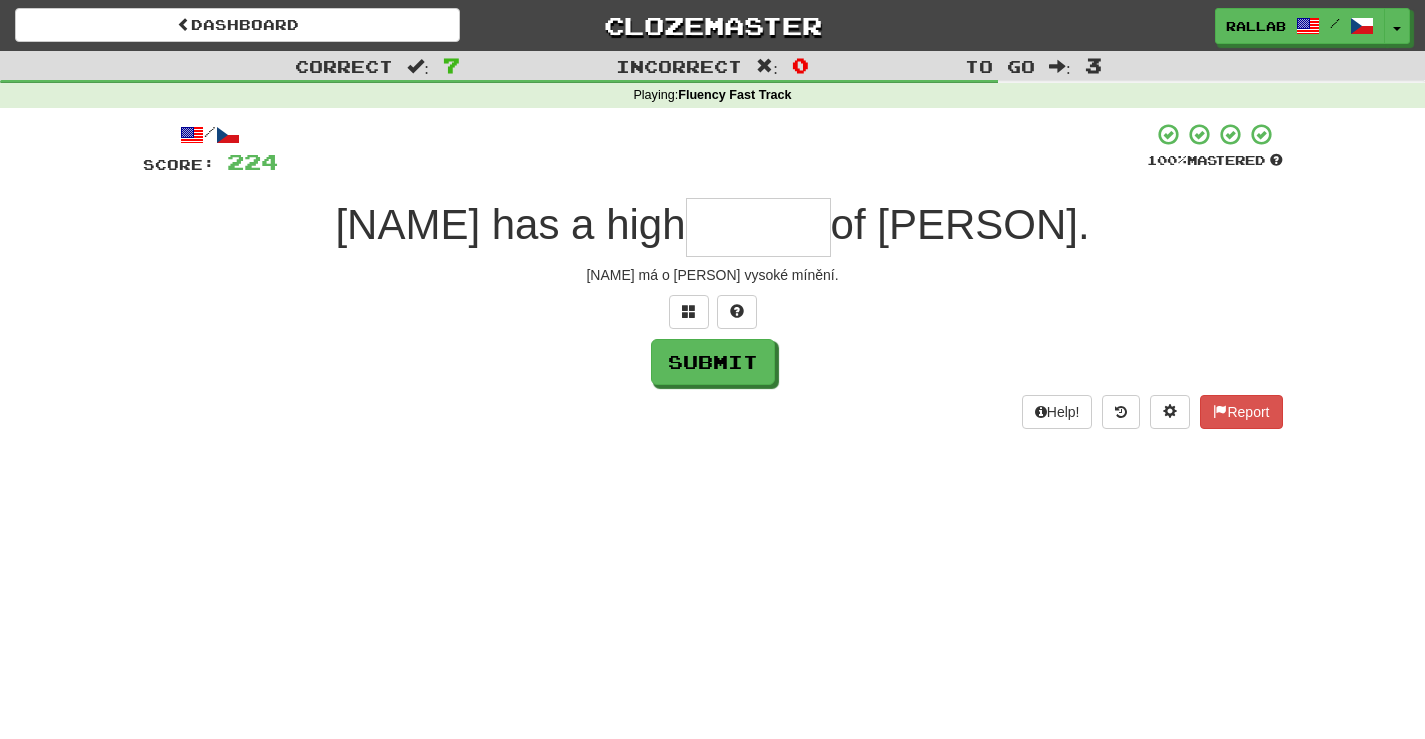 type on "*" 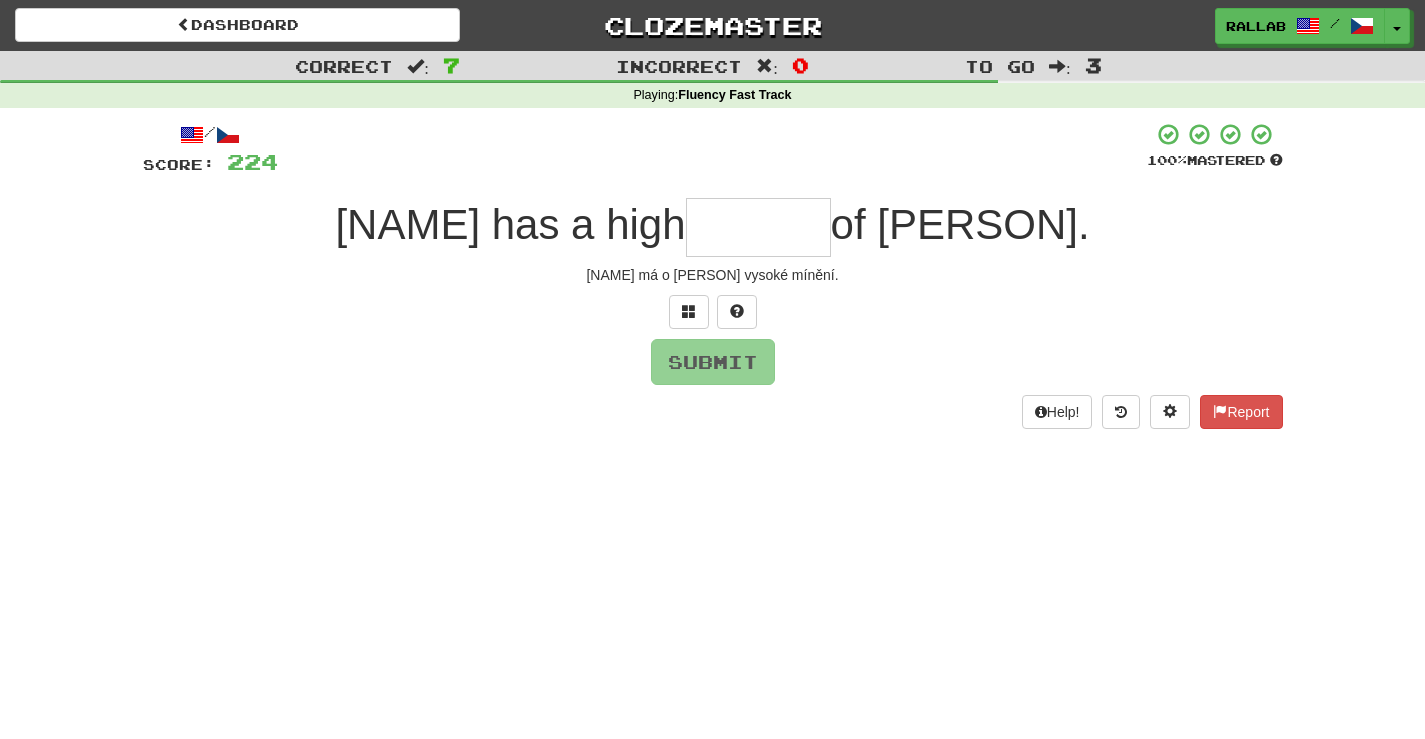 type on "*" 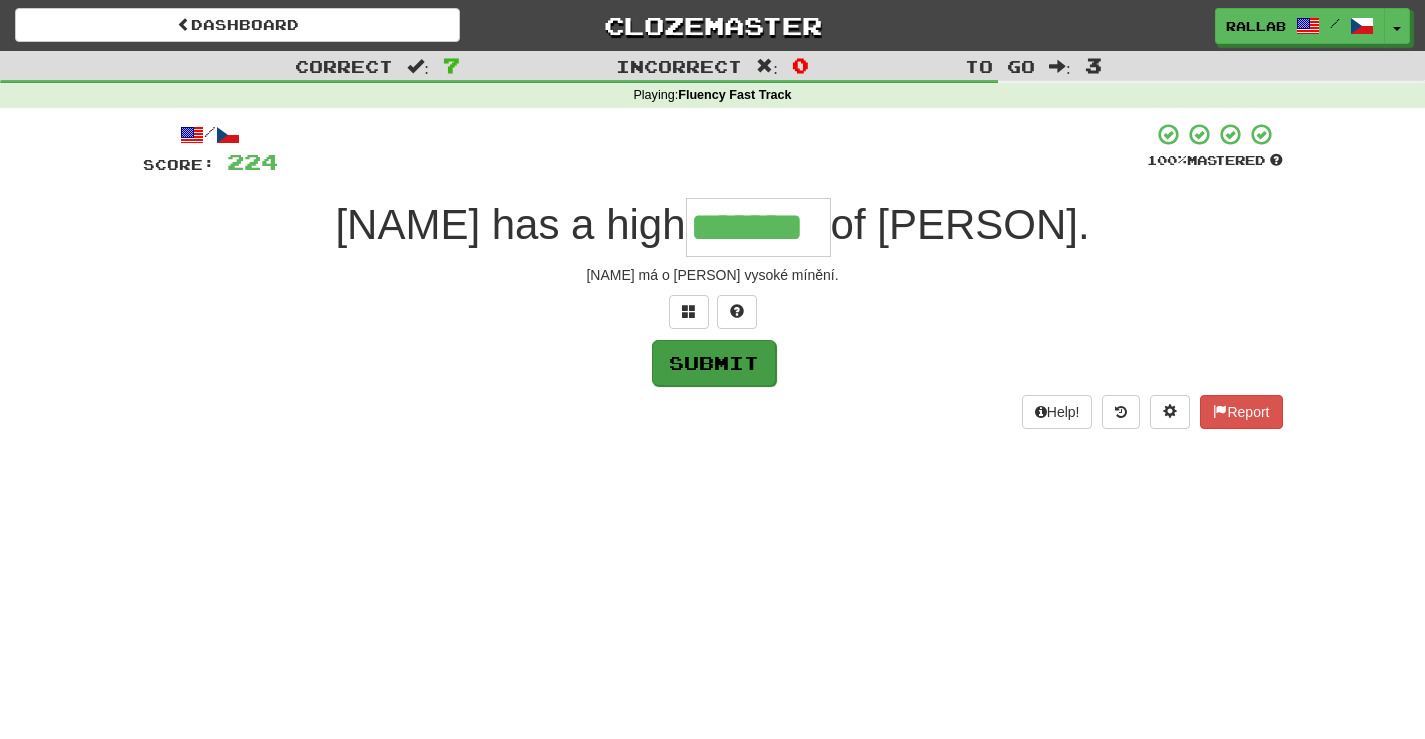 type on "*******" 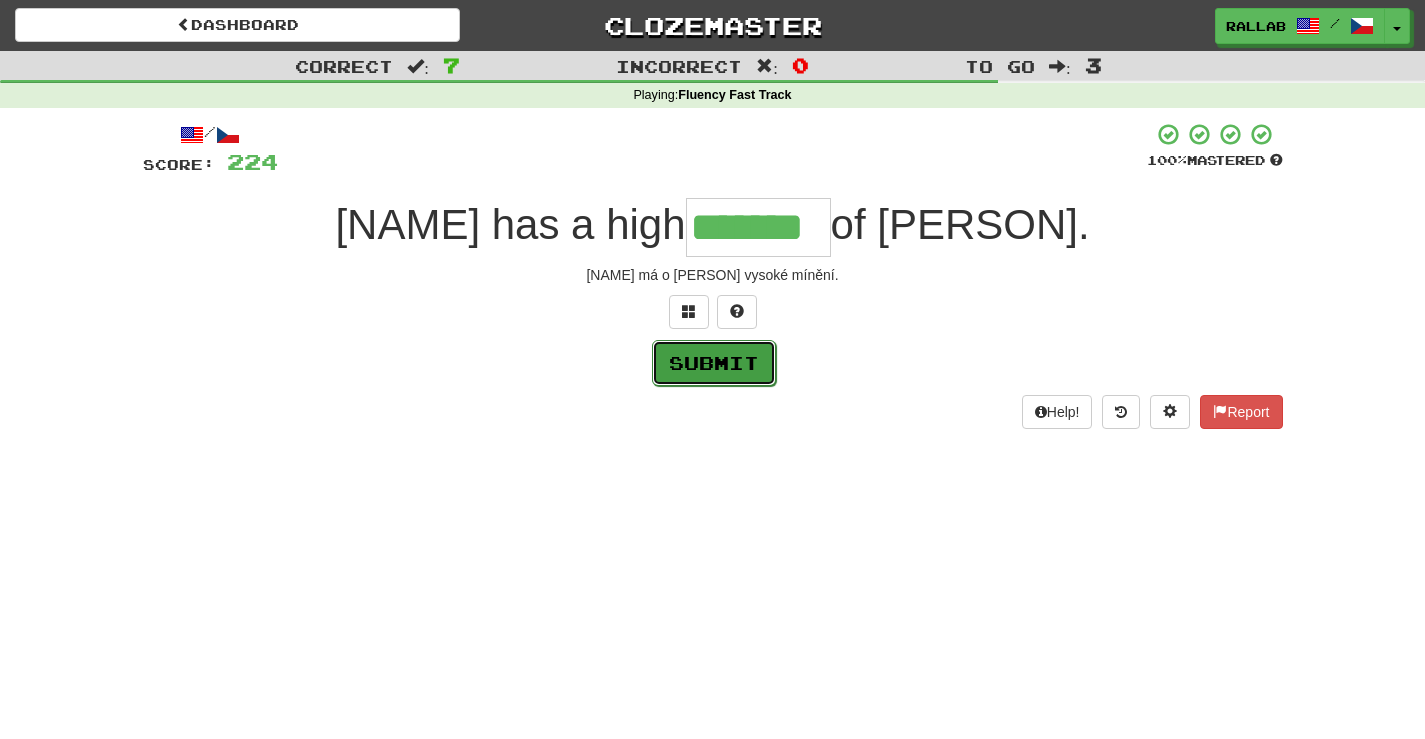 click on "Submit" at bounding box center [714, 363] 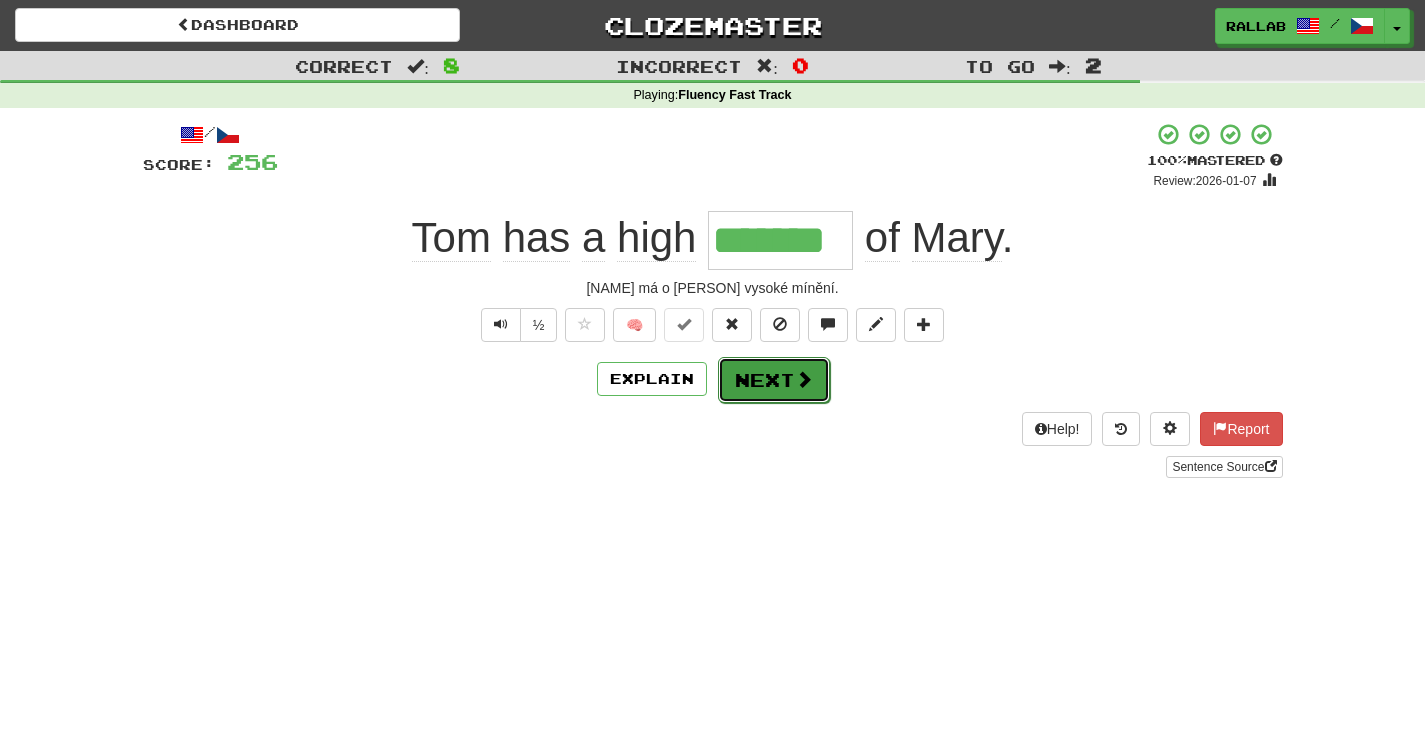 click at bounding box center [804, 379] 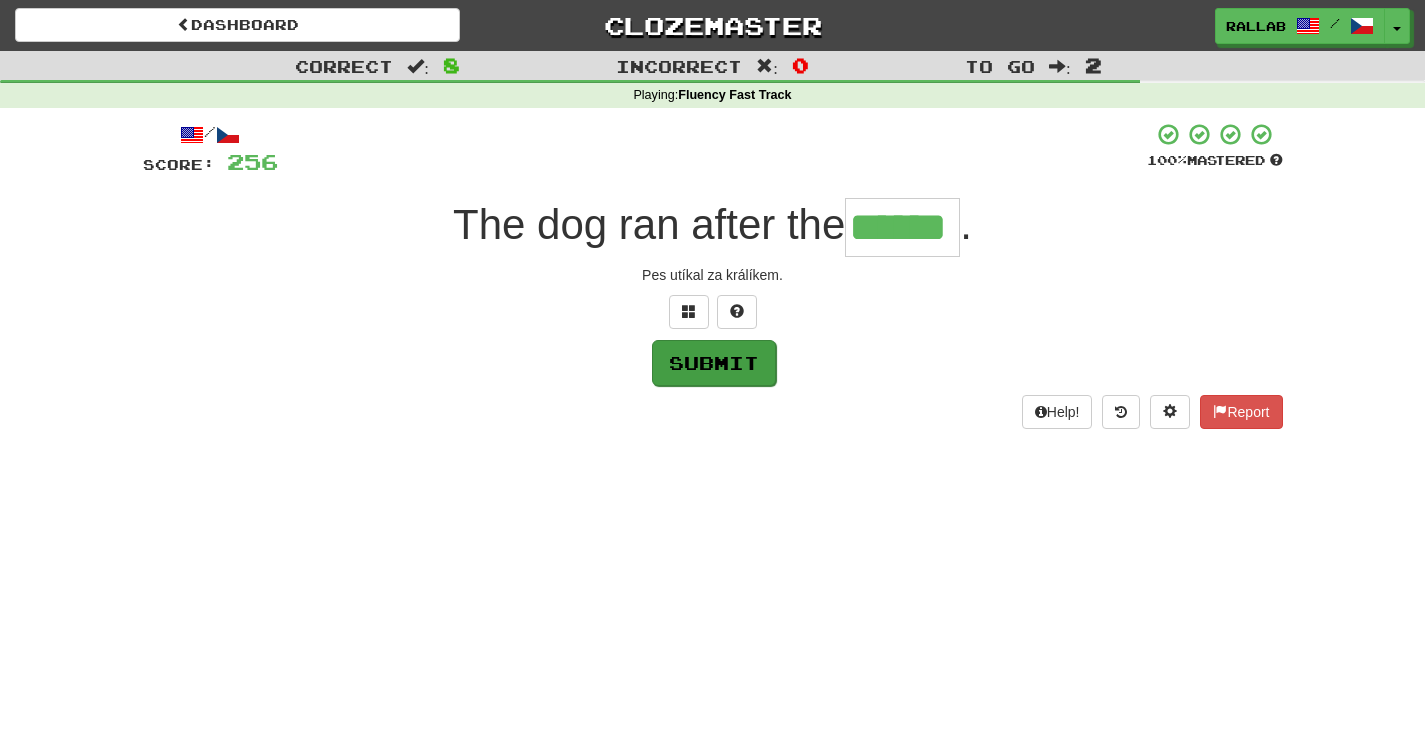 type on "******" 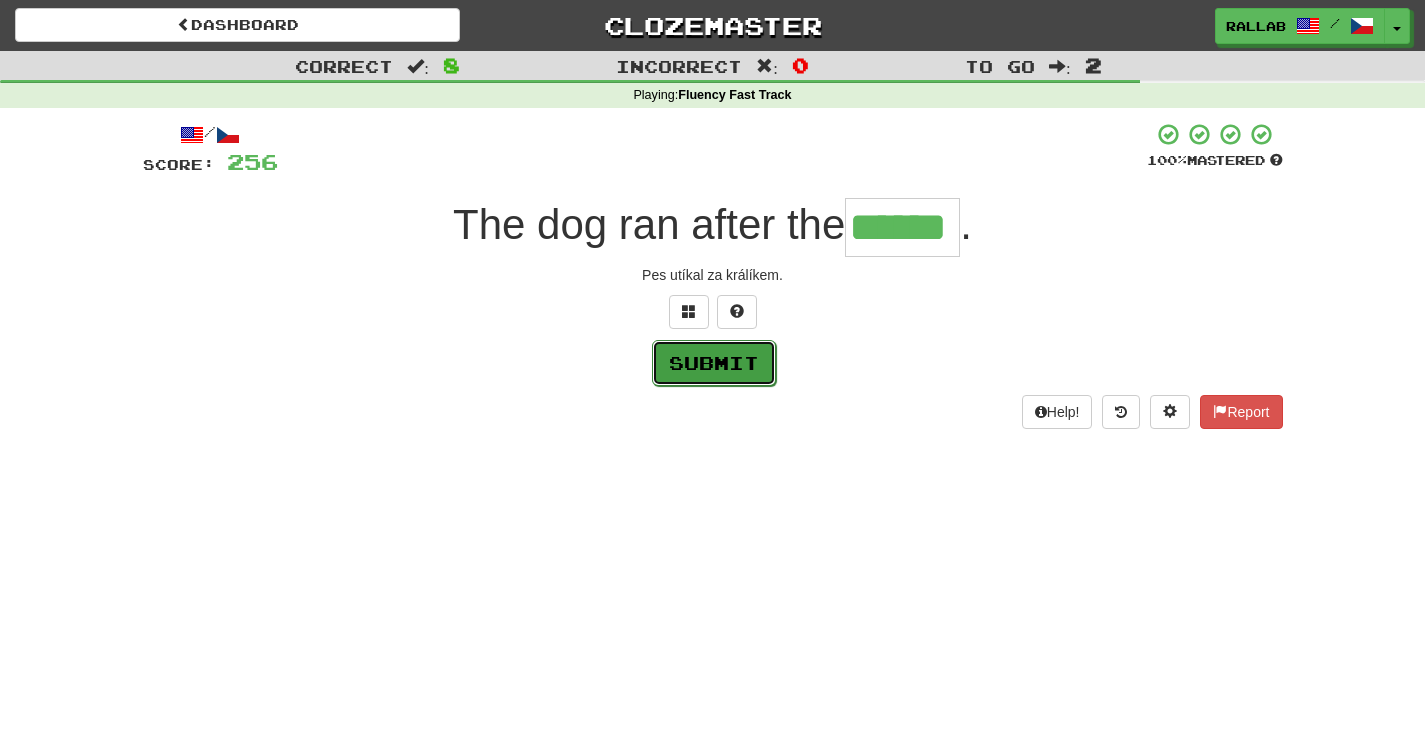 click on "Submit" at bounding box center (714, 363) 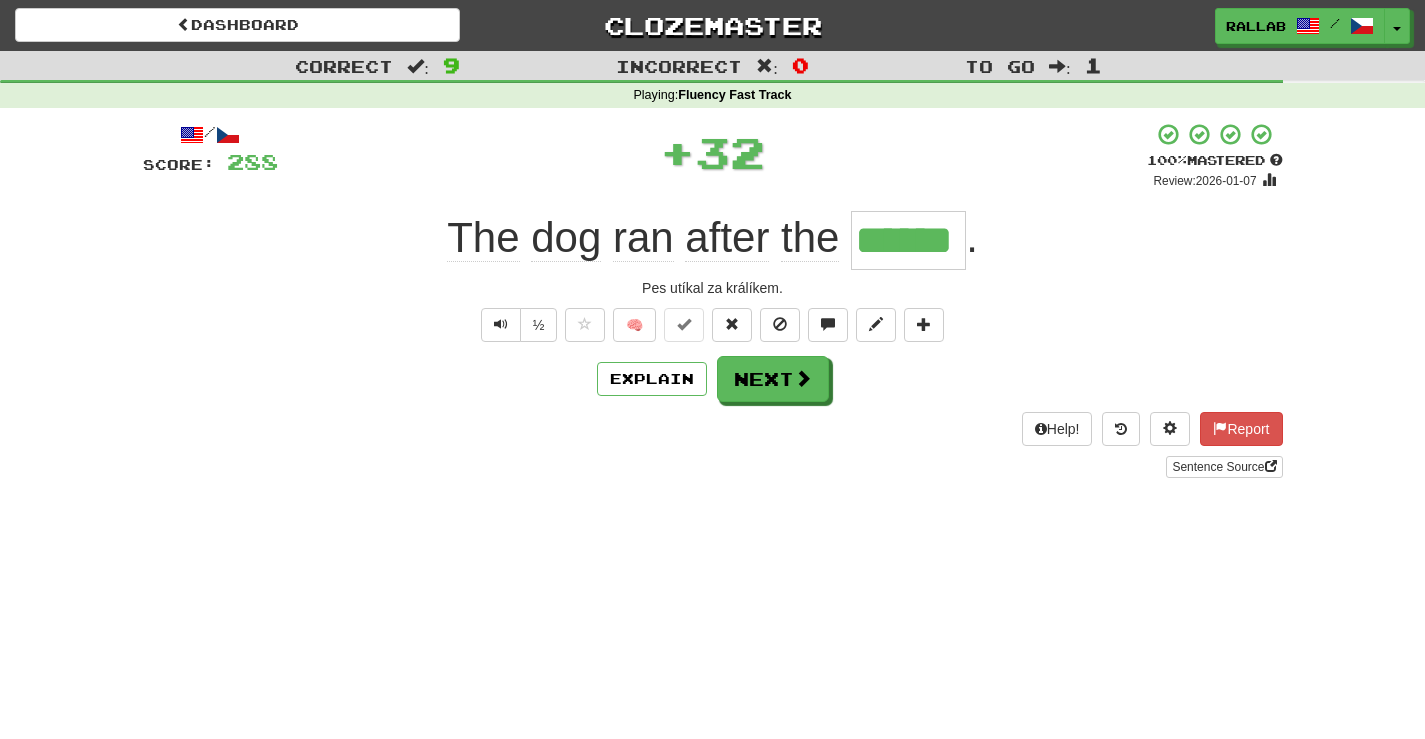 click on "/  Score:   288 + 32 100 %  Mastered Review:  2026-01-07 The   dog   ran   after   the   ****** . Pes utíkal za králíkem. ½ 🧠 Explain Next  Help!  Report Sentence Source" at bounding box center [713, 300] 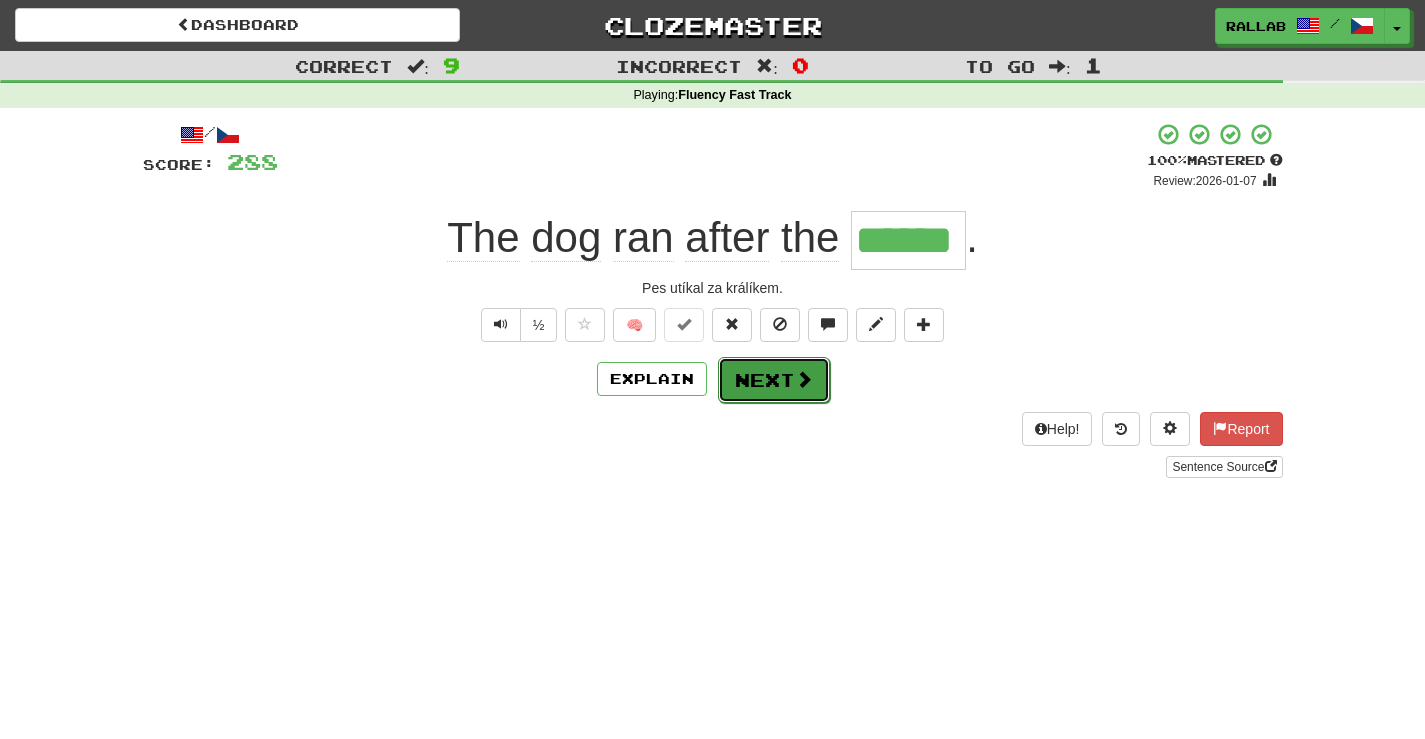 click on "Next" at bounding box center [774, 380] 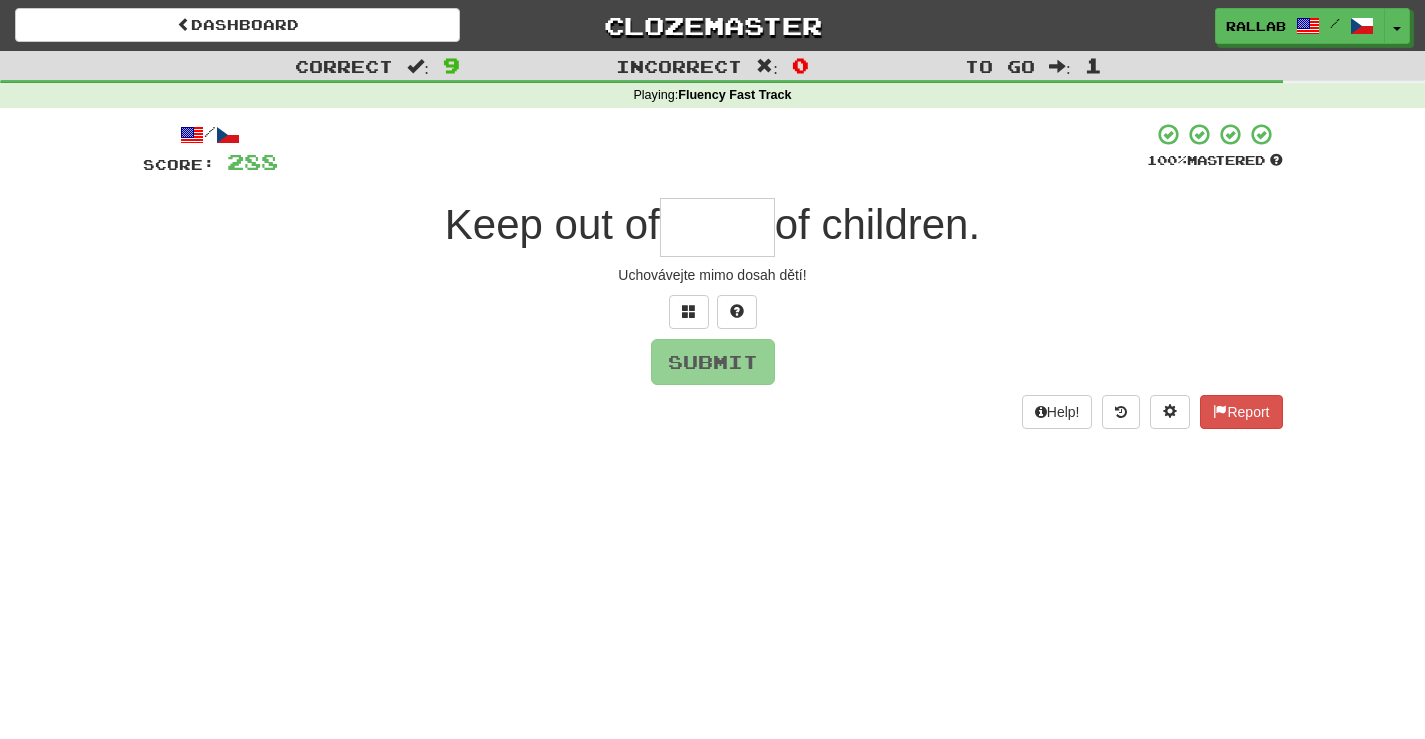 type on "*" 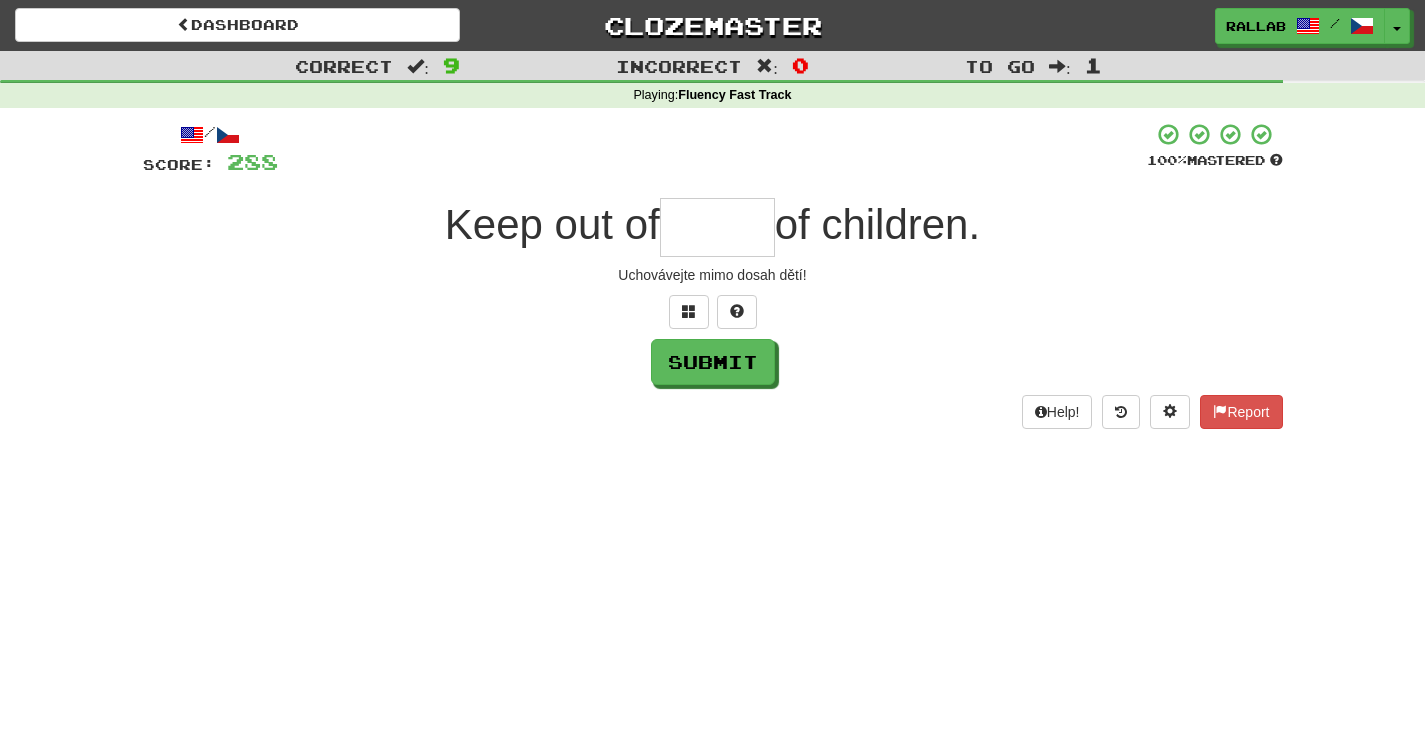 type on "*" 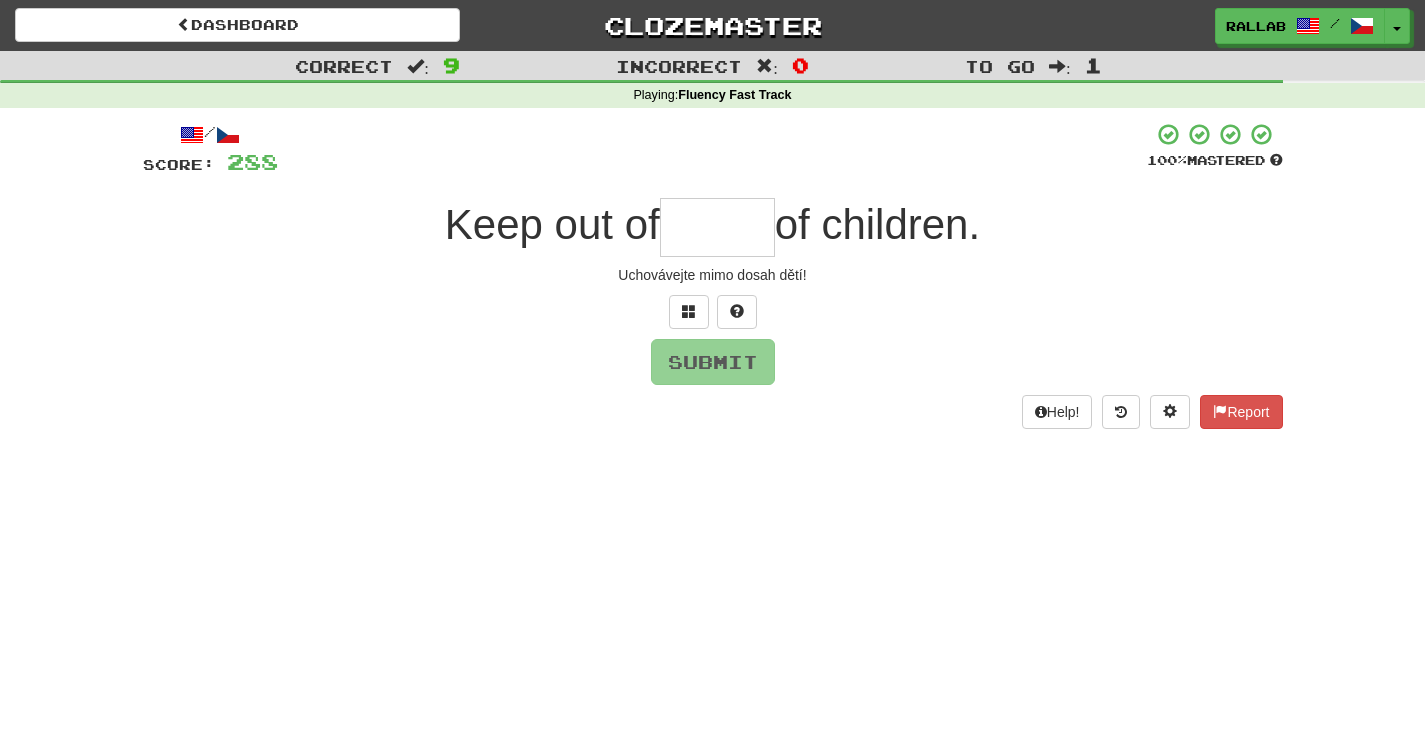 type on "*" 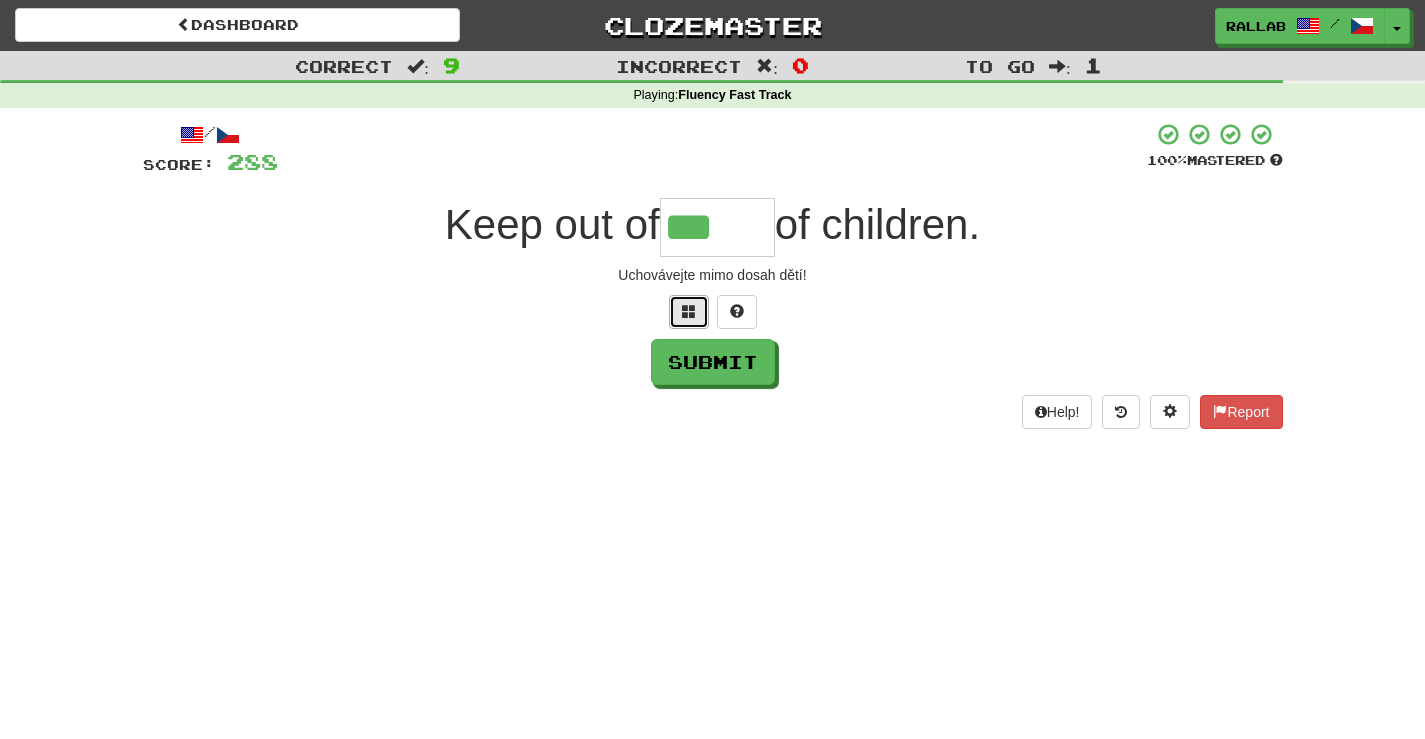 click at bounding box center [689, 311] 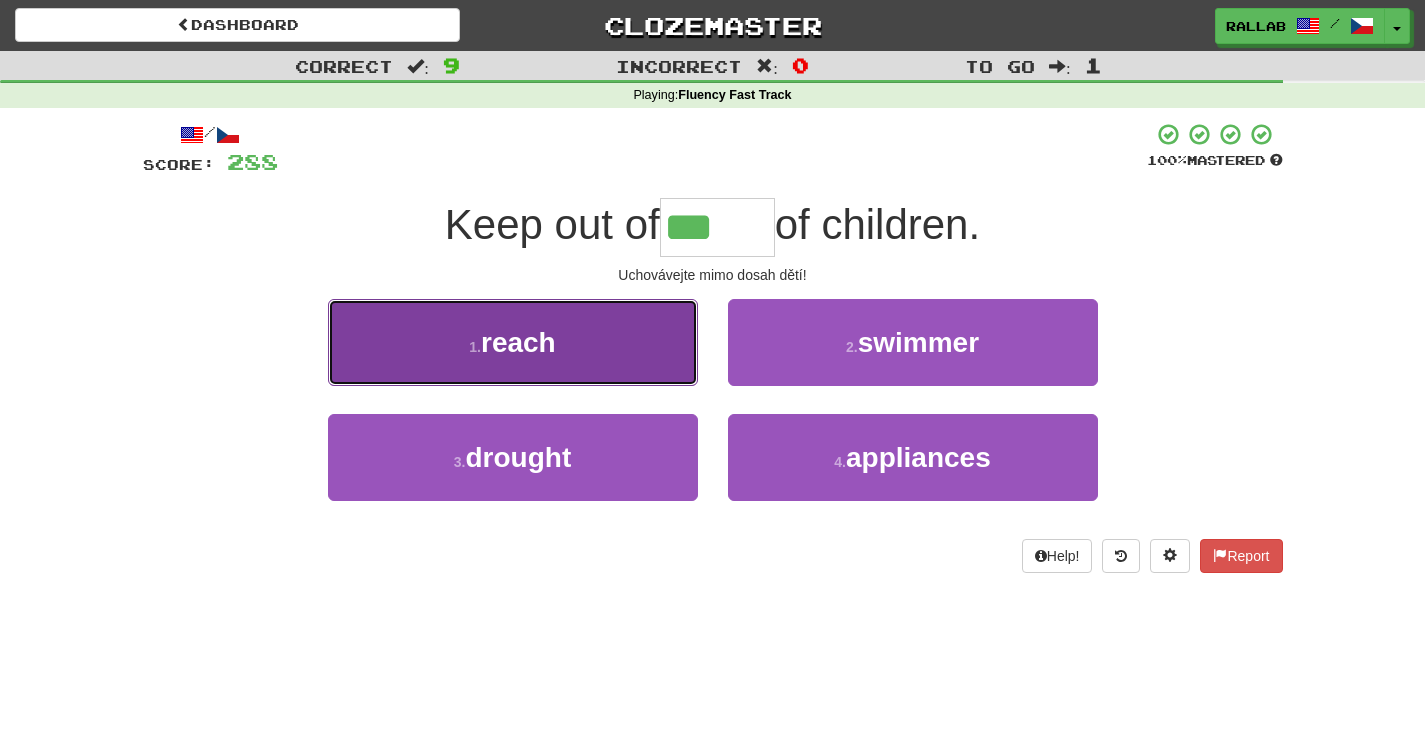 click on "1 .  reach" at bounding box center [513, 342] 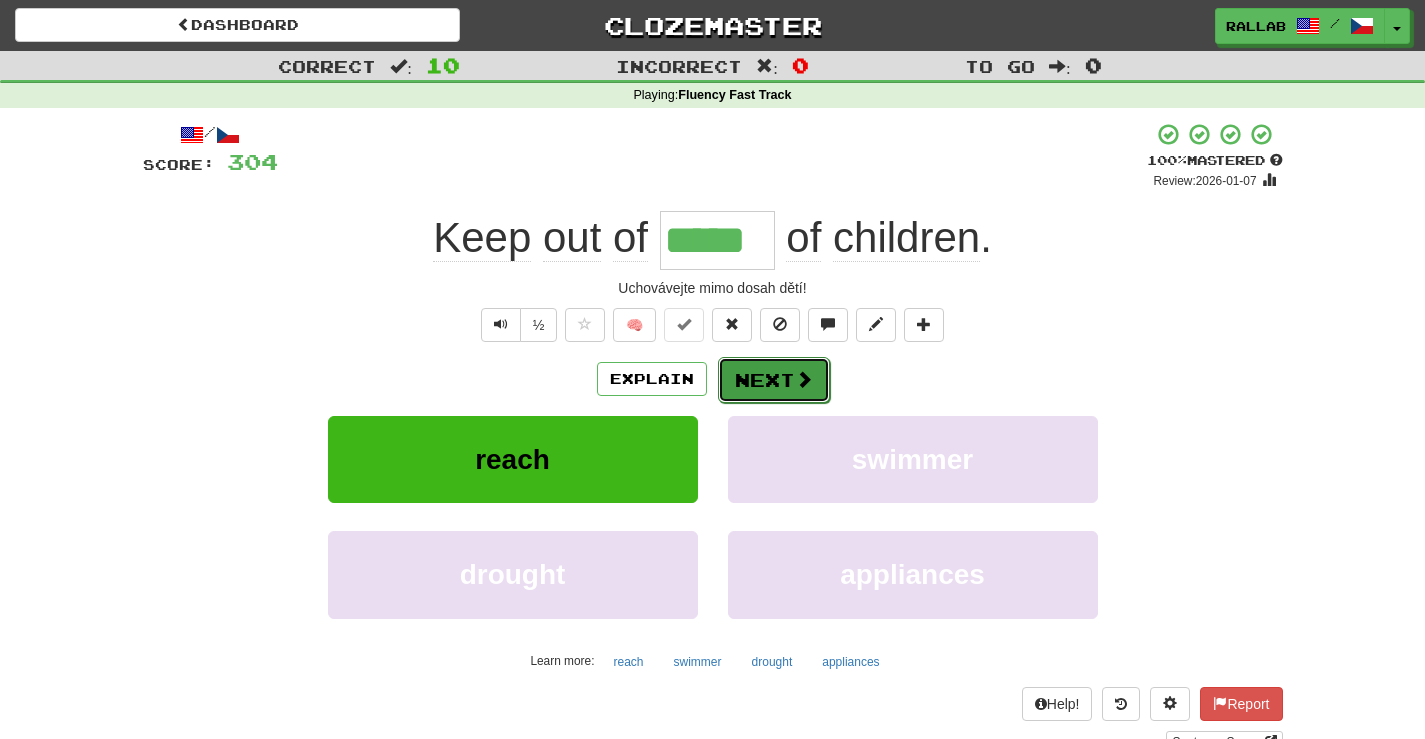 click on "Next" at bounding box center [774, 380] 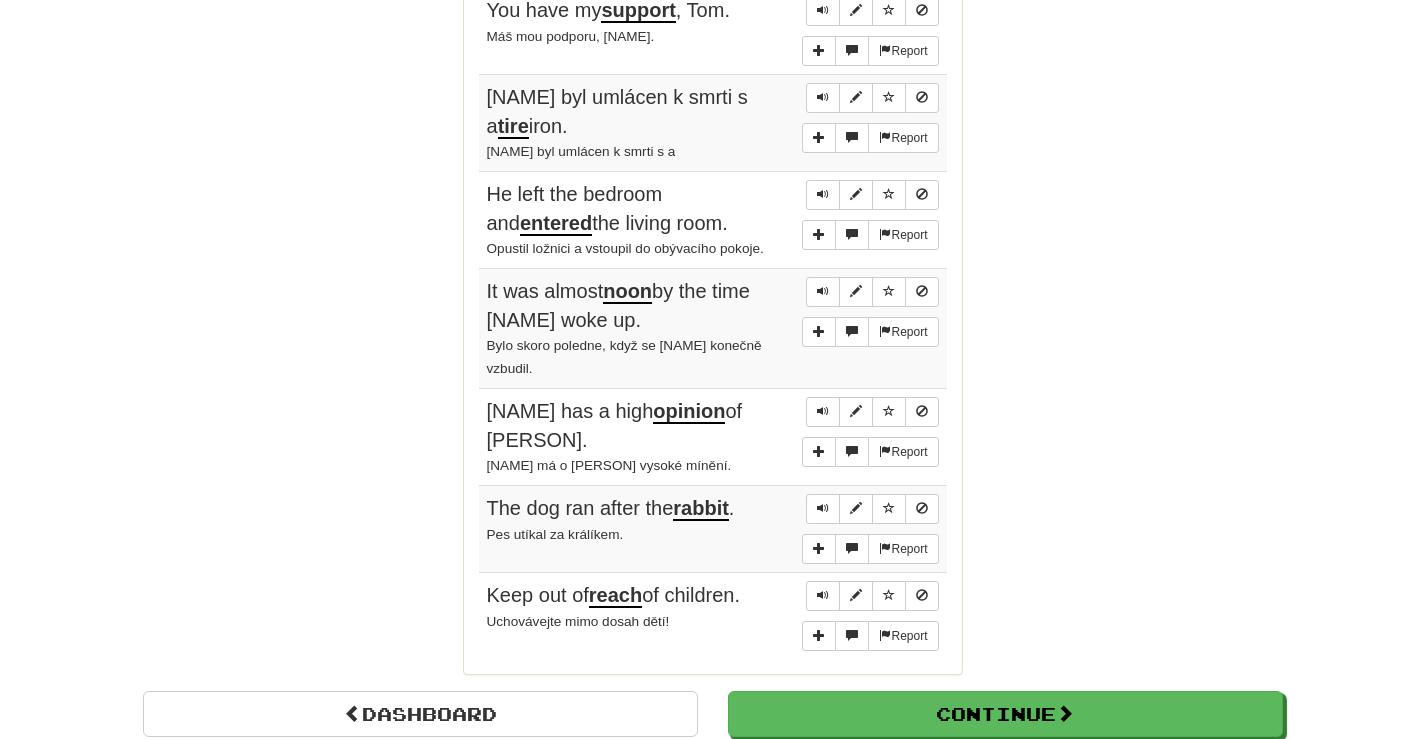 scroll, scrollTop: 1600, scrollLeft: 0, axis: vertical 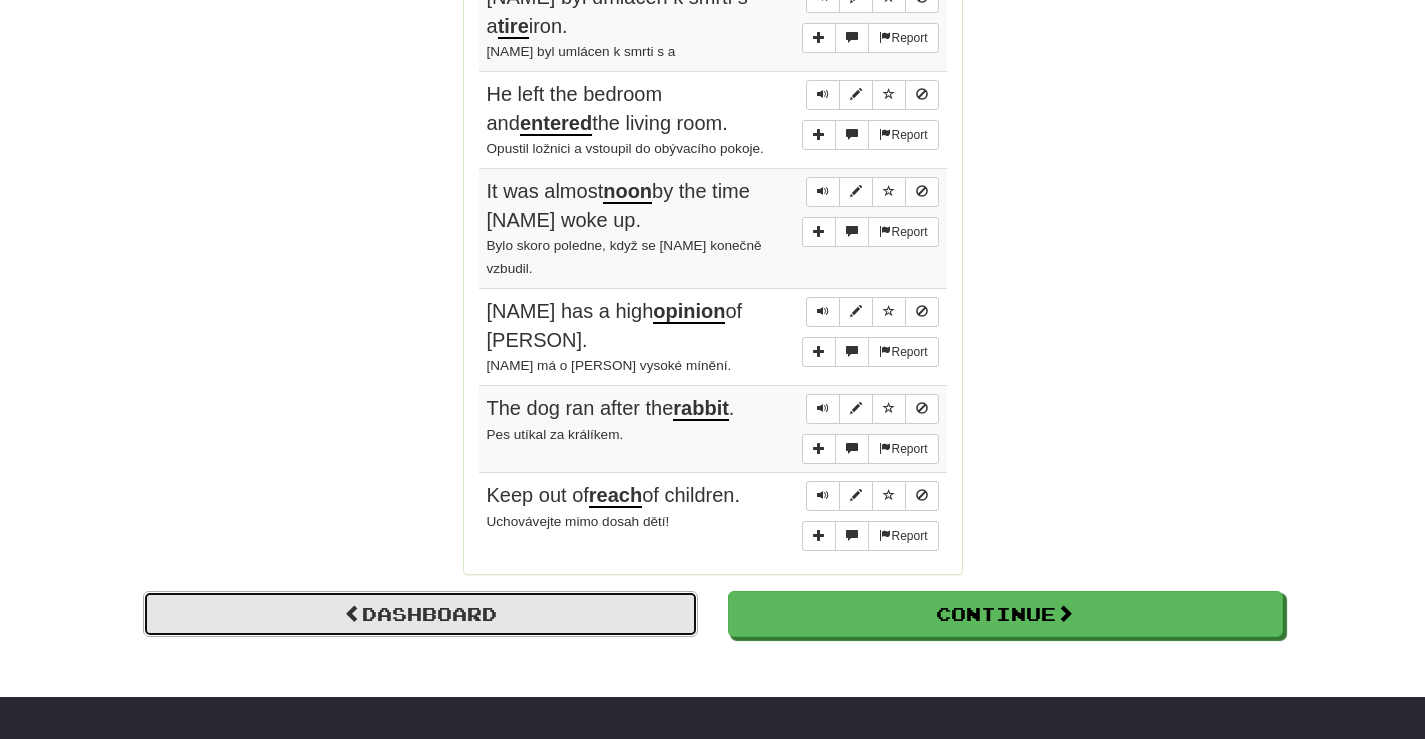 click on "Dashboard" at bounding box center [420, 614] 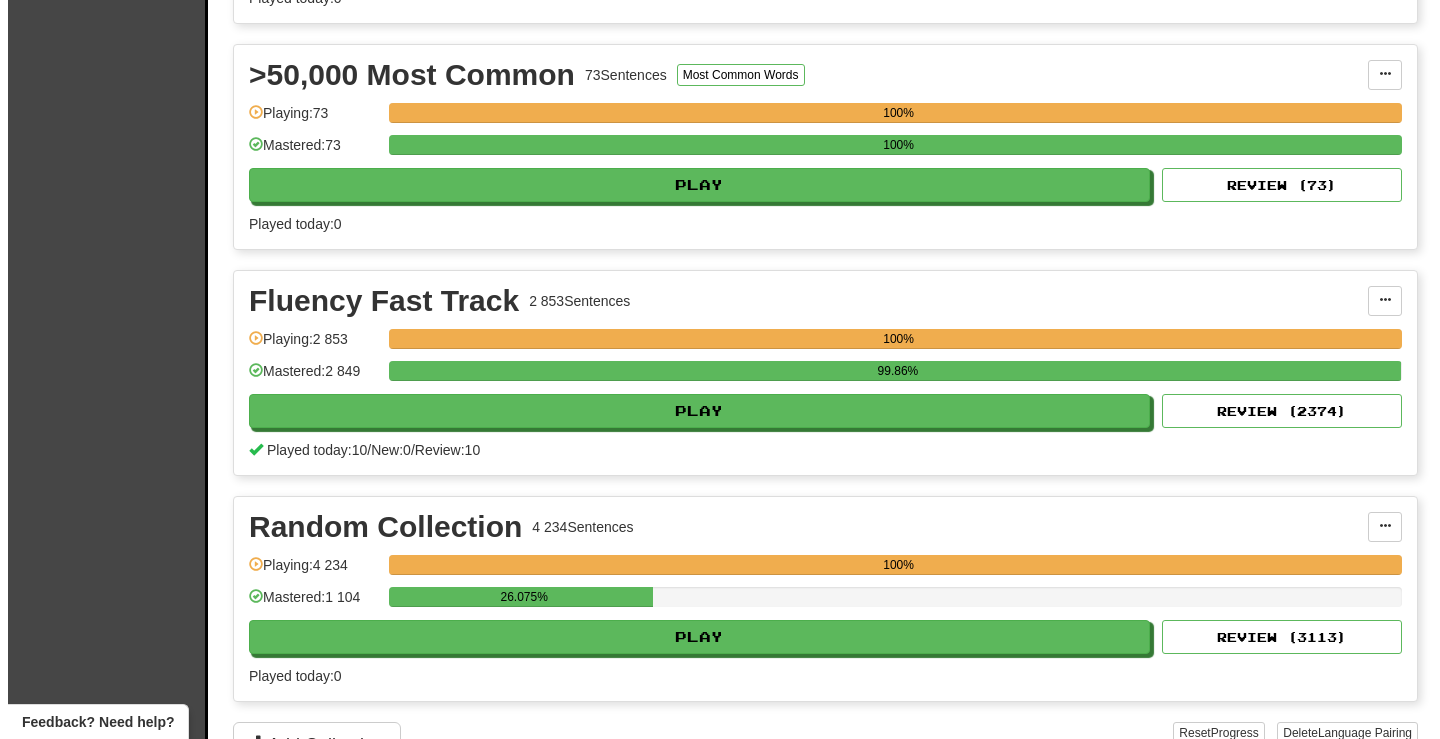 scroll, scrollTop: 3100, scrollLeft: 0, axis: vertical 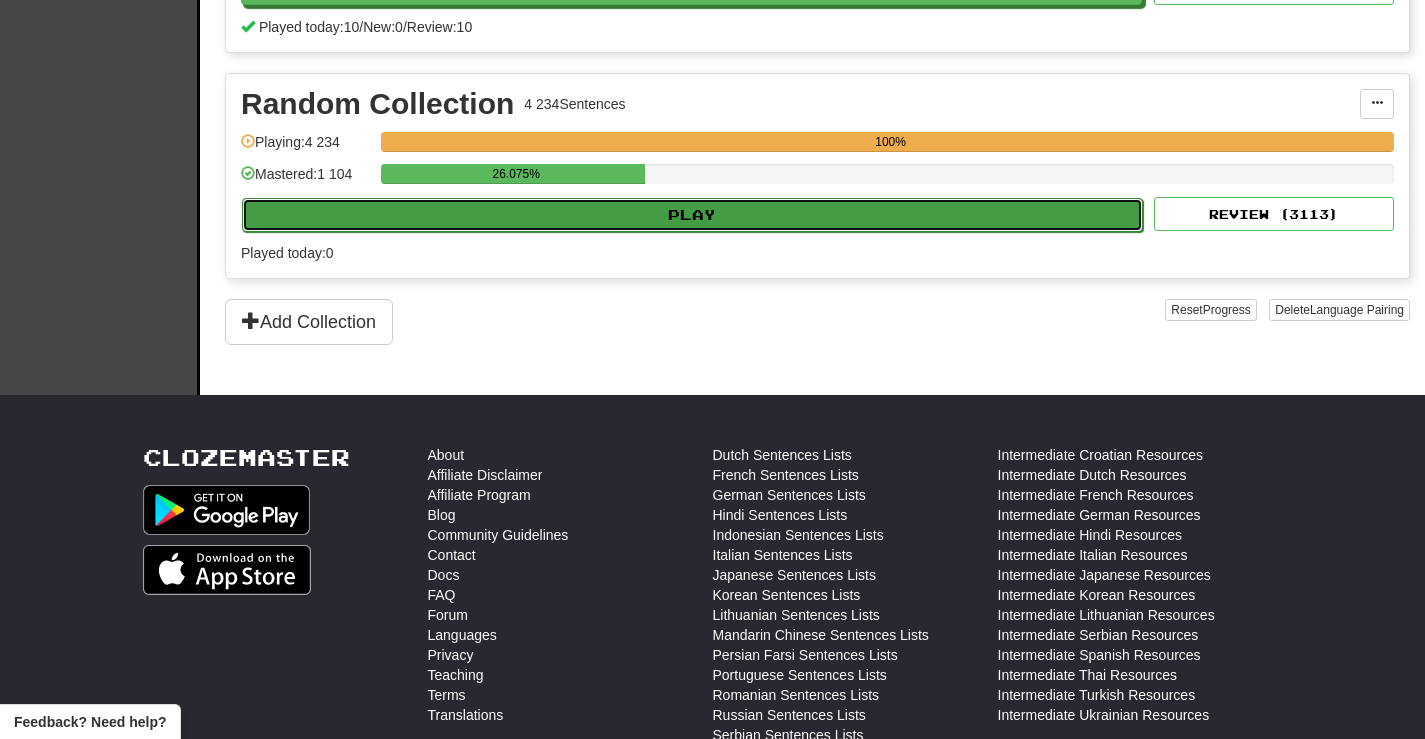 click on "Play" at bounding box center [692, 215] 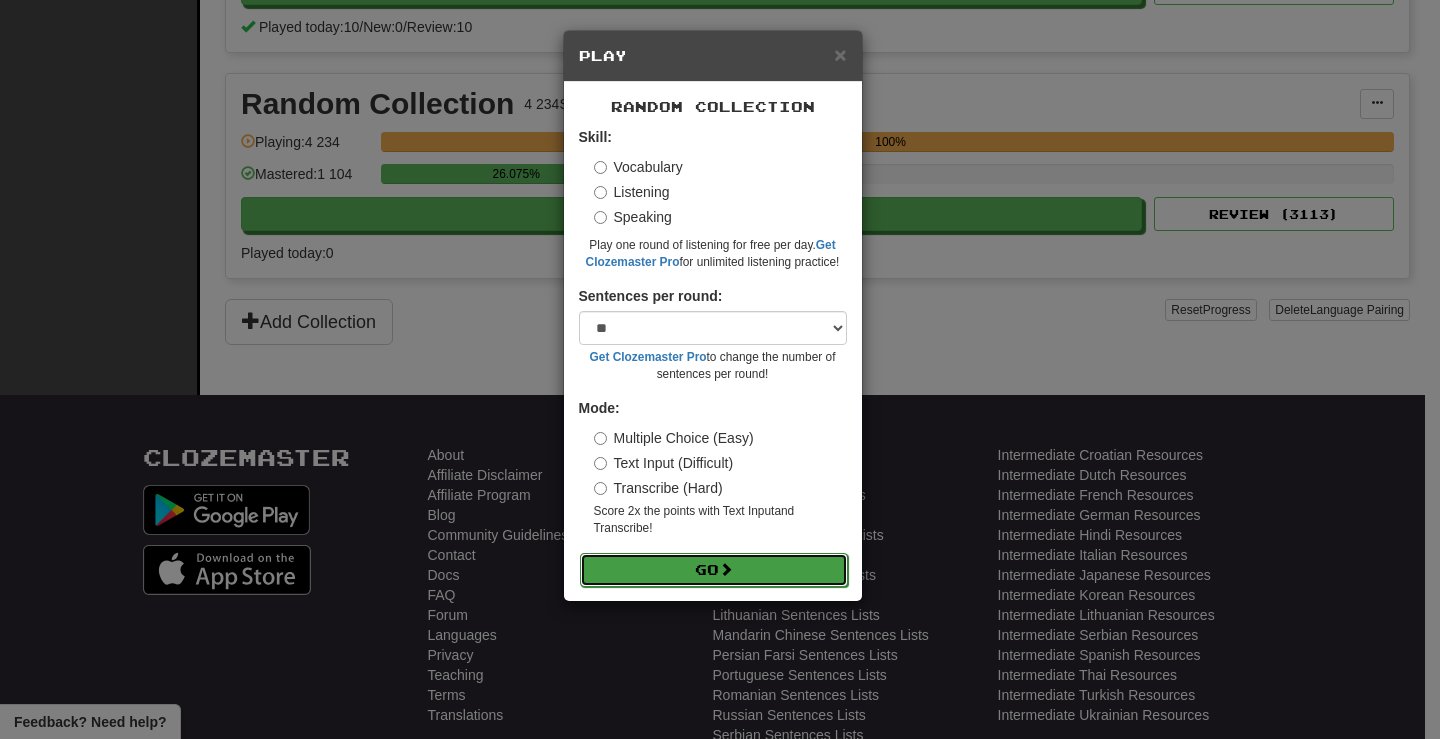 click on "Go" at bounding box center [714, 570] 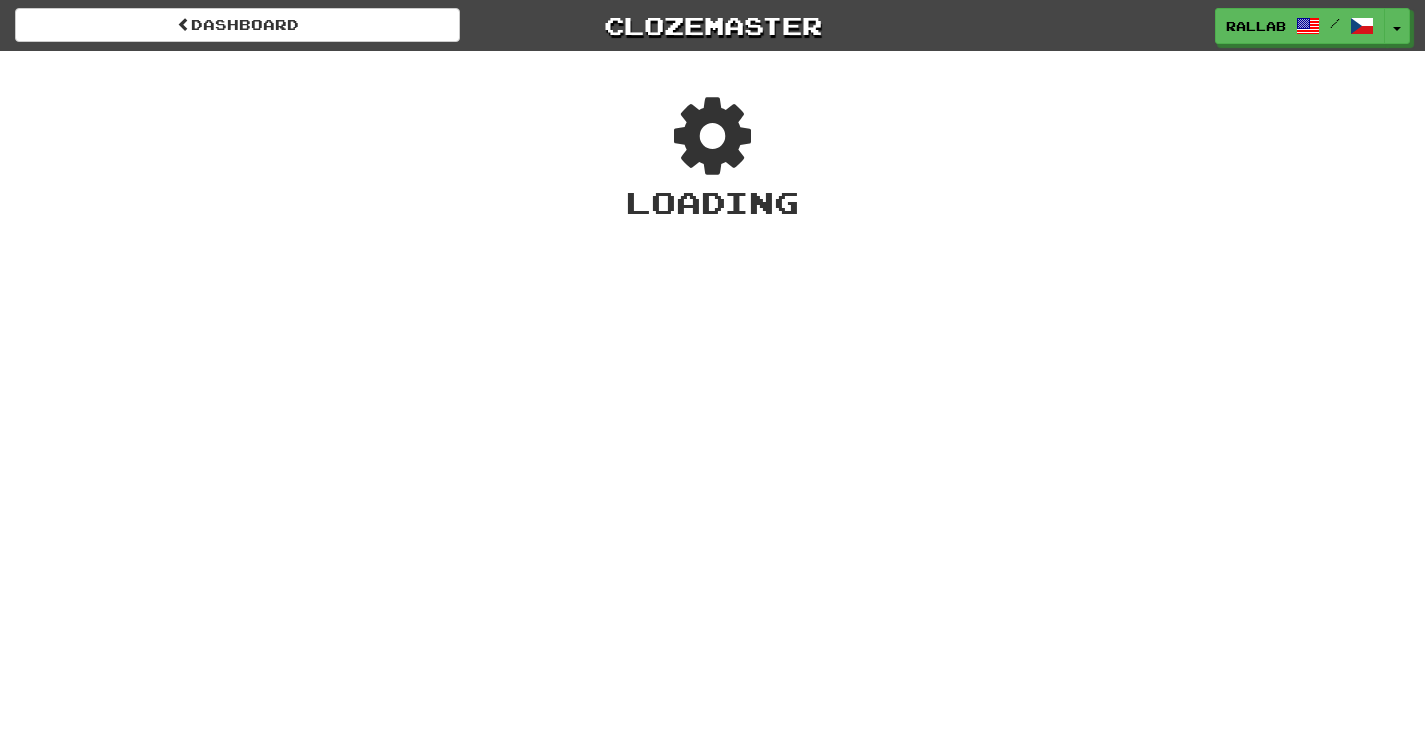 scroll, scrollTop: 0, scrollLeft: 0, axis: both 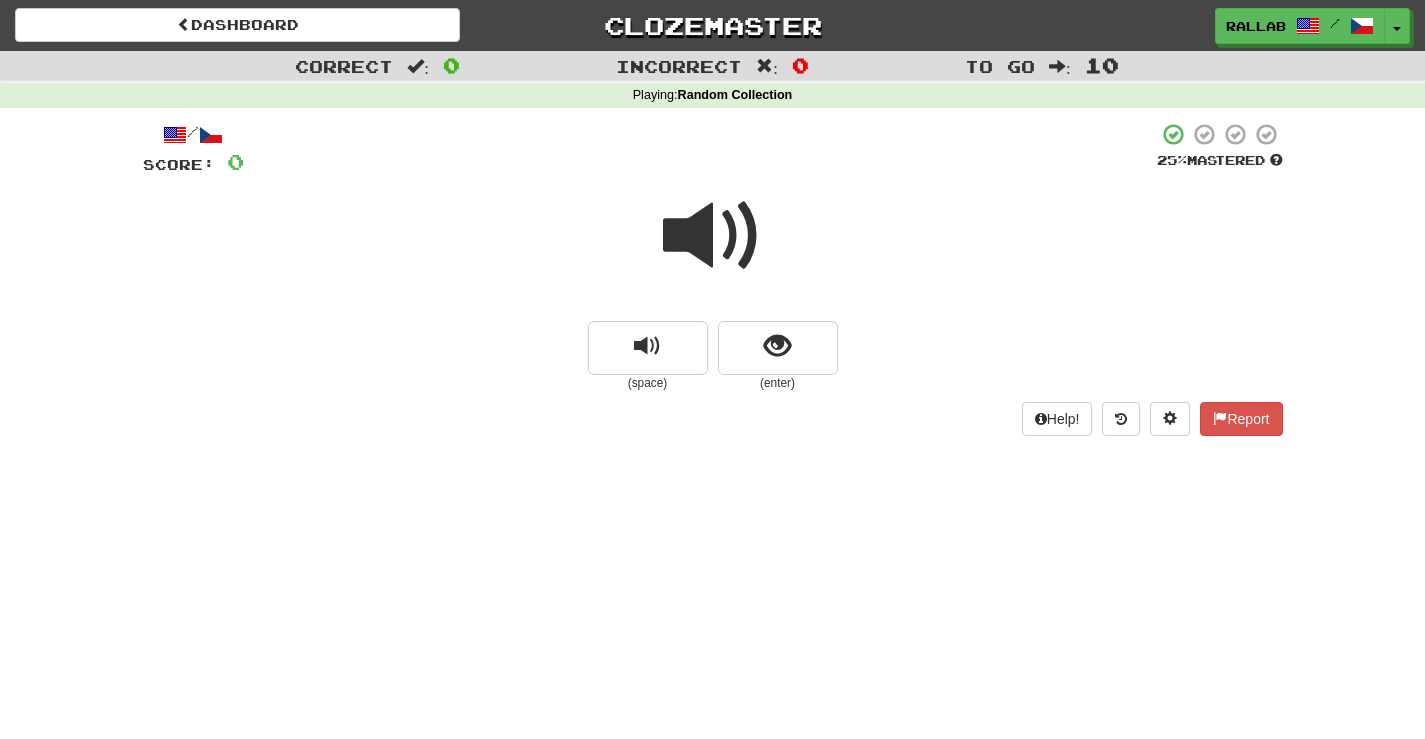 click at bounding box center [713, 236] 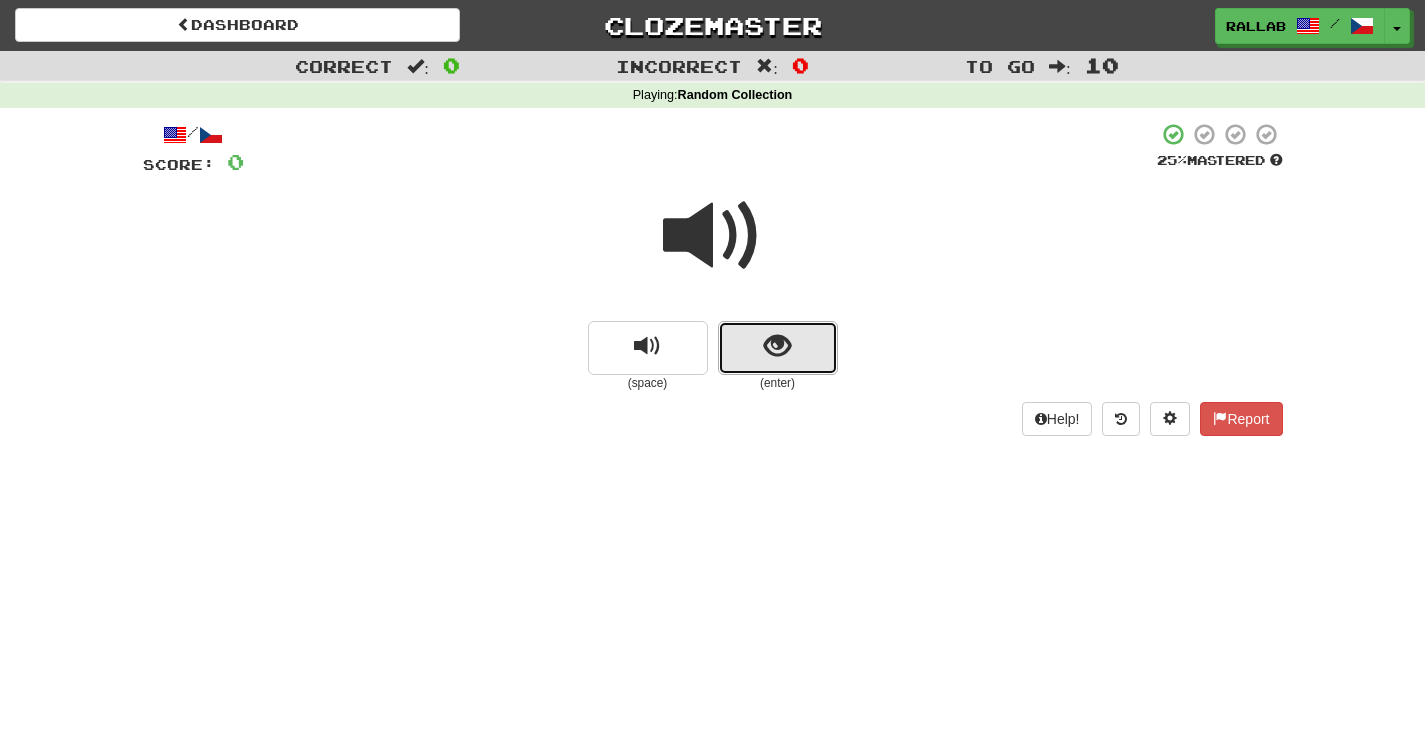 click at bounding box center [778, 348] 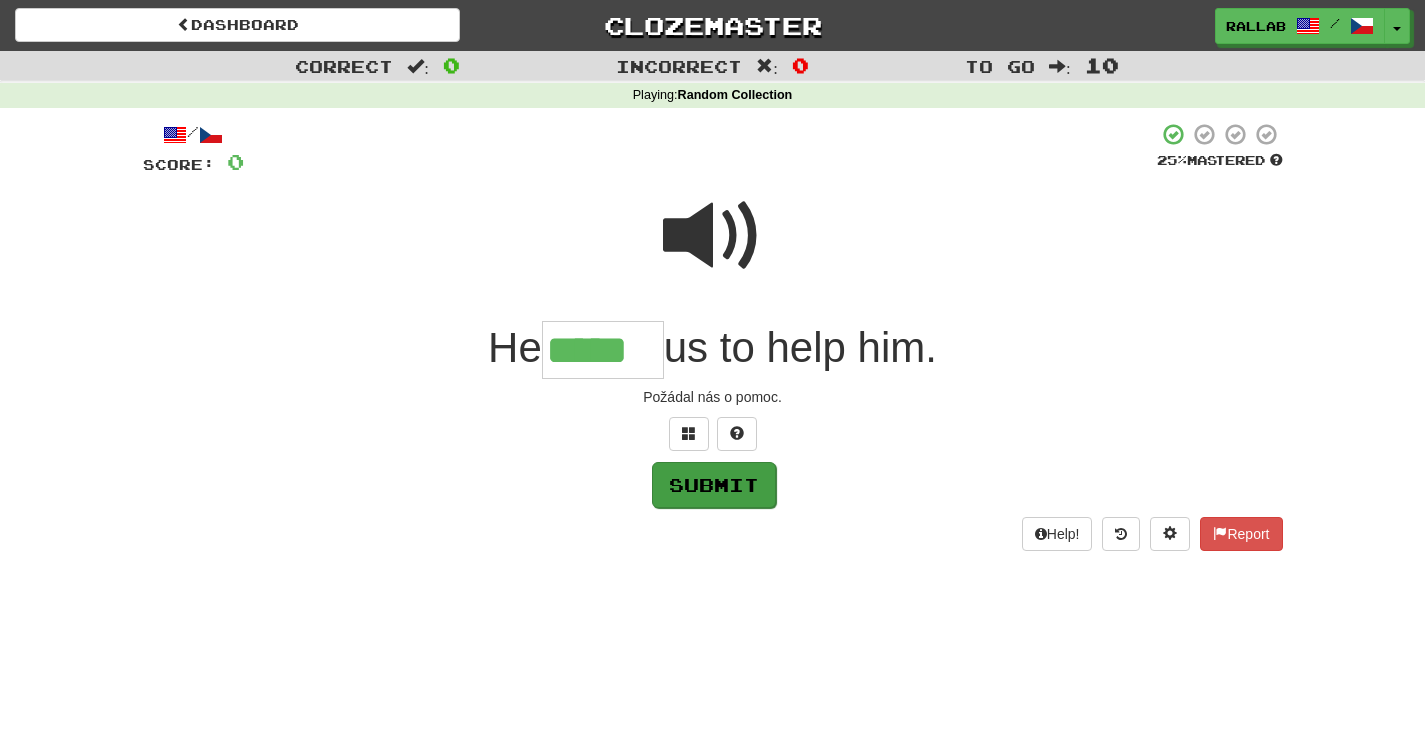 type on "*****" 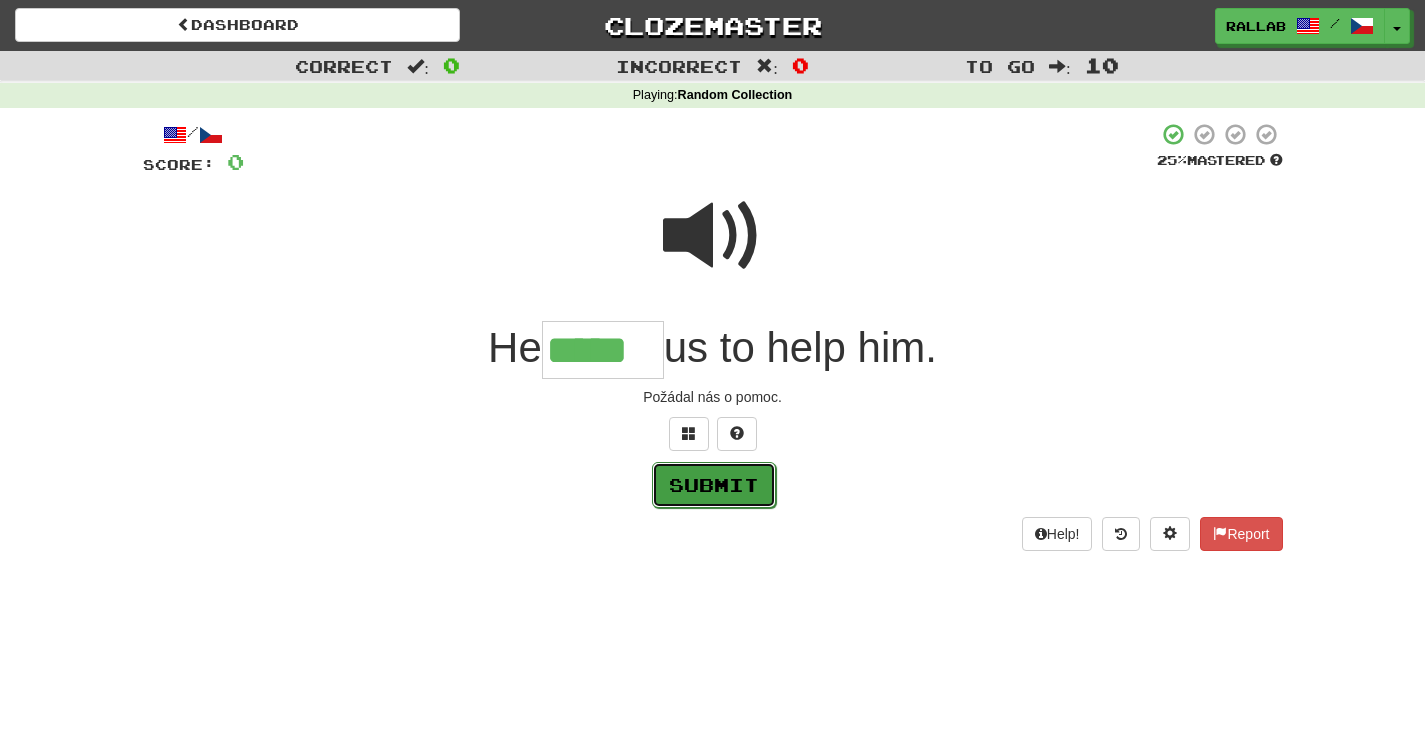 click on "Submit" at bounding box center [714, 485] 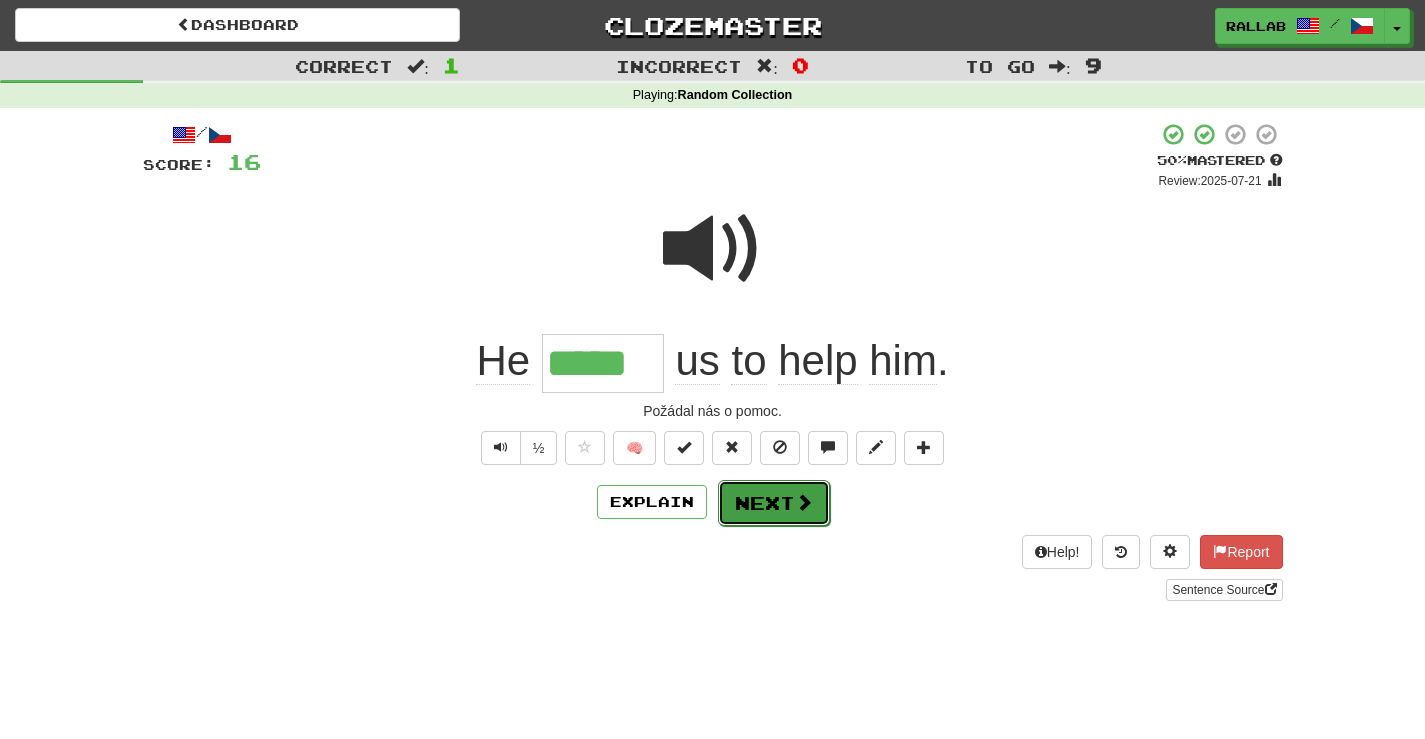 click on "Next" at bounding box center [774, 503] 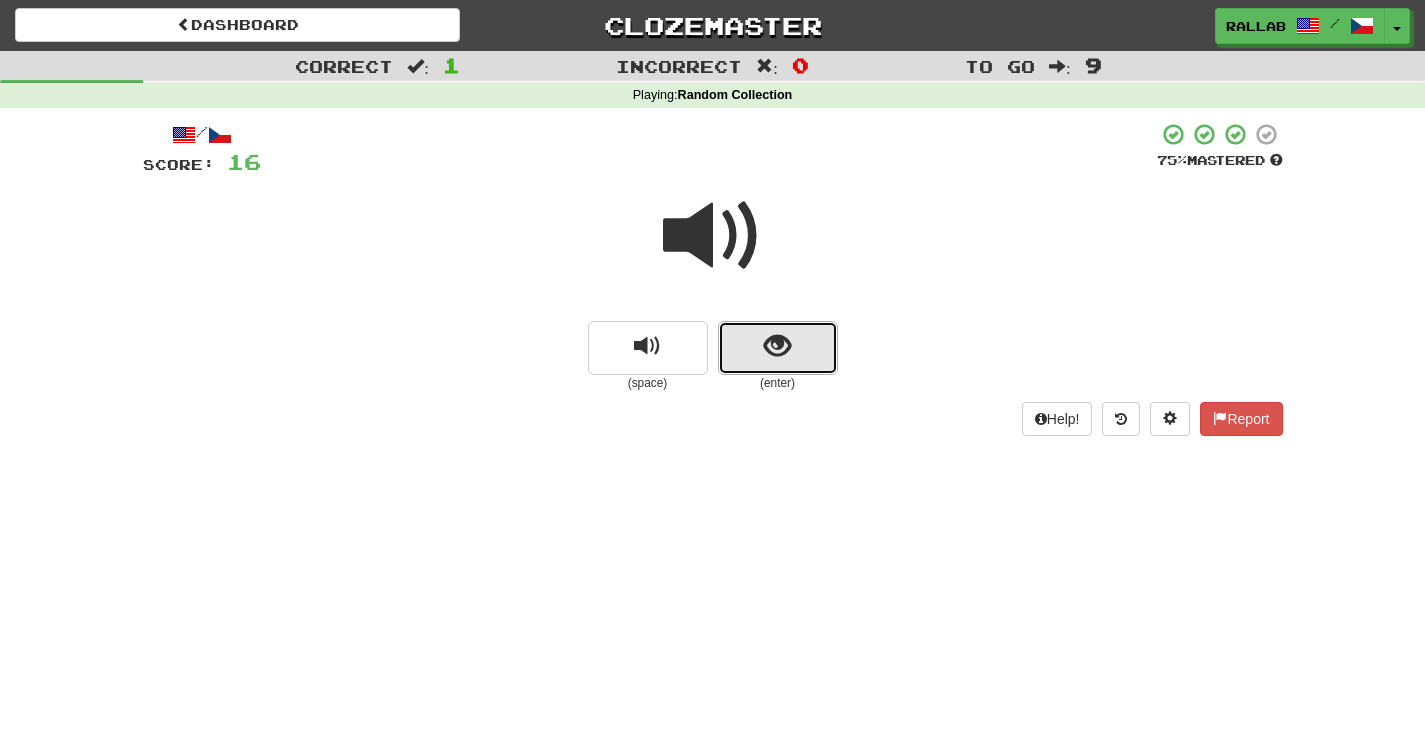 click at bounding box center [777, 346] 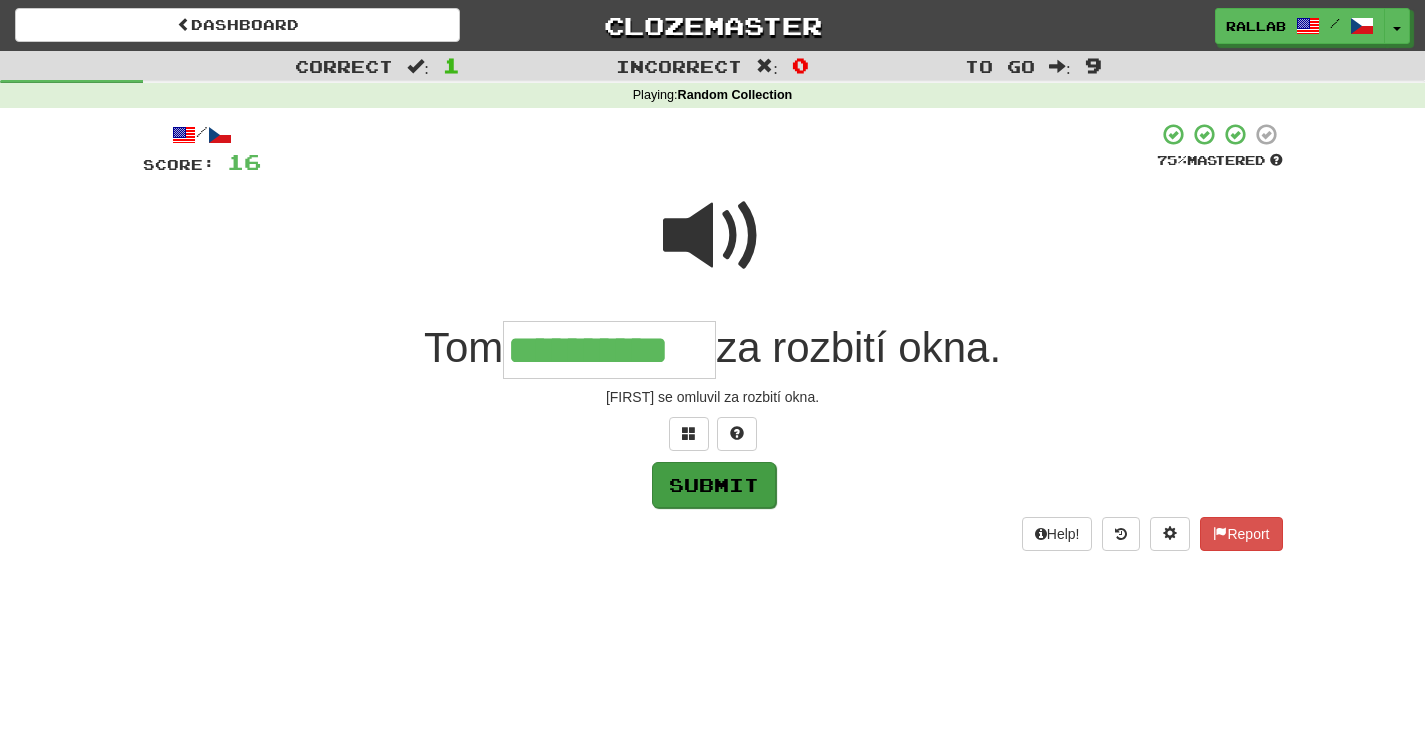 type on "**********" 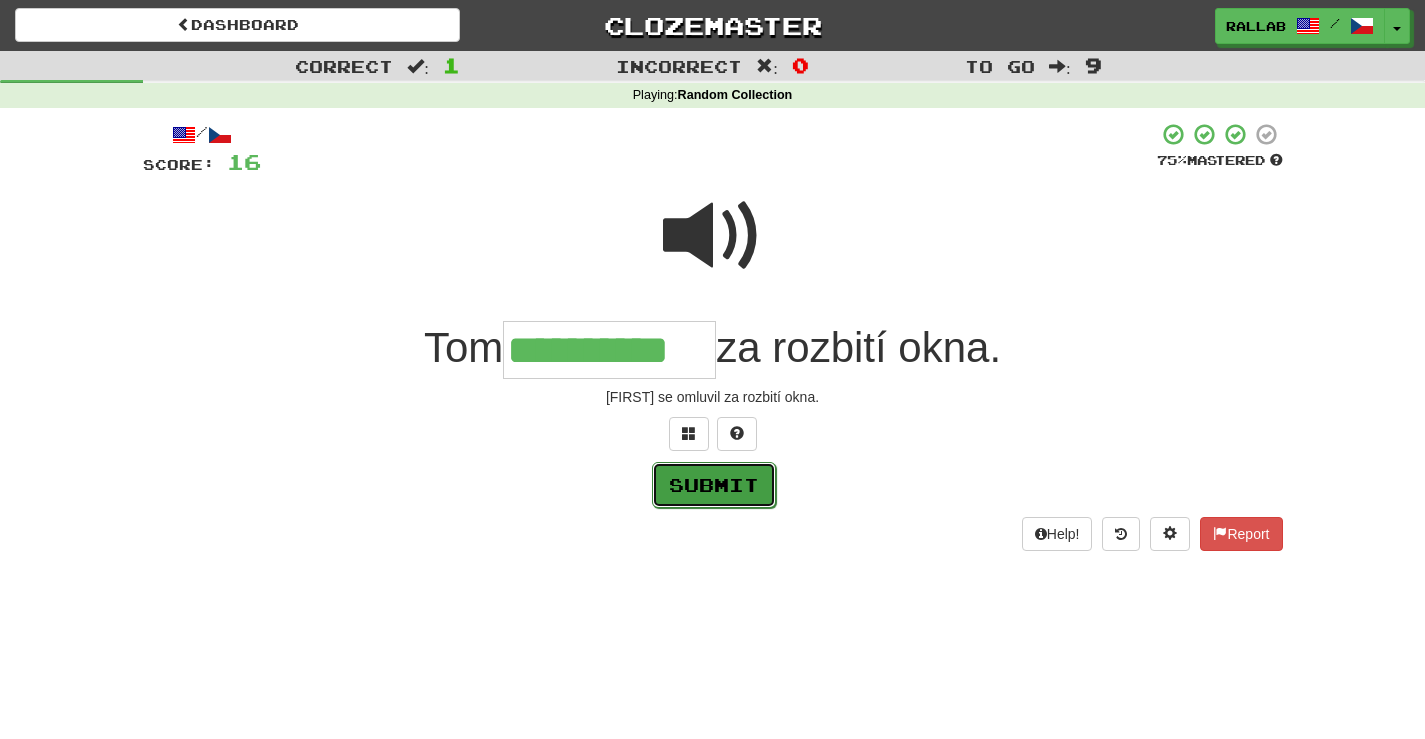 click on "Submit" at bounding box center [714, 485] 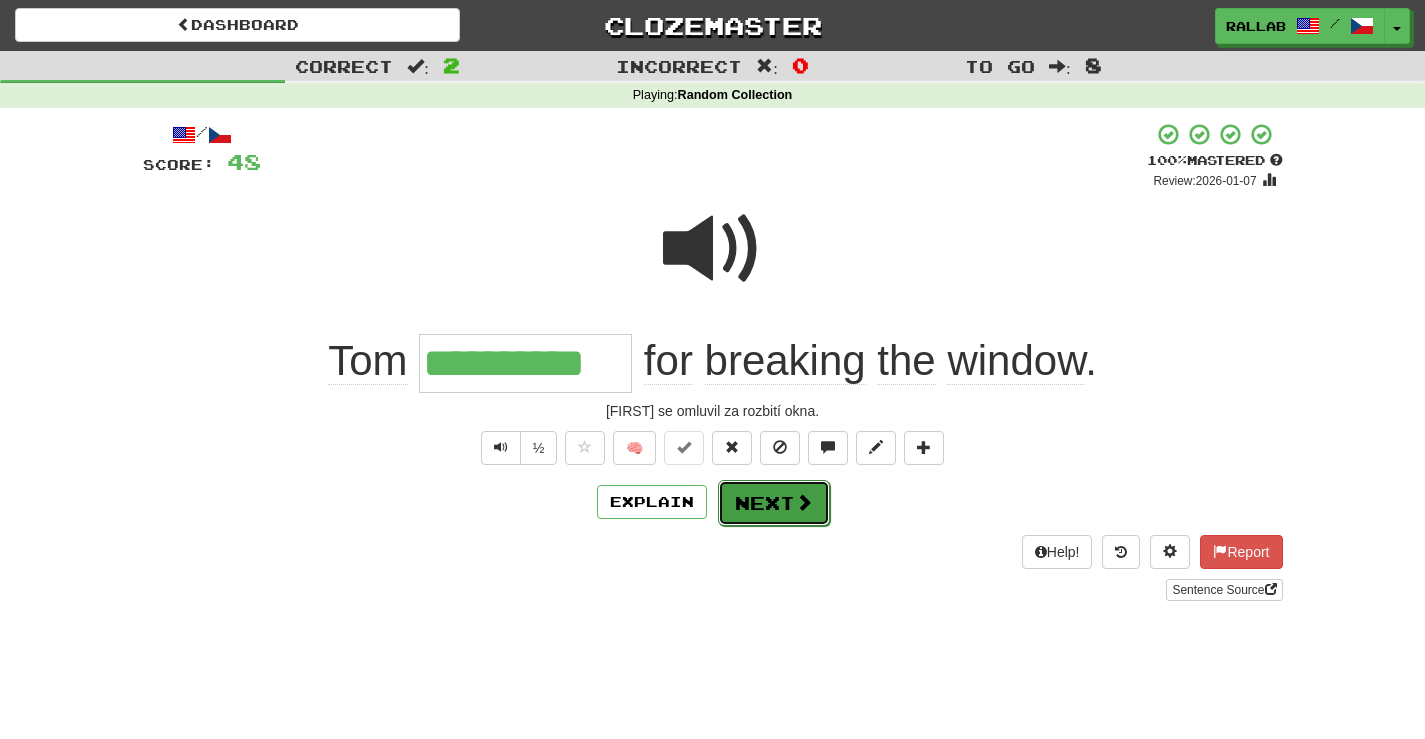 click on "Next" at bounding box center (774, 503) 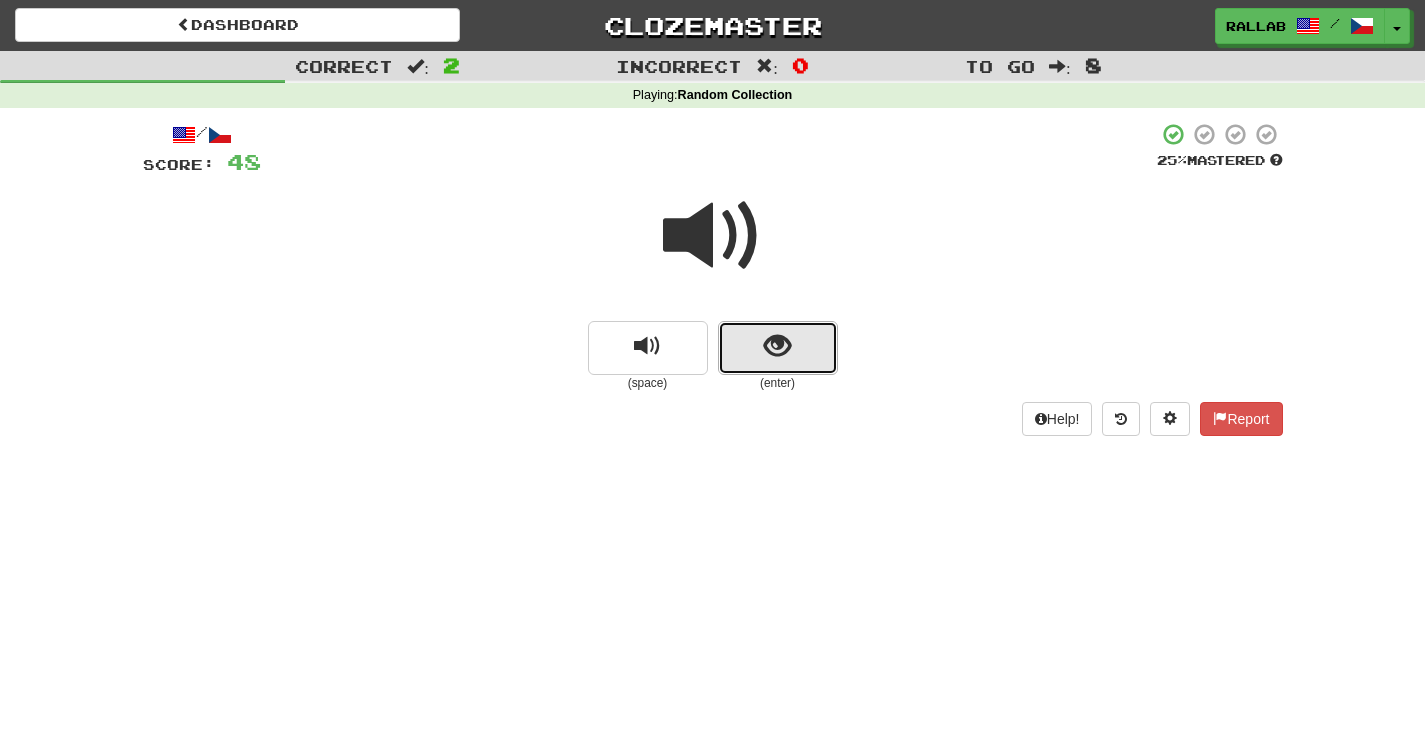 click at bounding box center (777, 346) 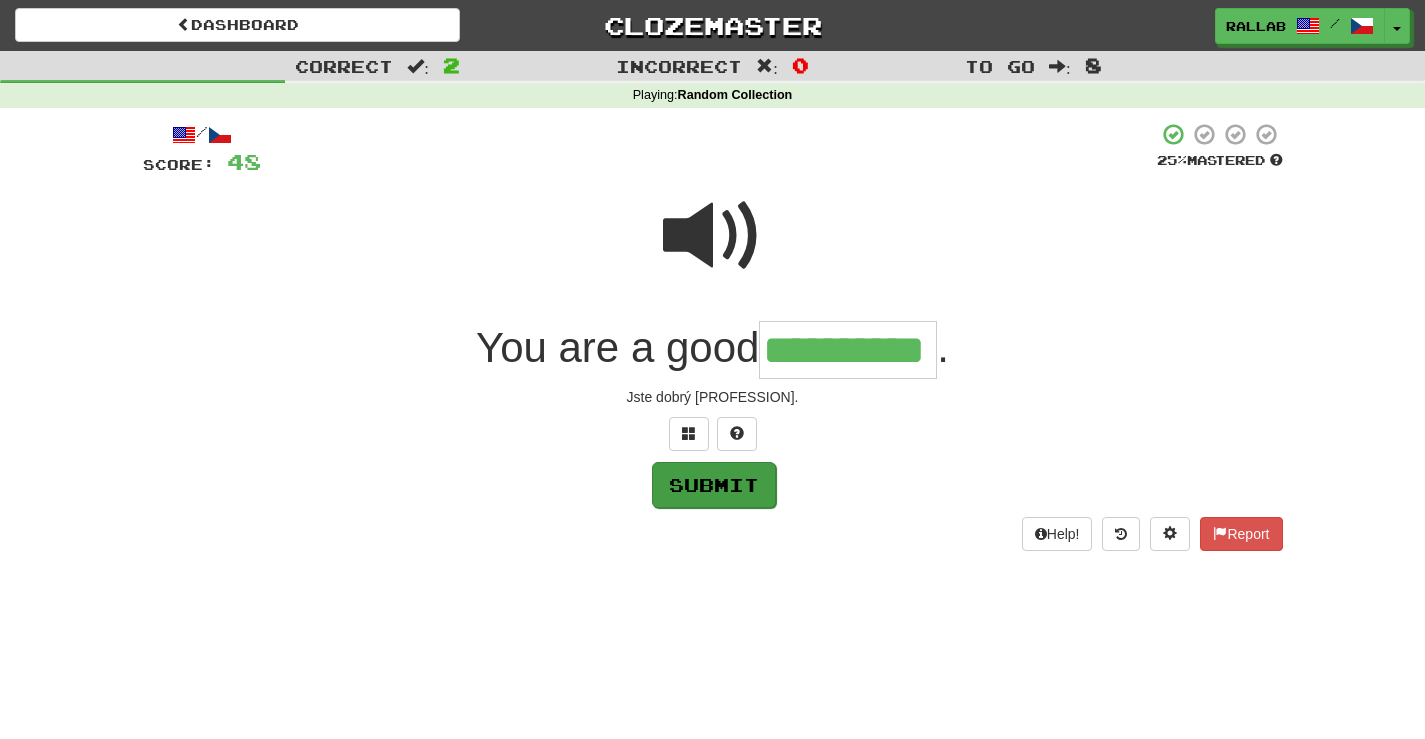 type on "**********" 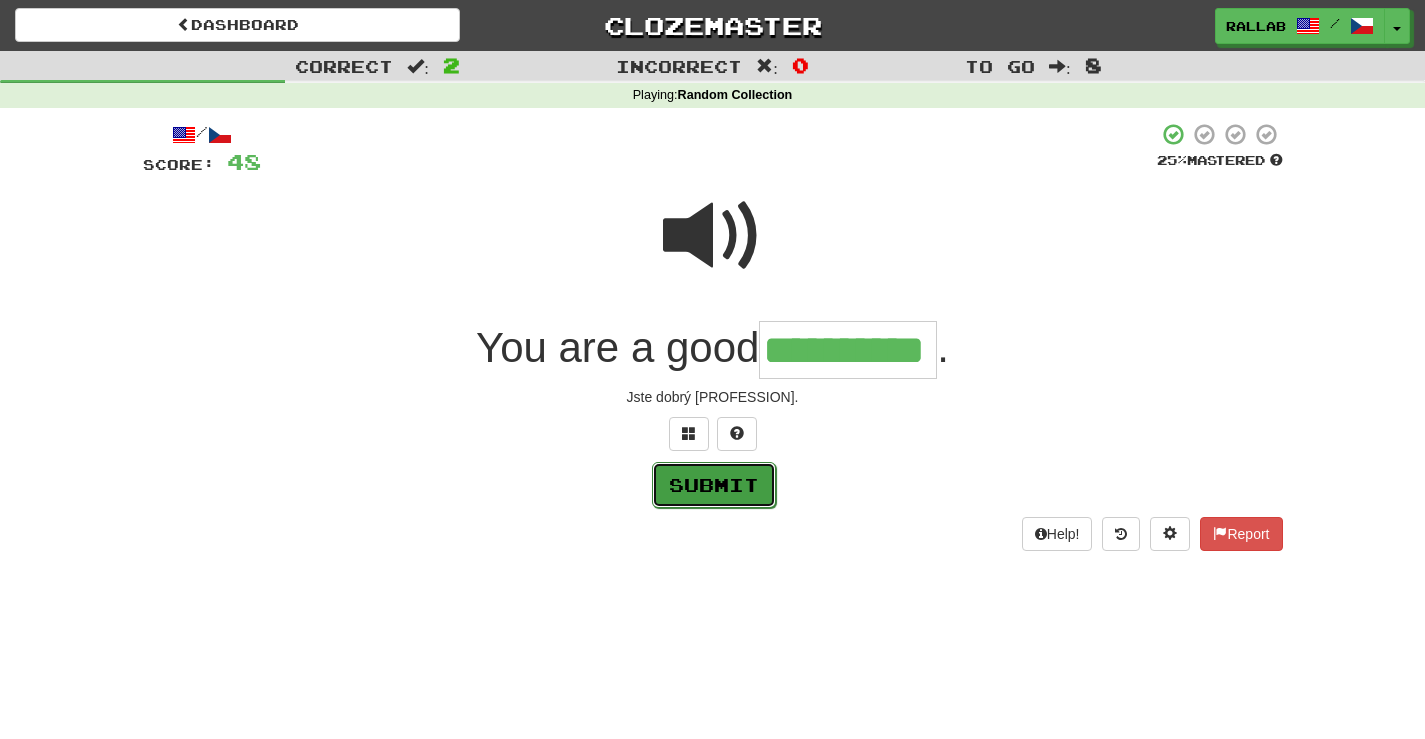 click on "Submit" at bounding box center (714, 485) 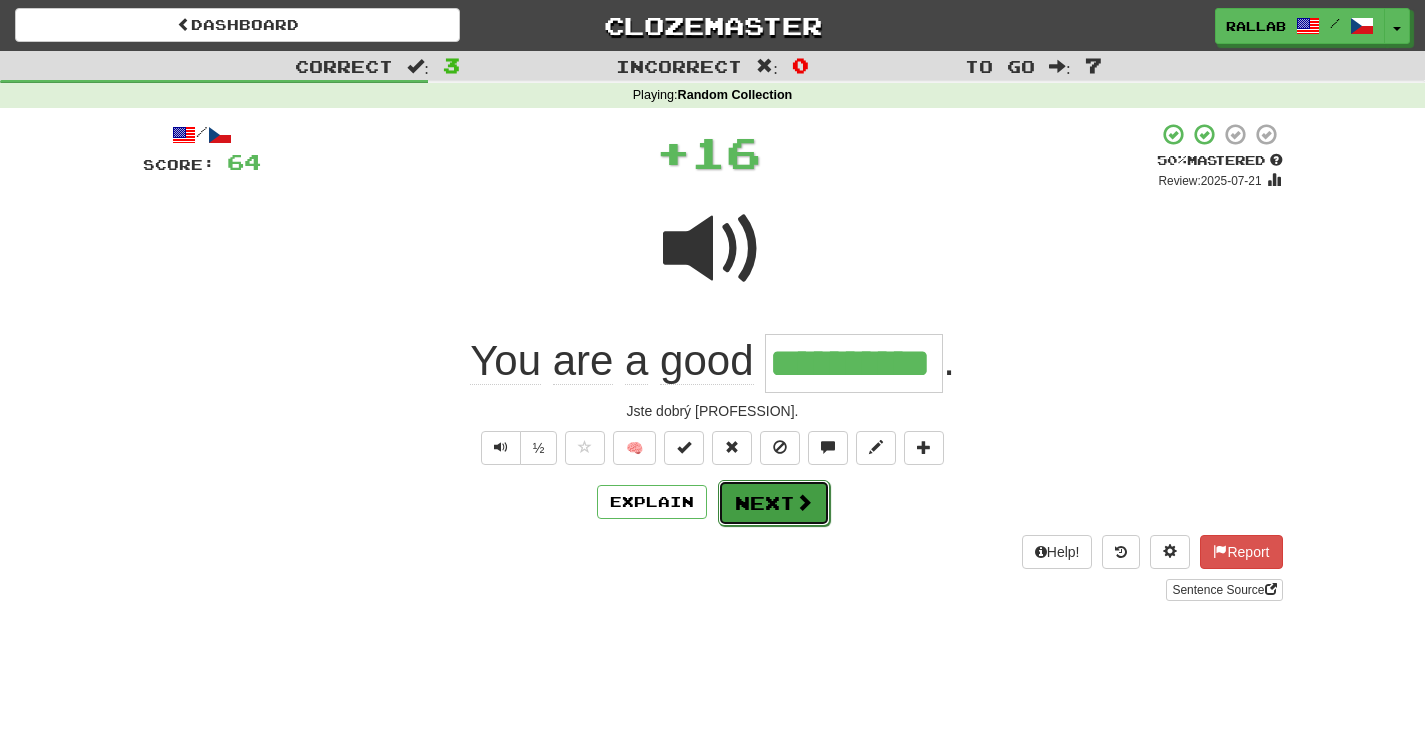 click on "Next" at bounding box center [774, 503] 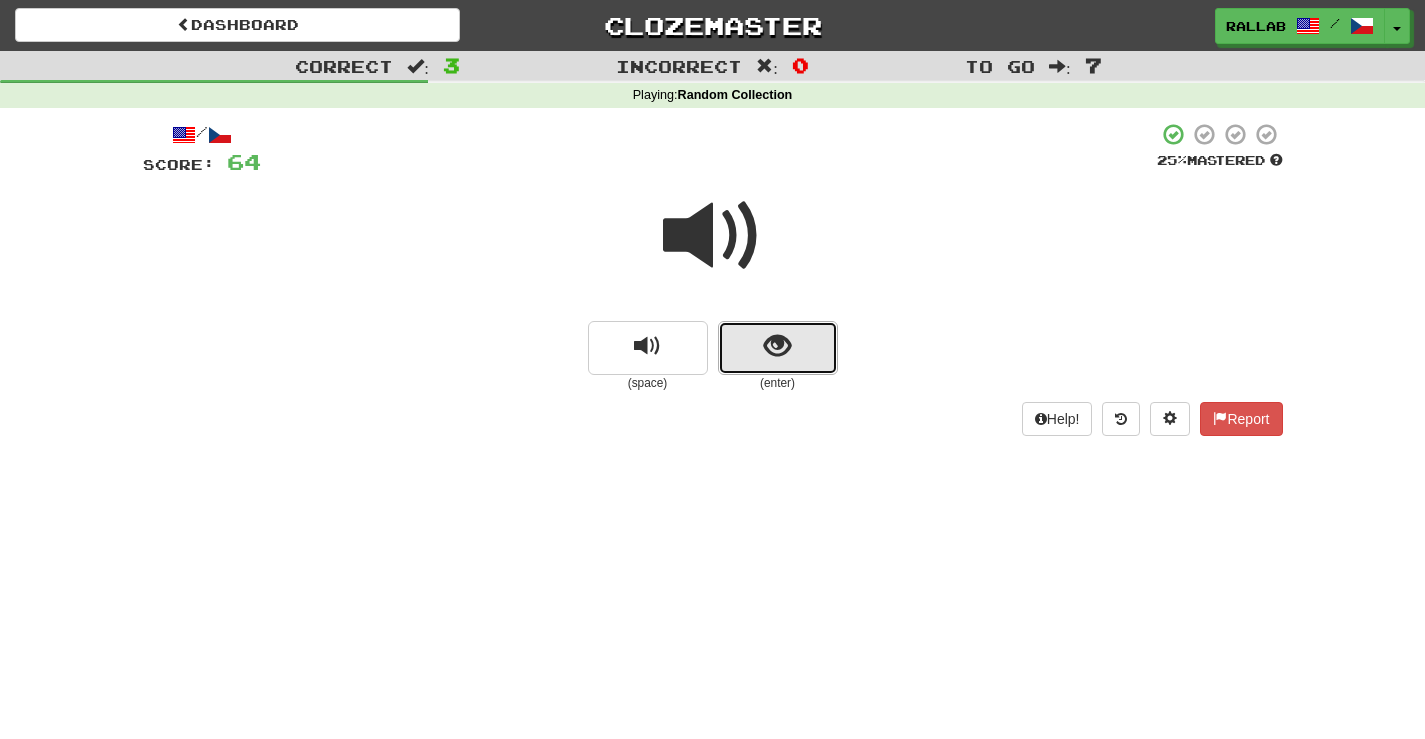 click at bounding box center (777, 346) 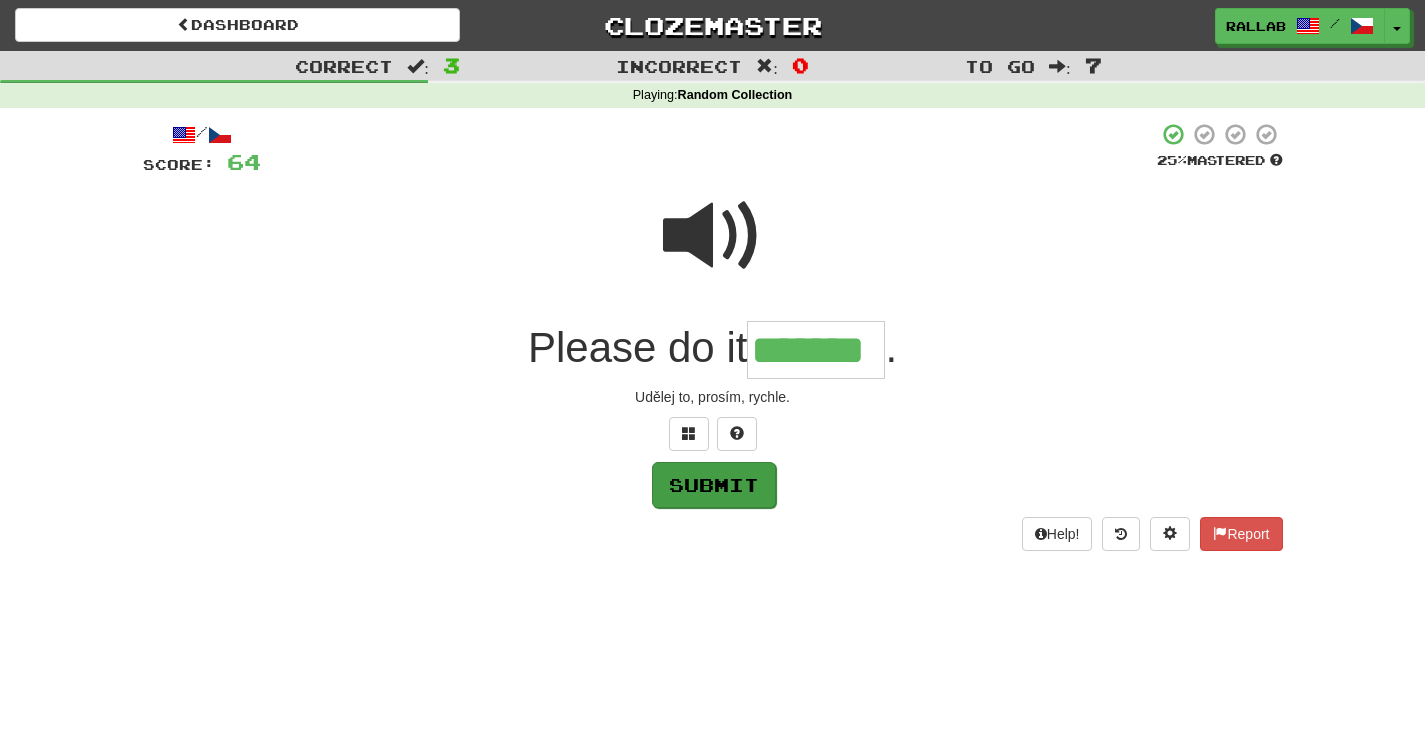 type on "*******" 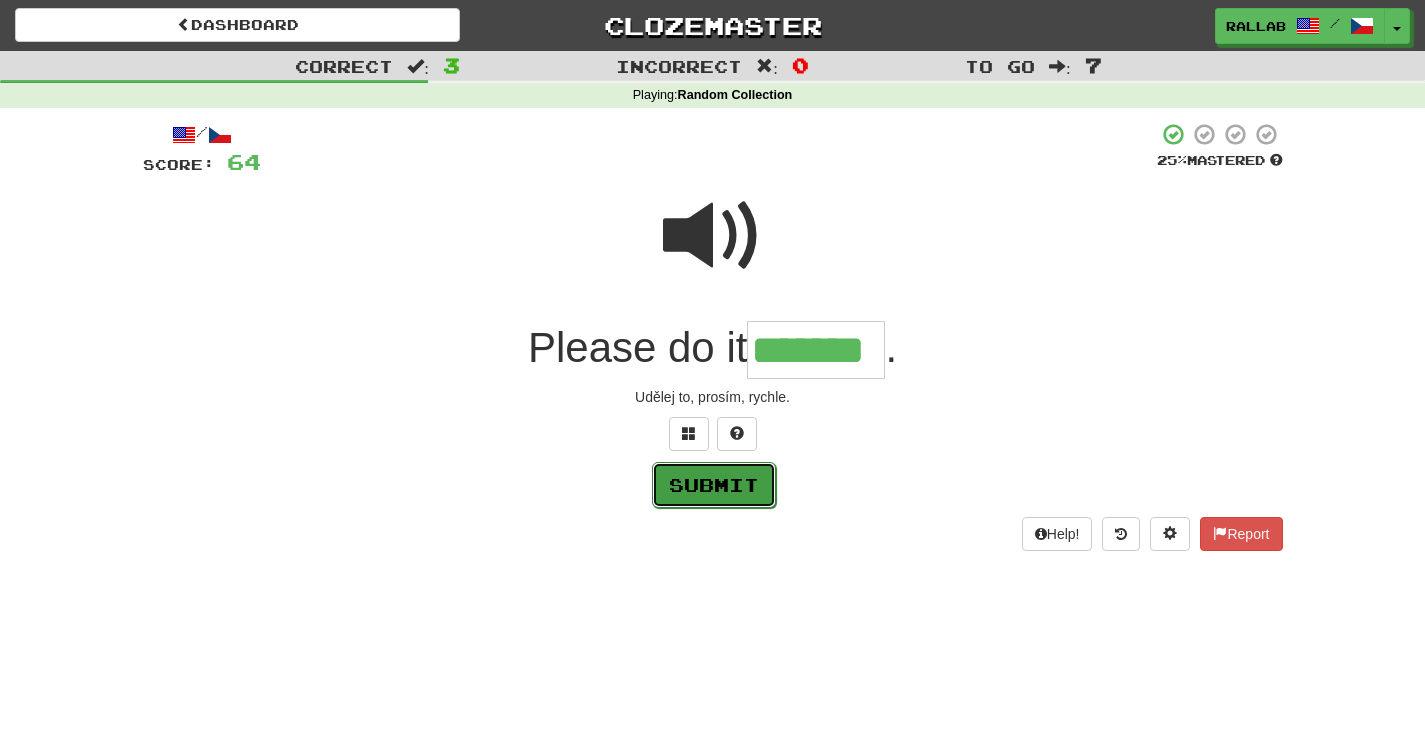 click on "Submit" at bounding box center (714, 485) 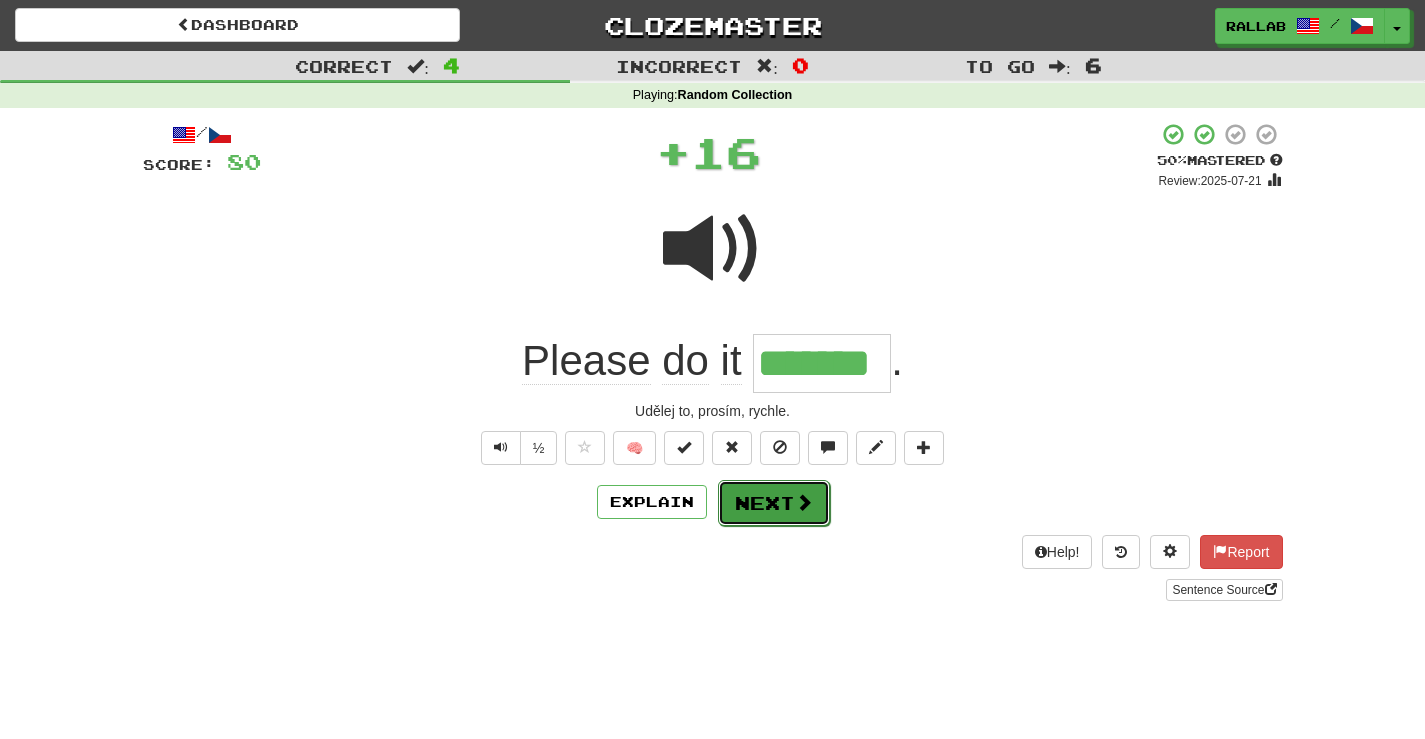 click on "Next" at bounding box center [774, 503] 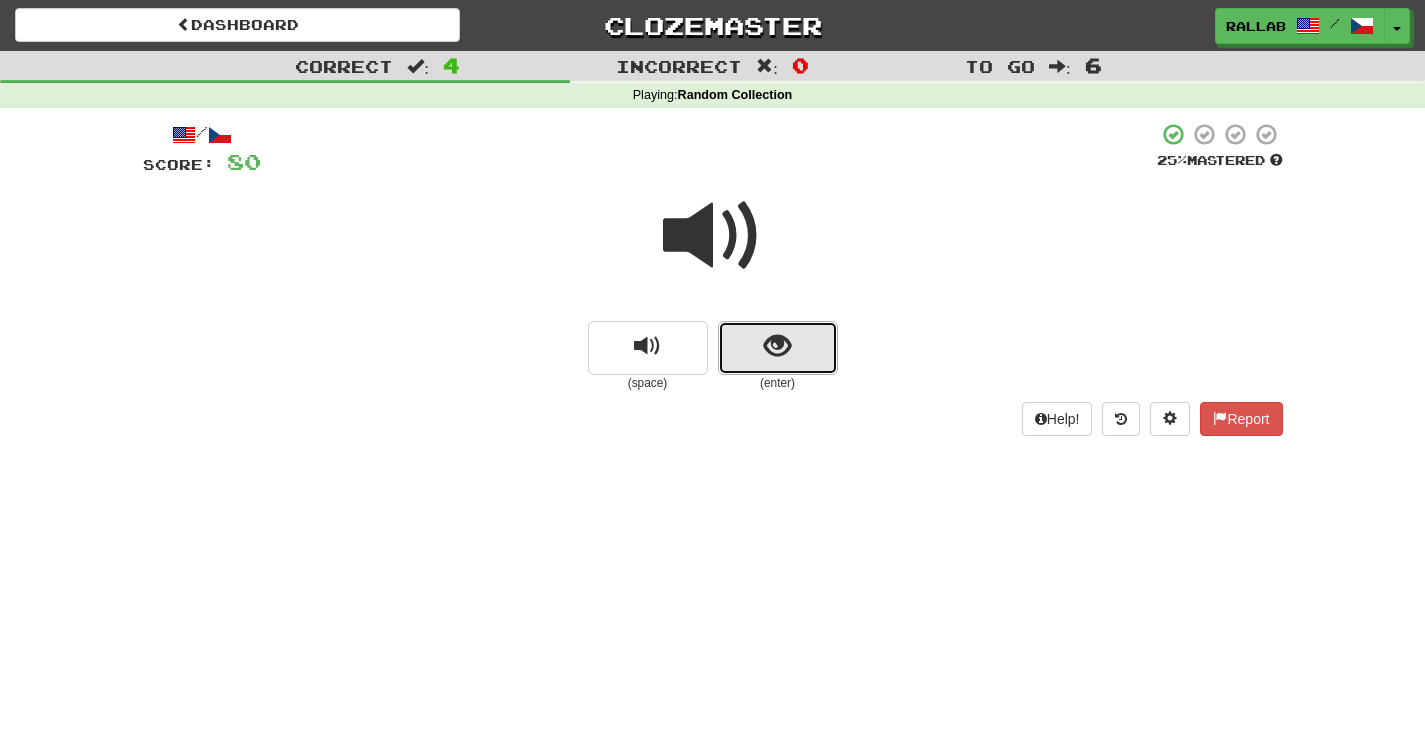 click at bounding box center [777, 346] 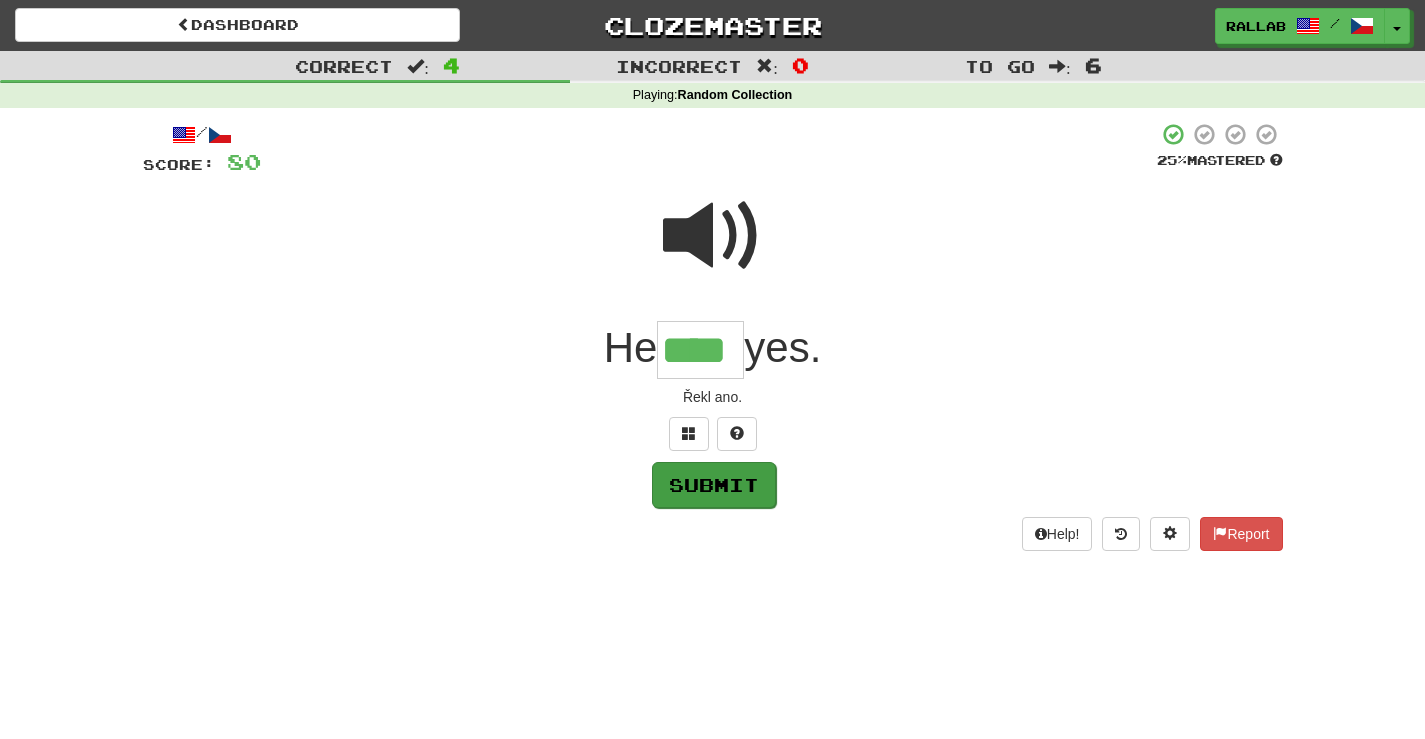 type on "****" 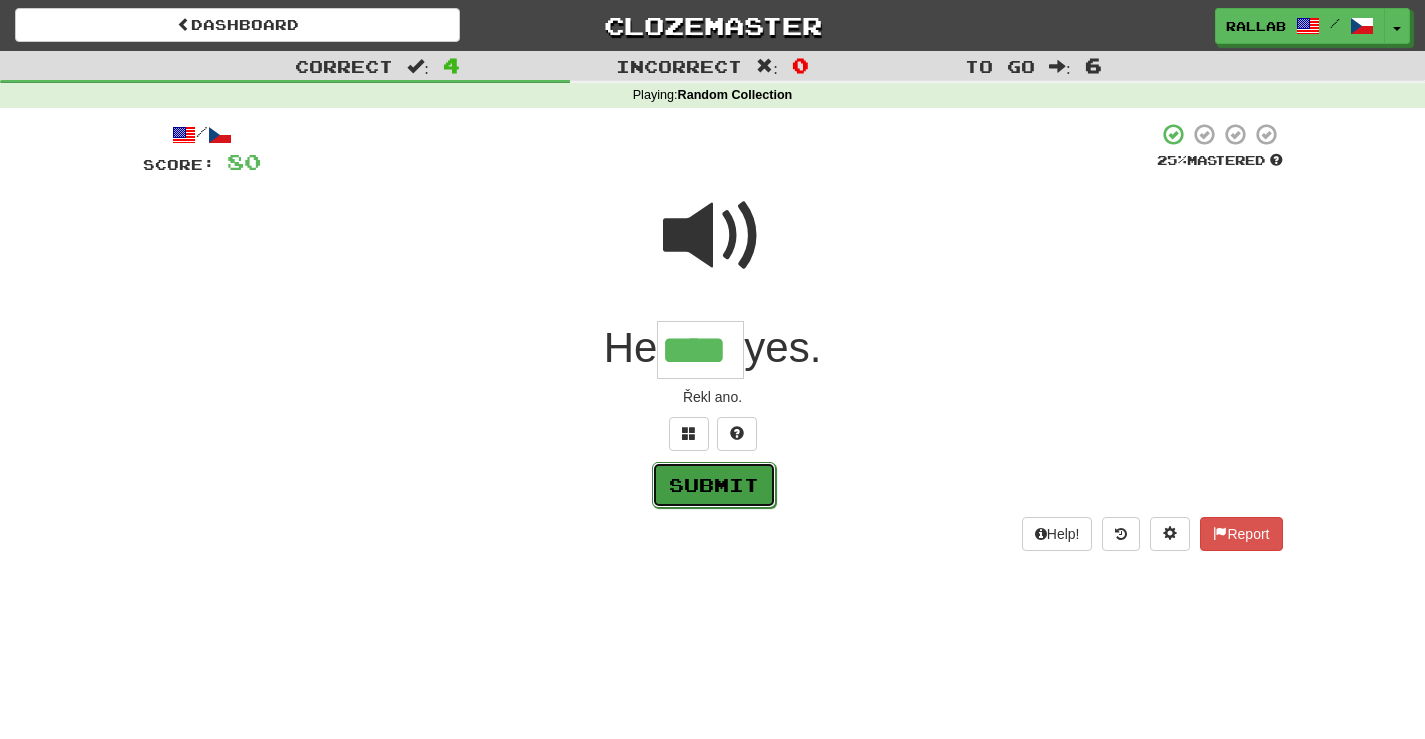 click on "Submit" at bounding box center (714, 485) 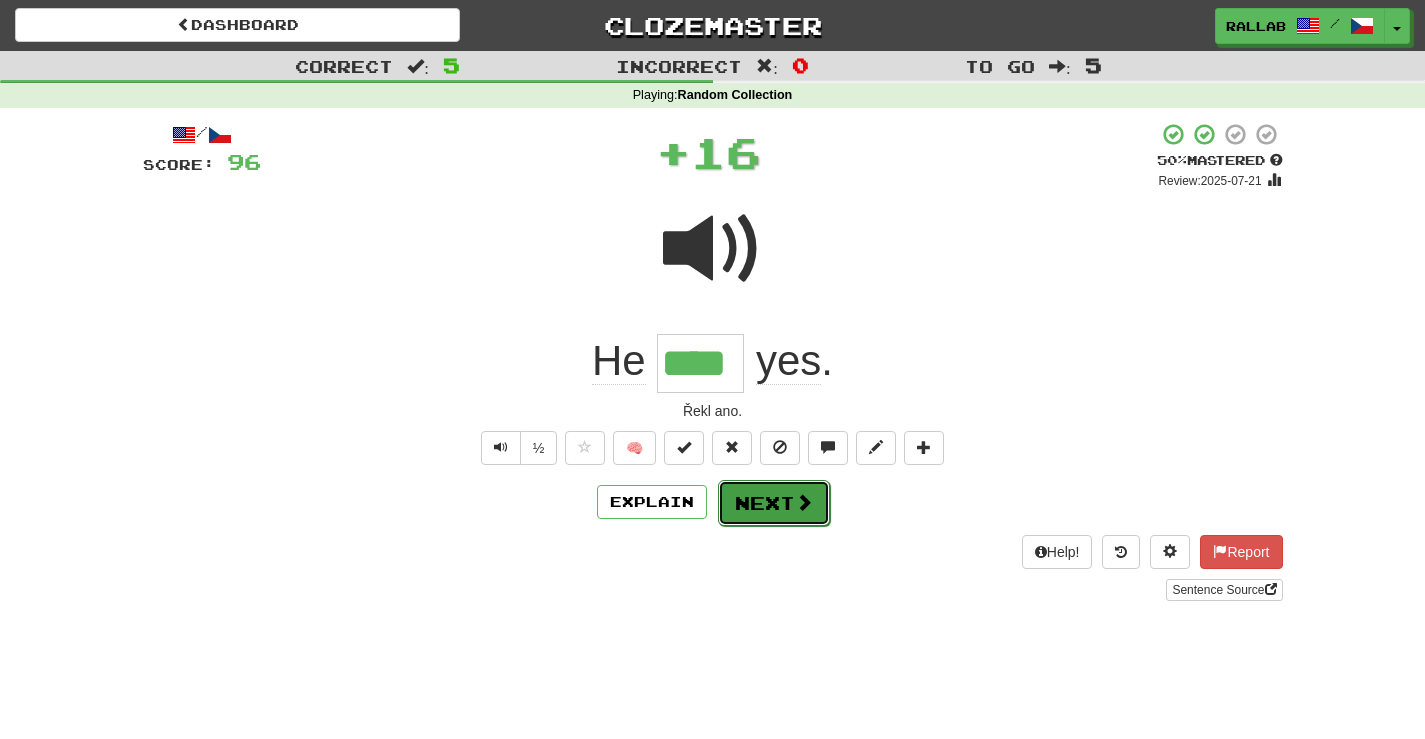 click on "Next" at bounding box center [774, 503] 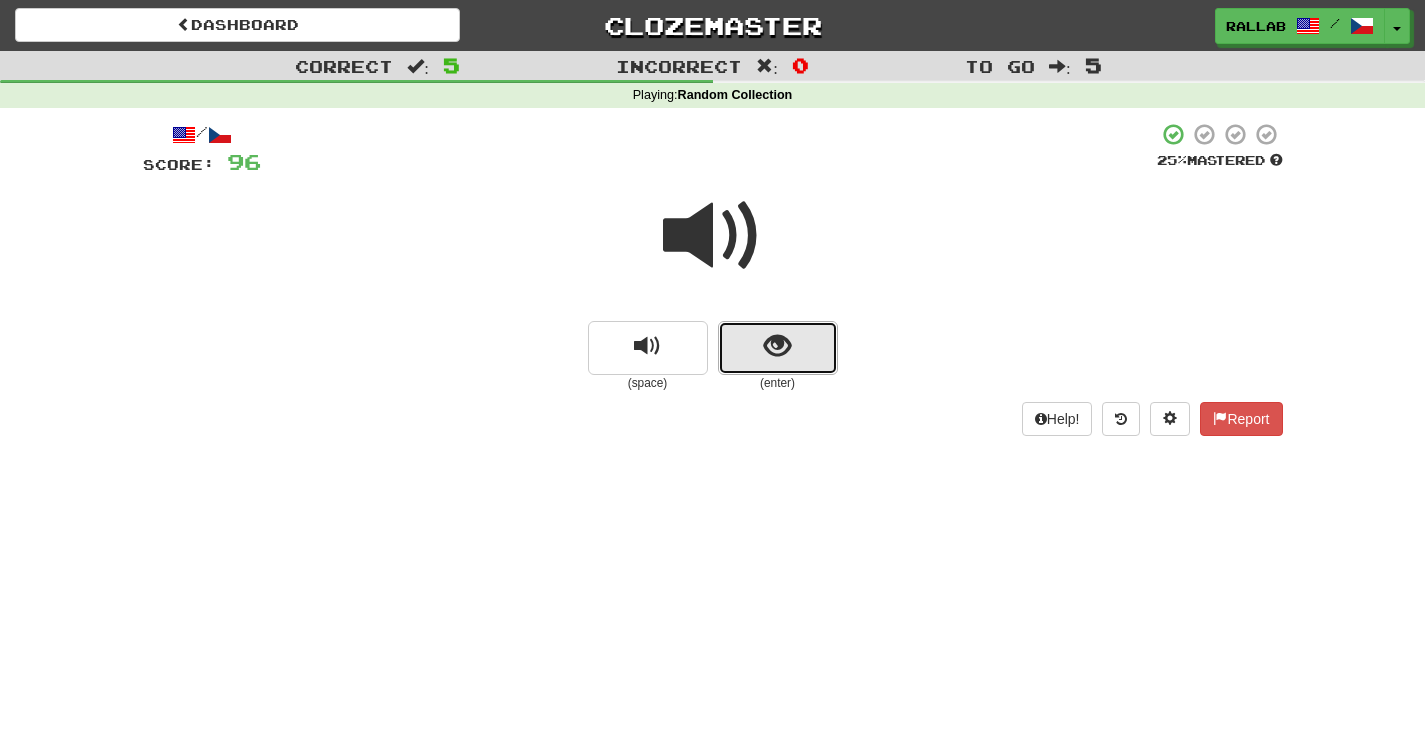 click at bounding box center [777, 346] 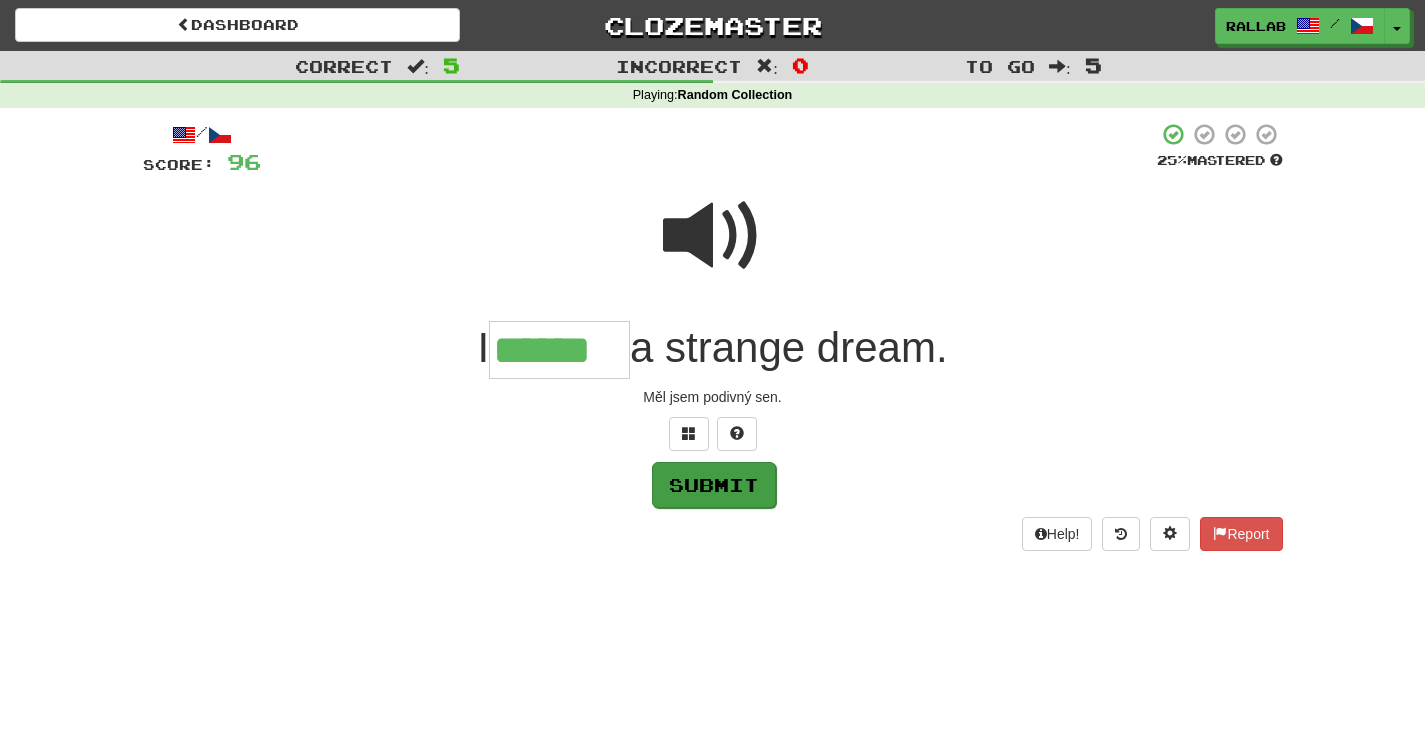type on "******" 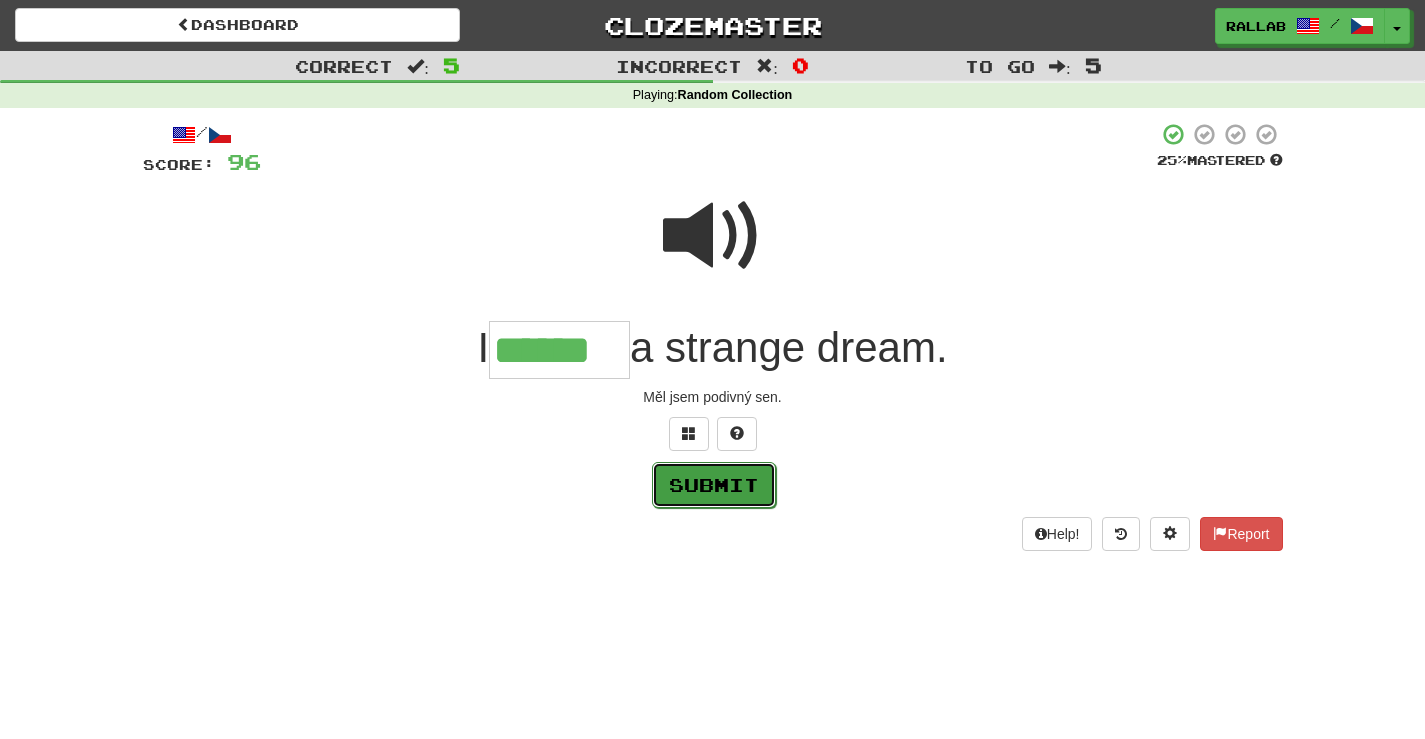 click on "Submit" at bounding box center [714, 485] 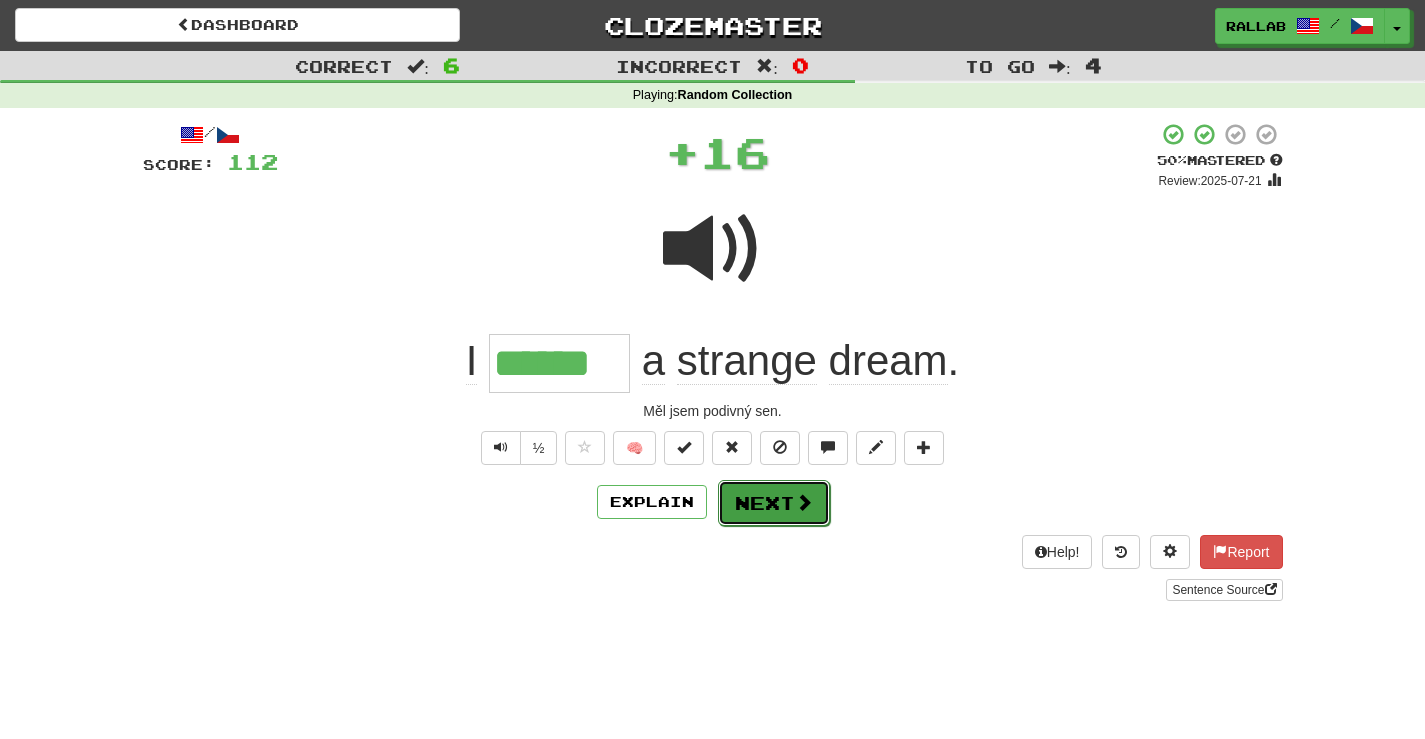 click on "Next" at bounding box center [774, 503] 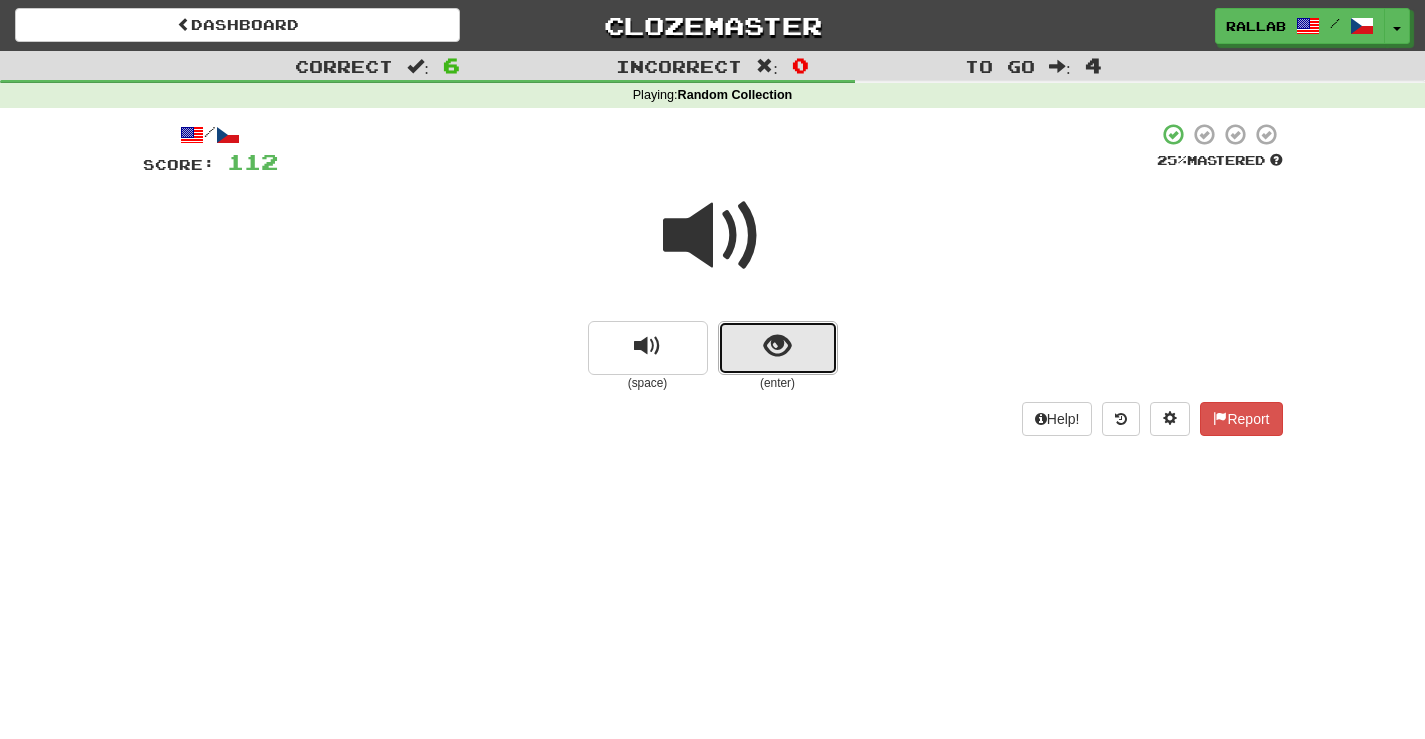 click at bounding box center (777, 346) 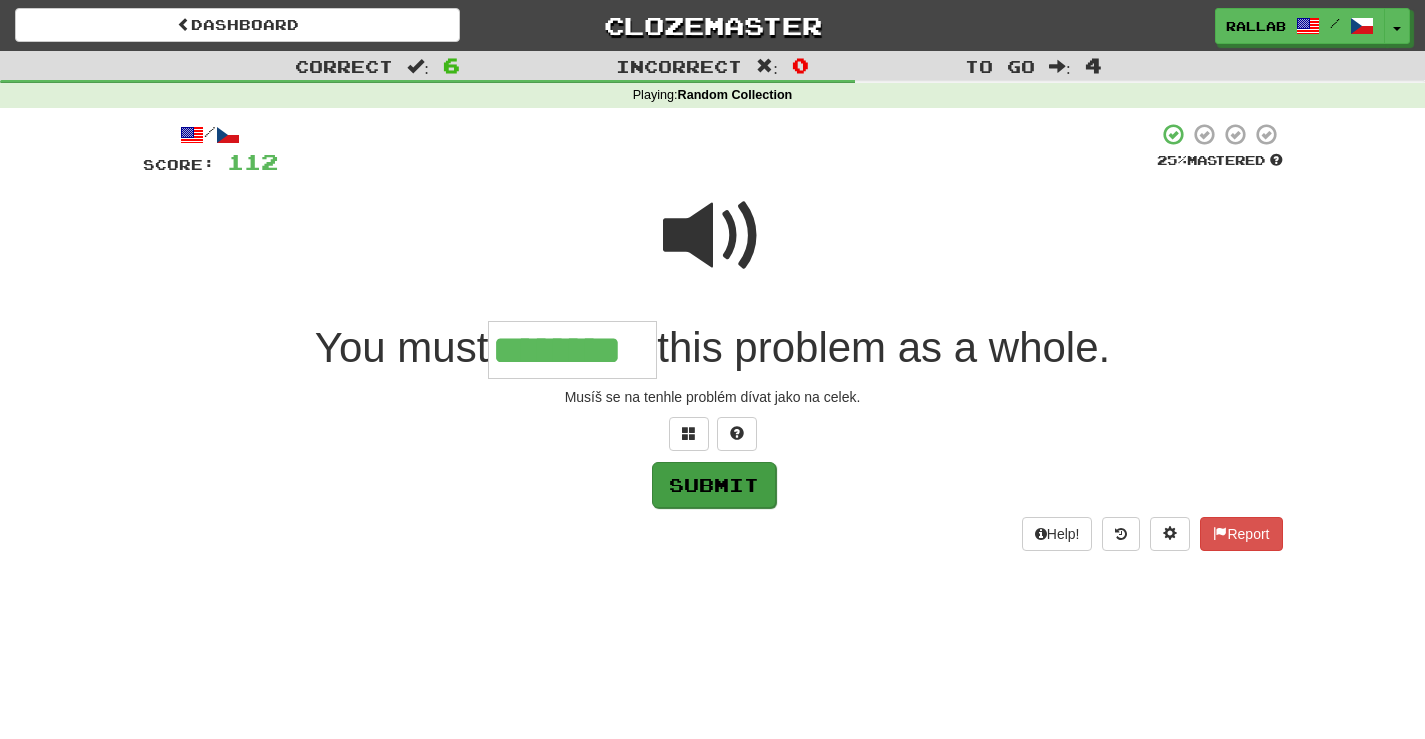 type on "********" 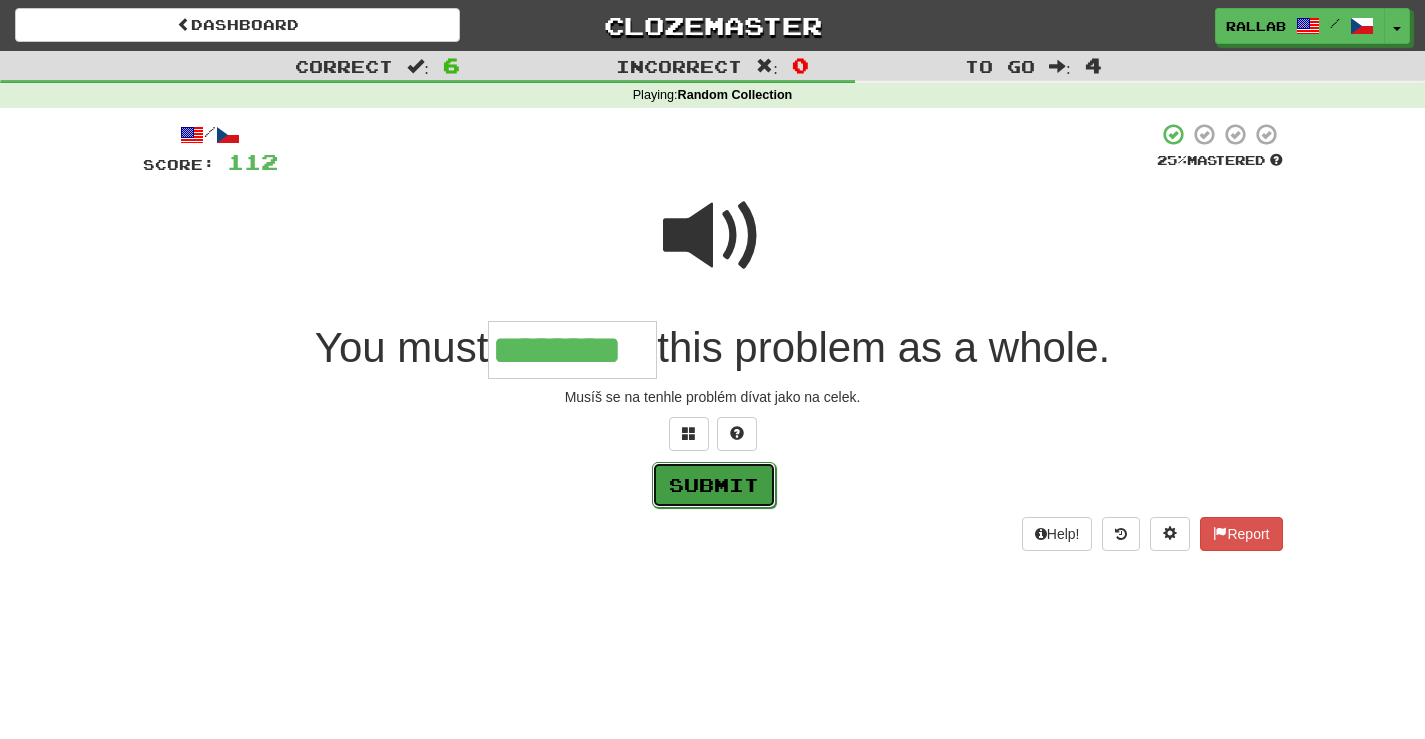 click on "Submit" at bounding box center (714, 485) 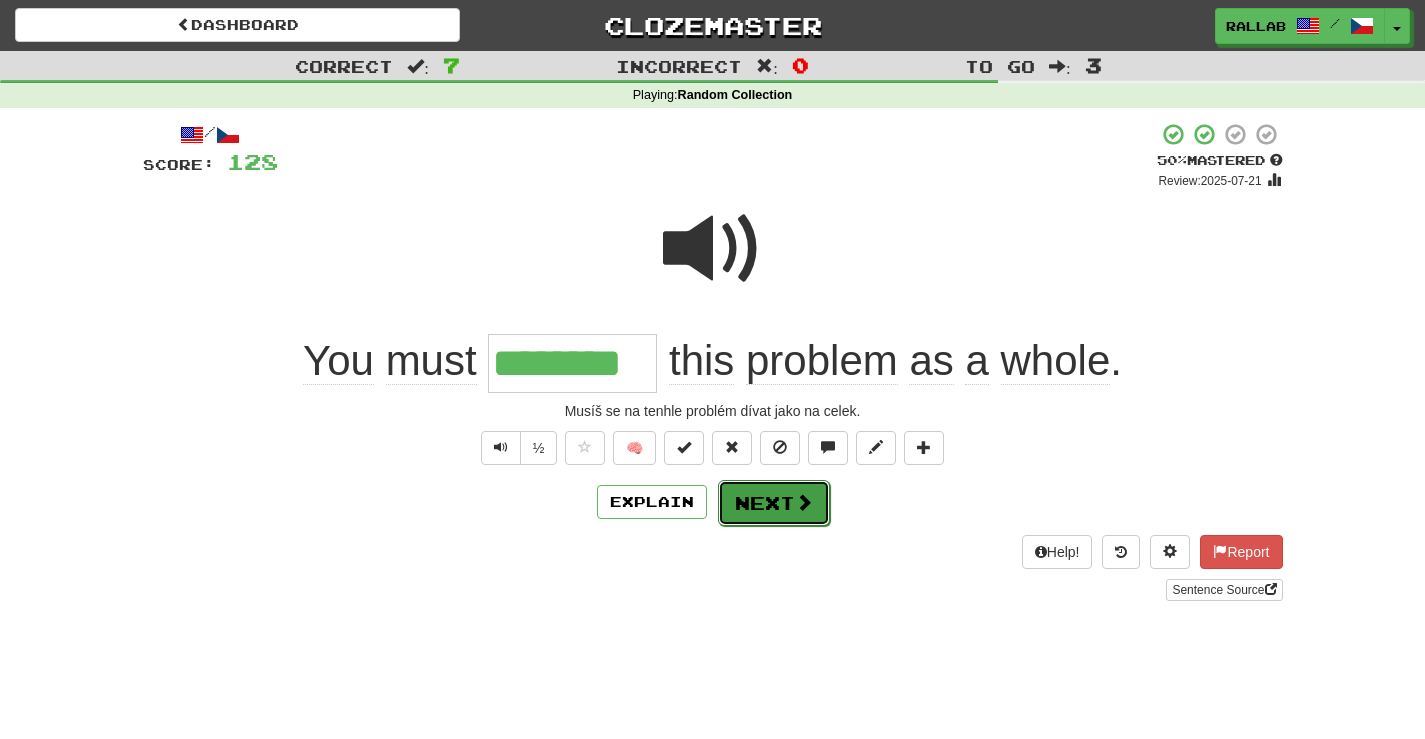 click on "Next" at bounding box center (774, 503) 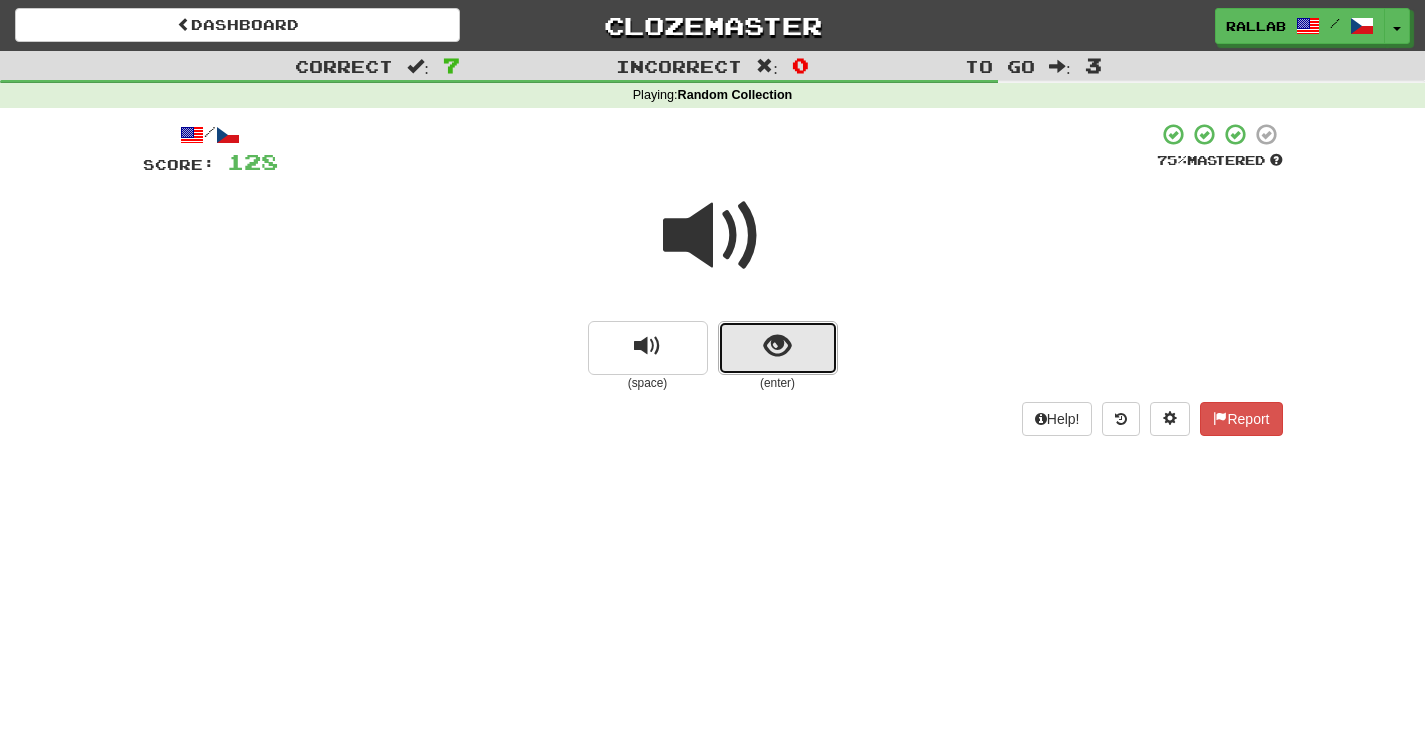 click at bounding box center [777, 346] 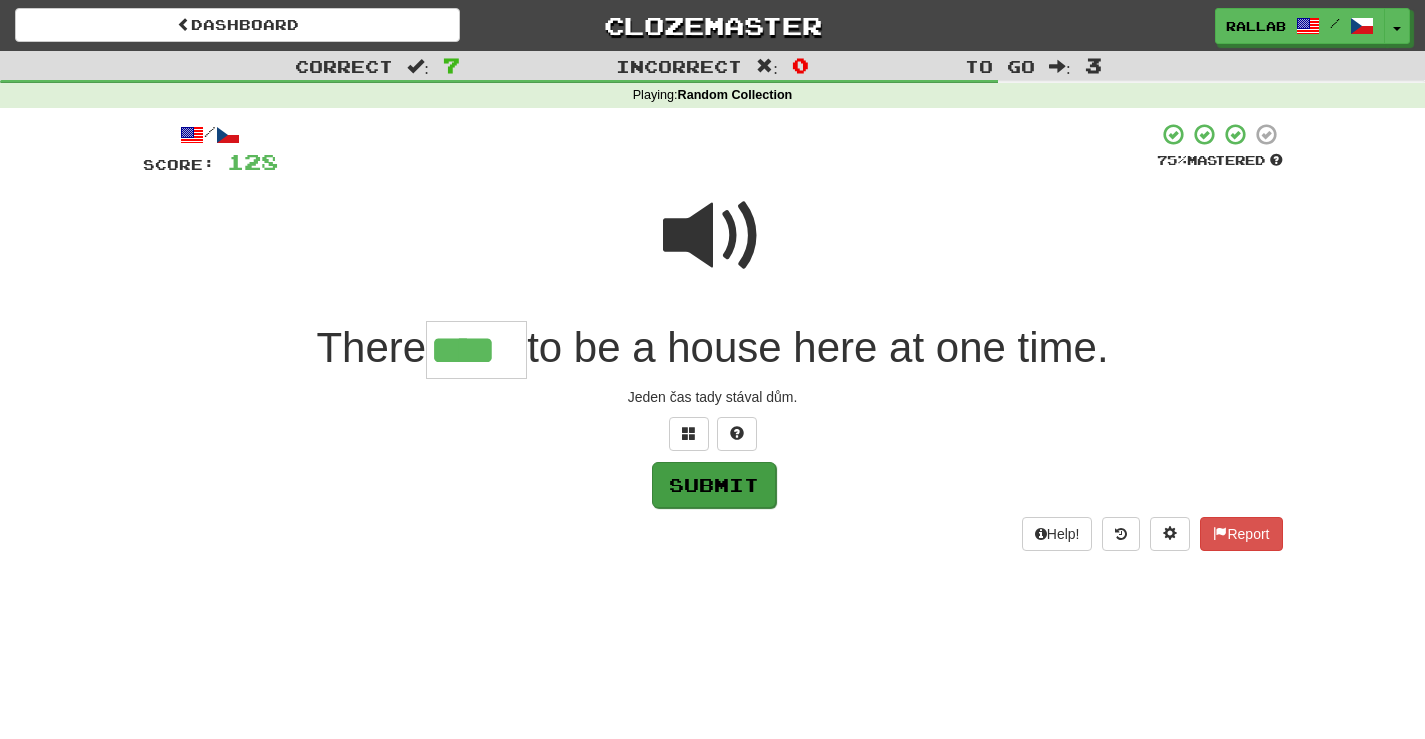 type on "****" 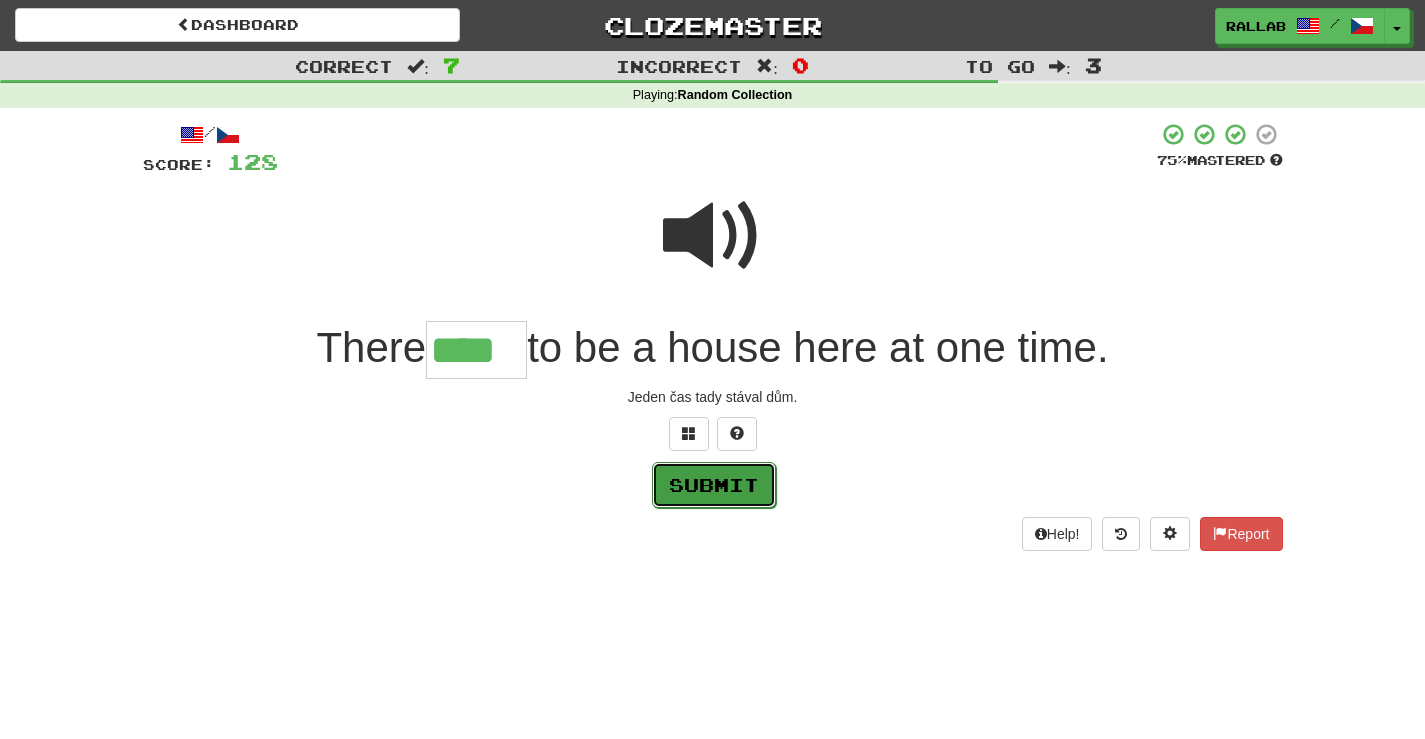 click on "Submit" at bounding box center (714, 485) 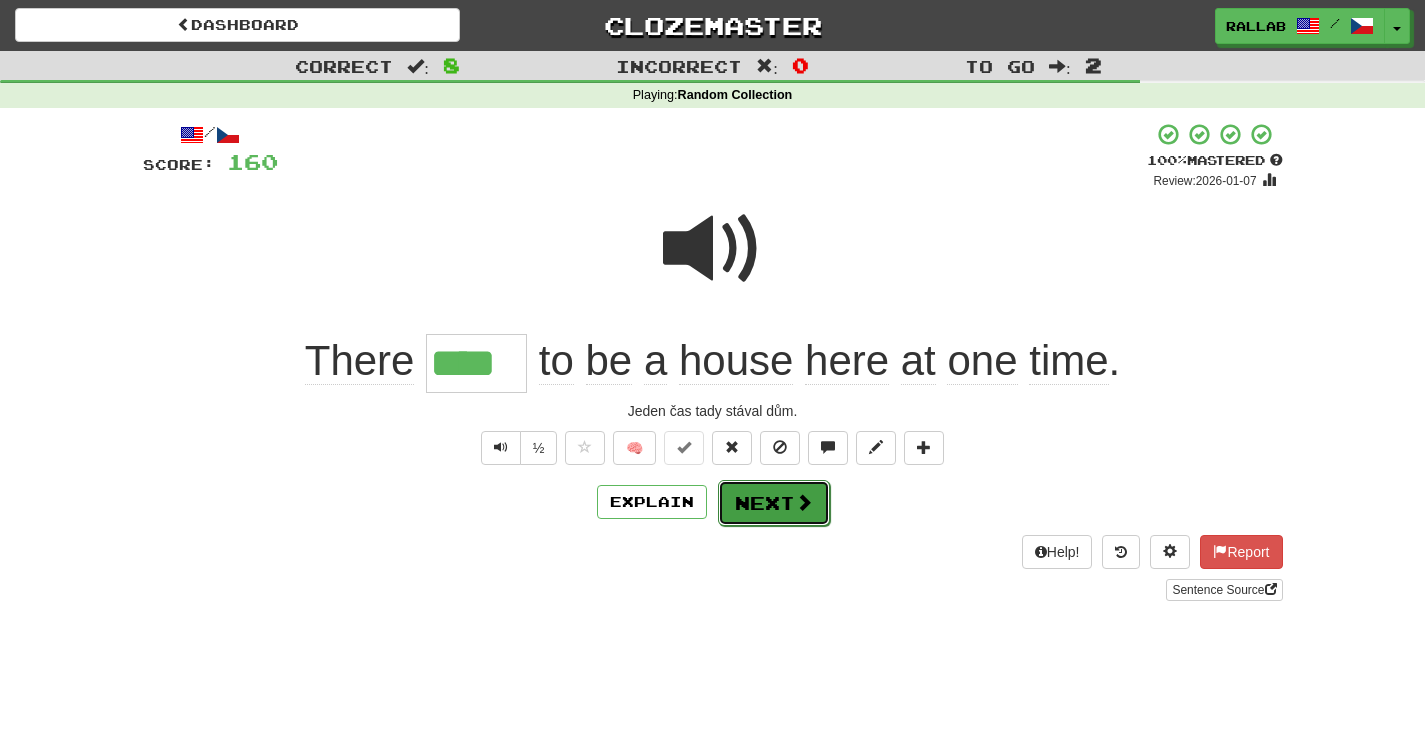 click on "Next" at bounding box center [774, 503] 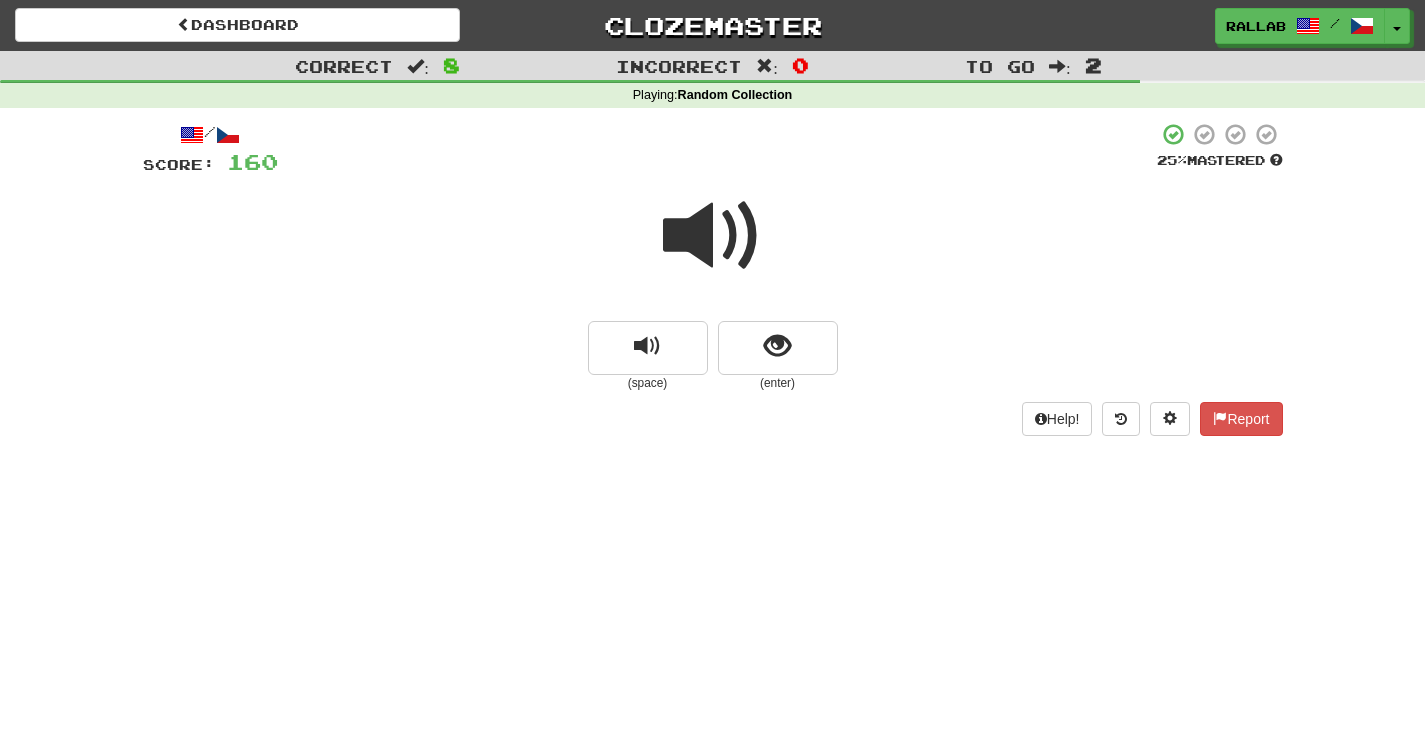 click at bounding box center [713, 236] 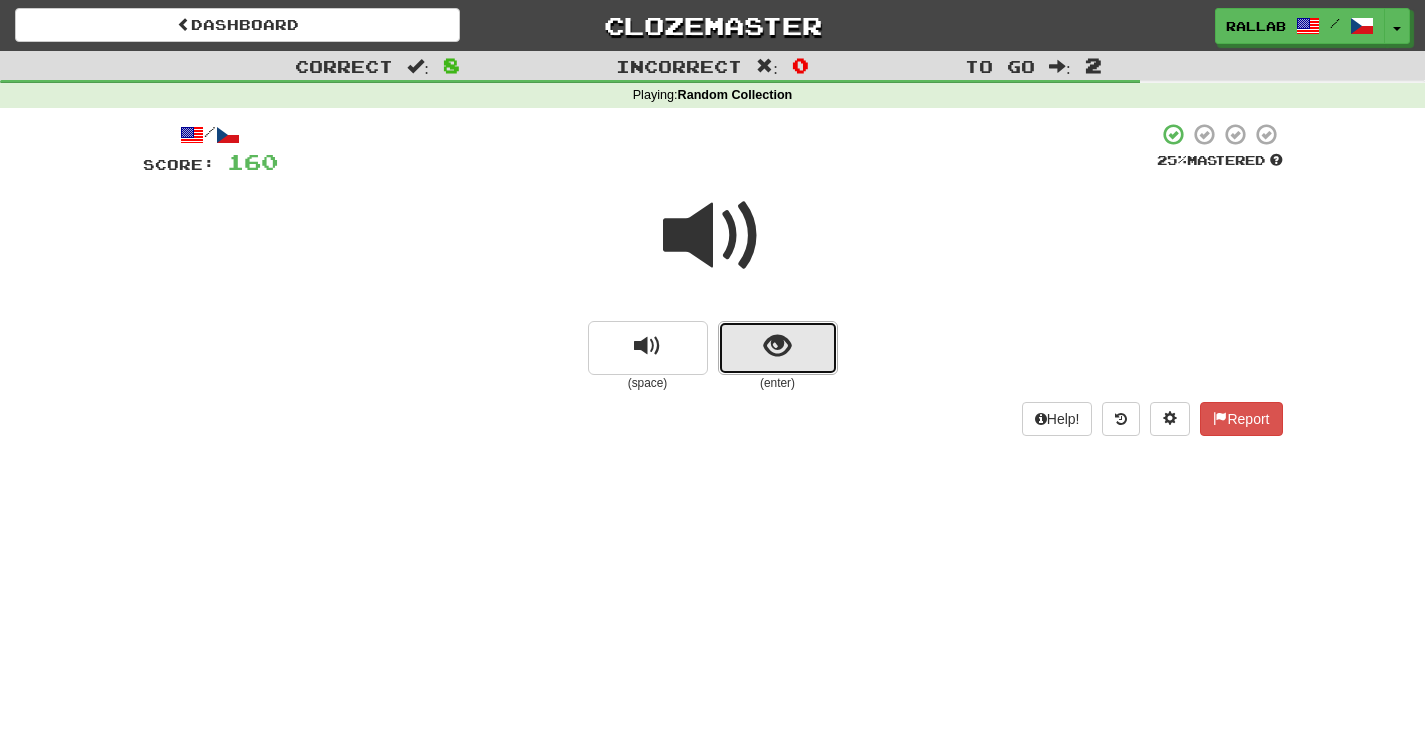 click at bounding box center [777, 346] 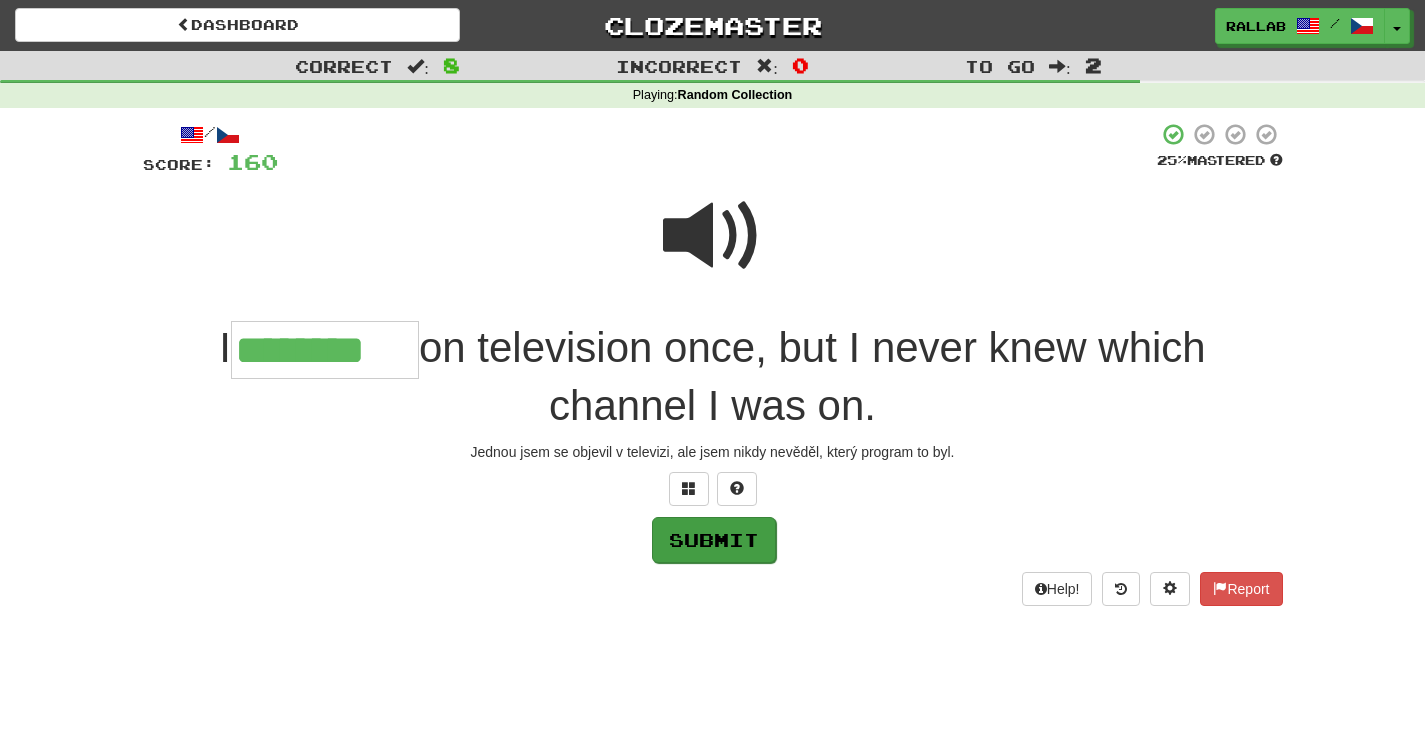 type on "********" 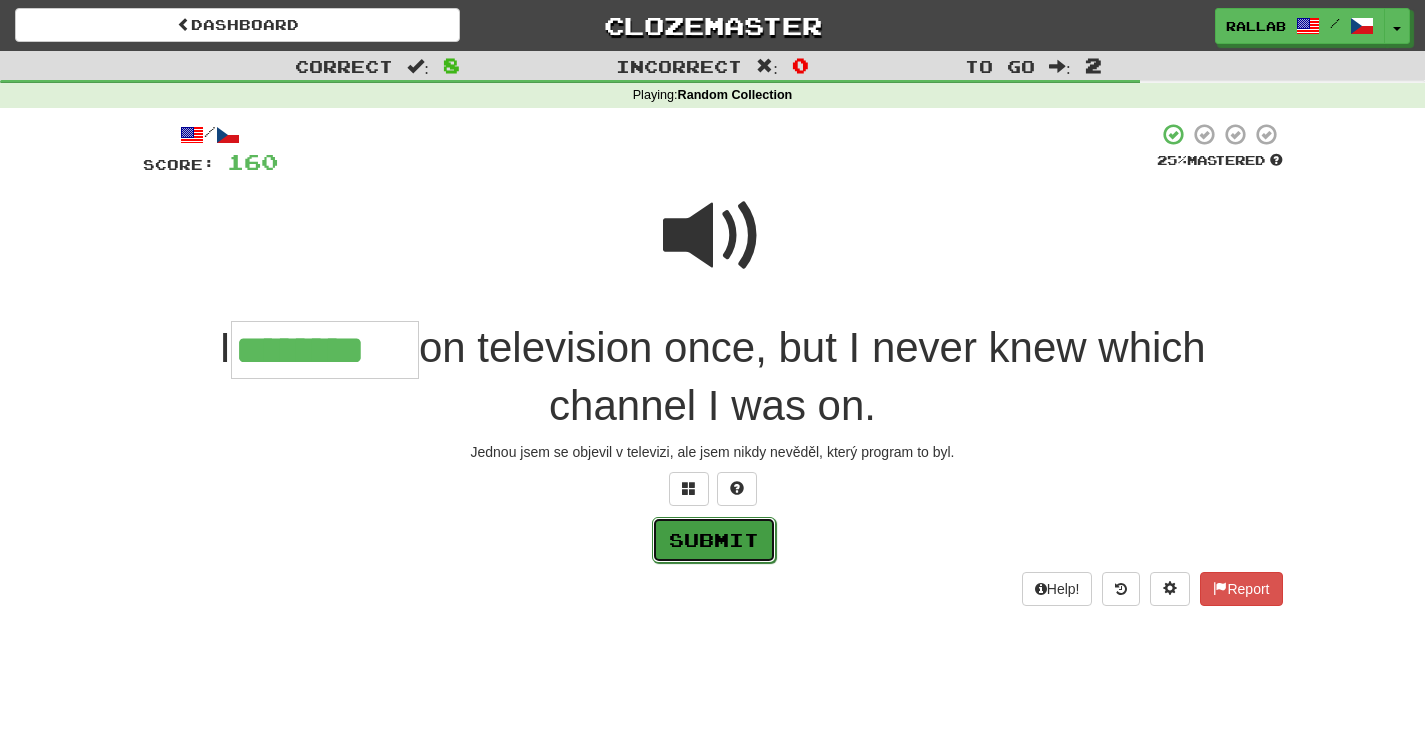click on "Submit" at bounding box center [714, 540] 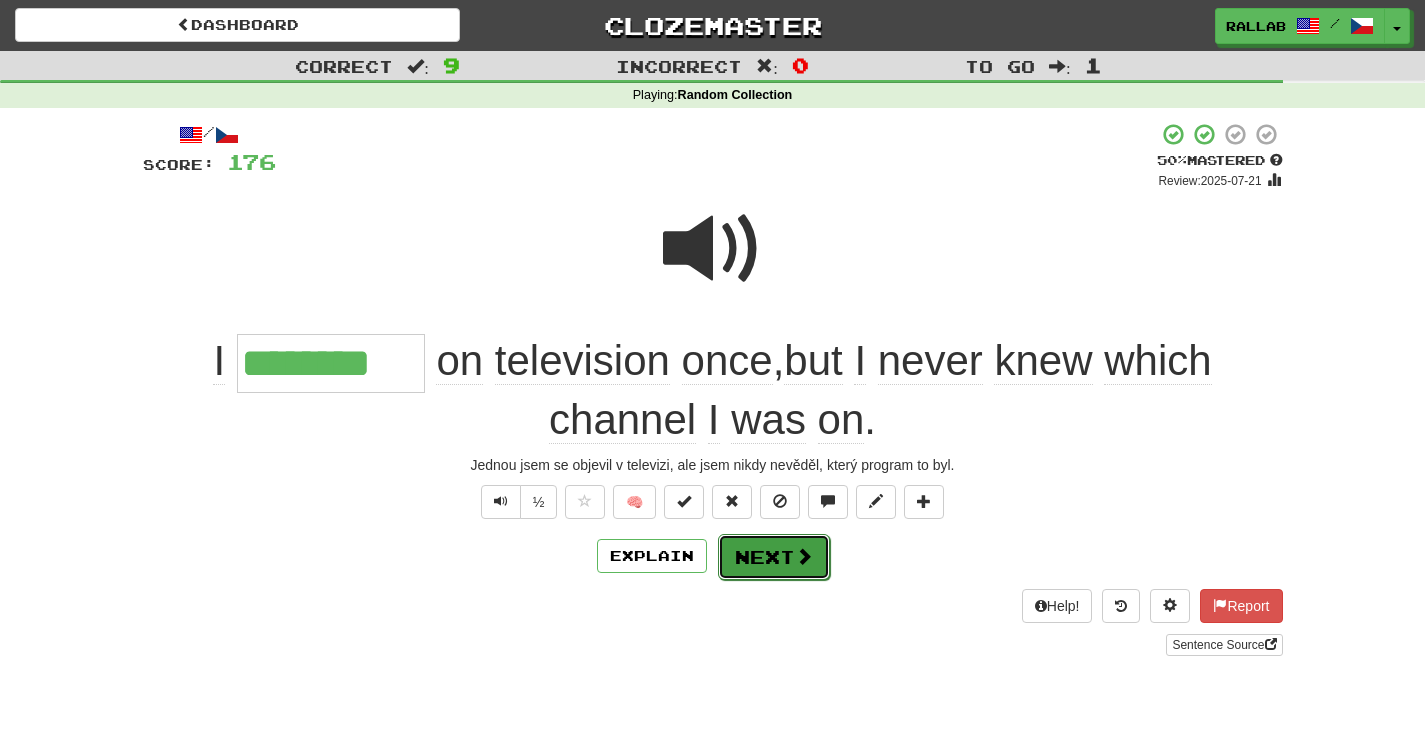 click on "Next" at bounding box center (774, 557) 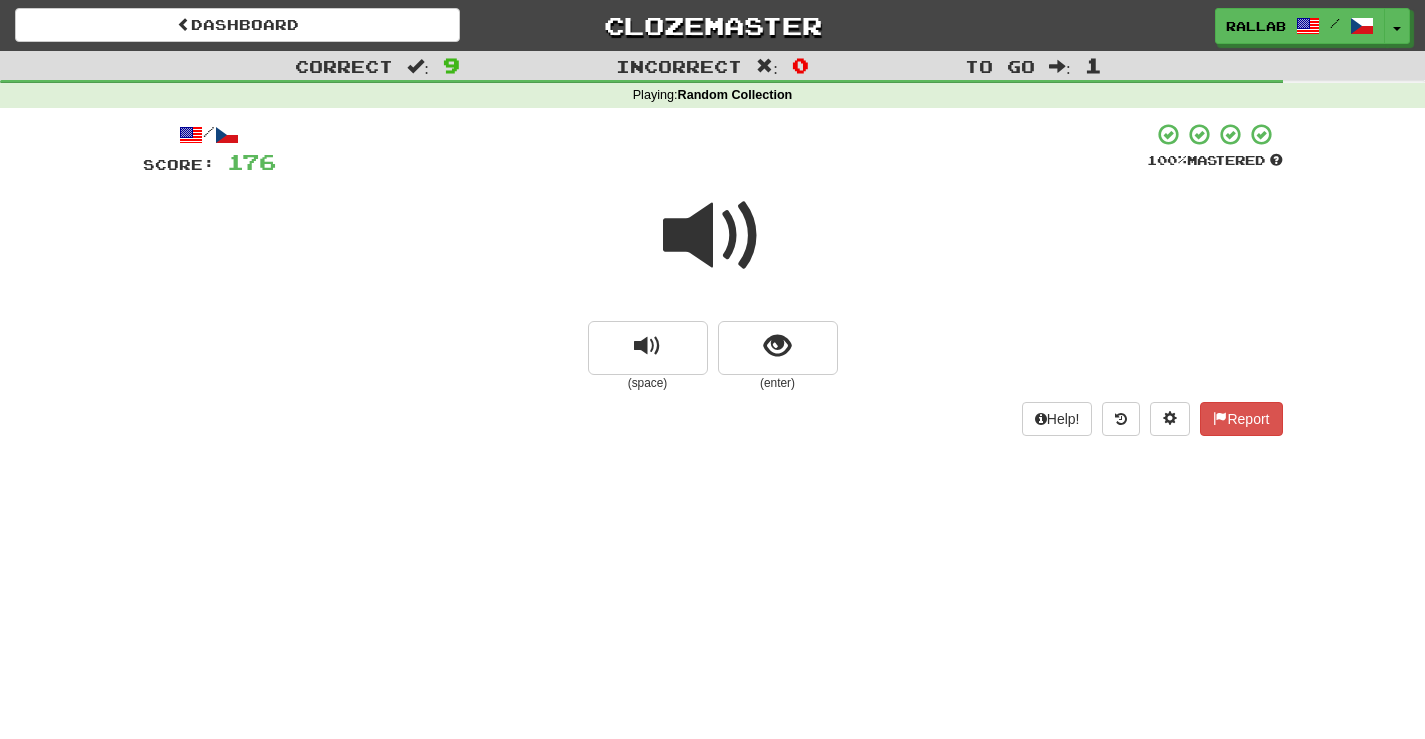 click at bounding box center [713, 236] 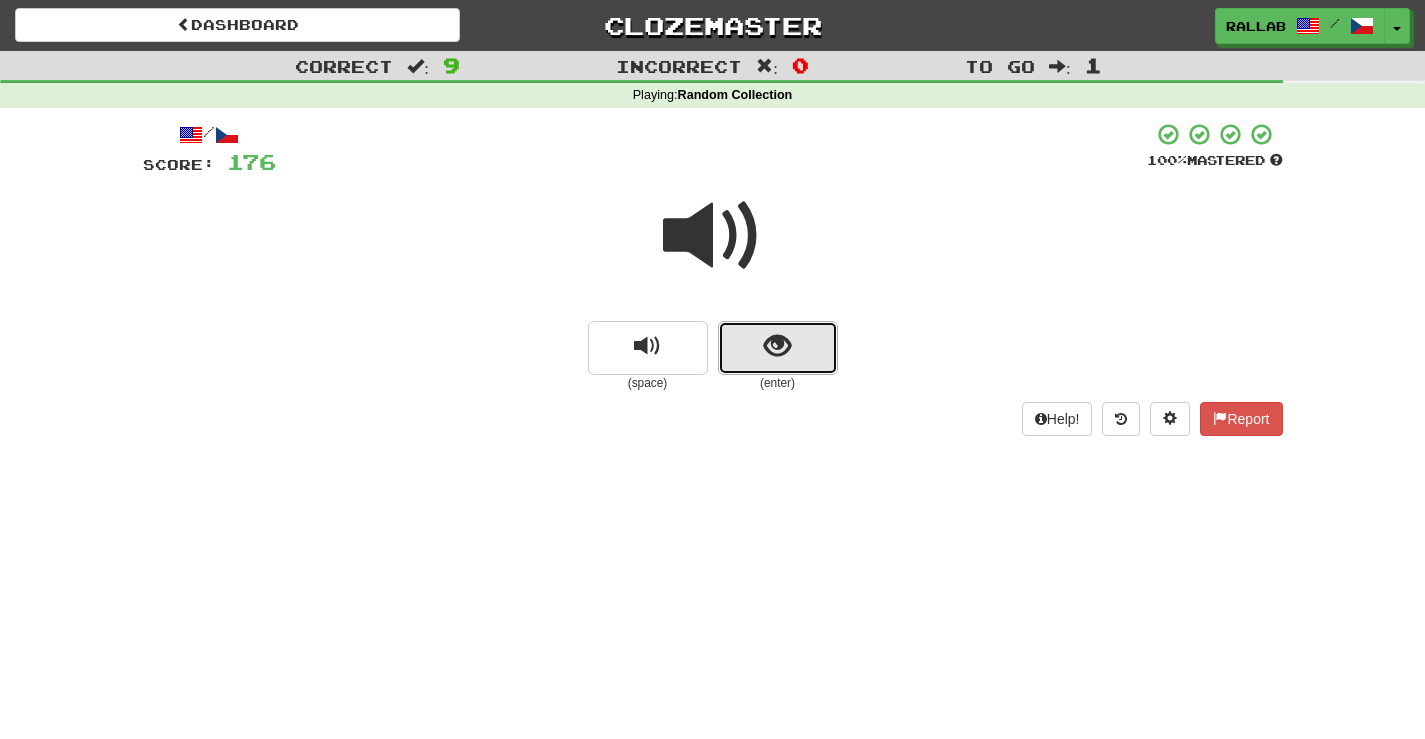 click at bounding box center (777, 346) 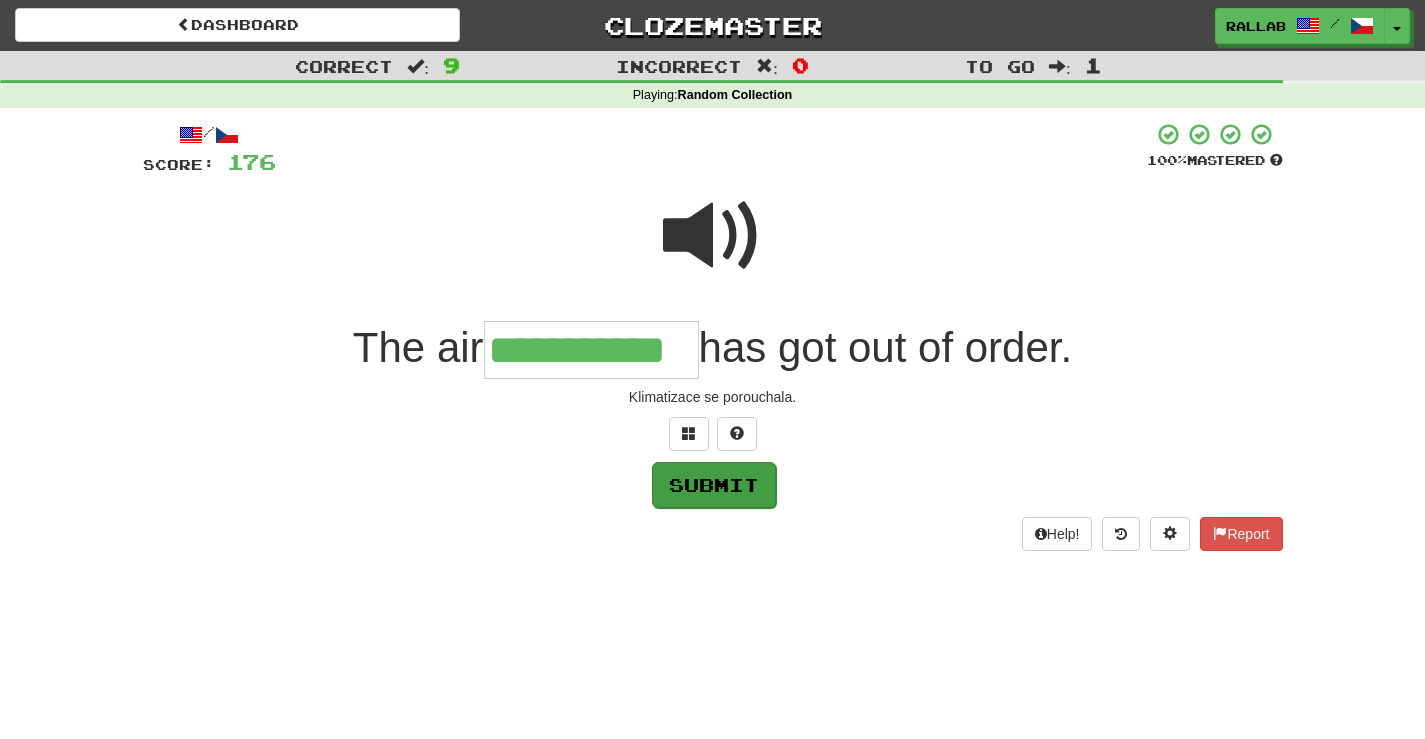 type on "**********" 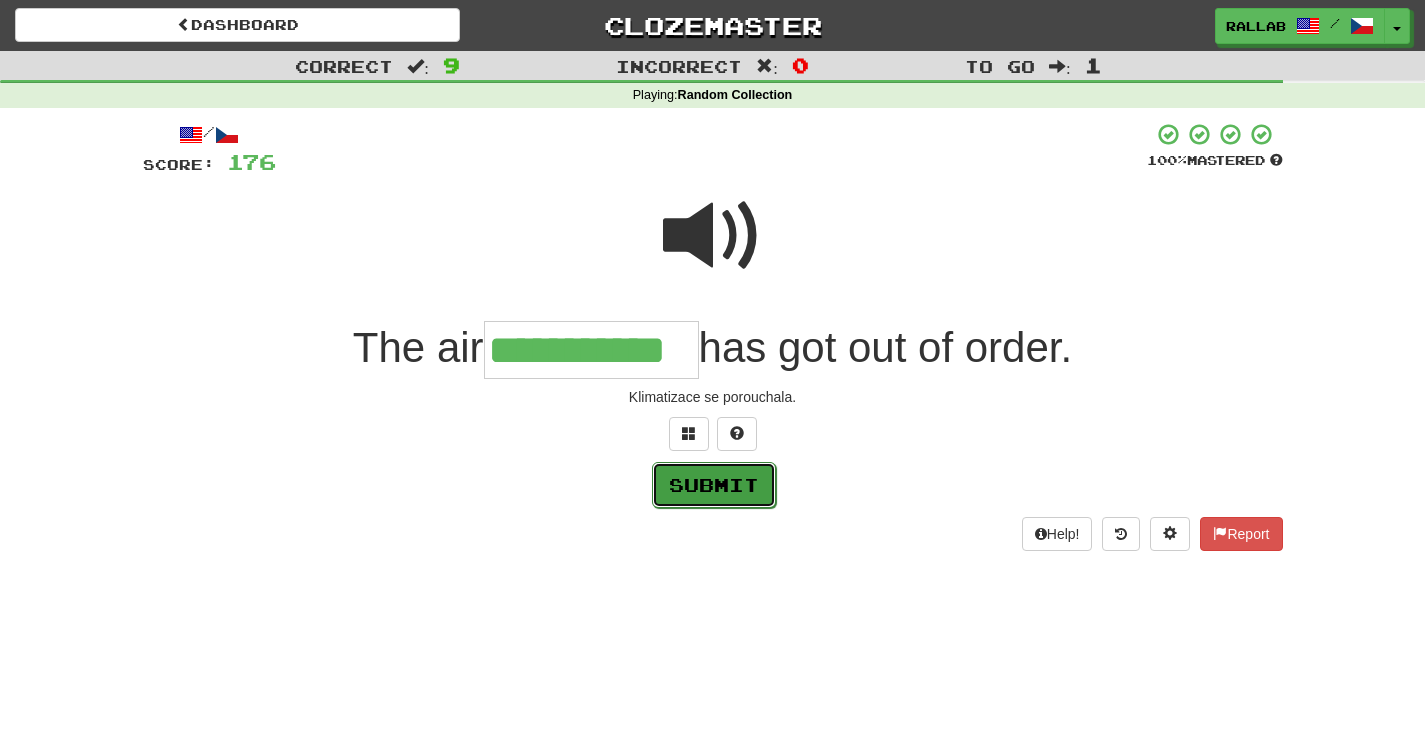 click on "Submit" at bounding box center (714, 485) 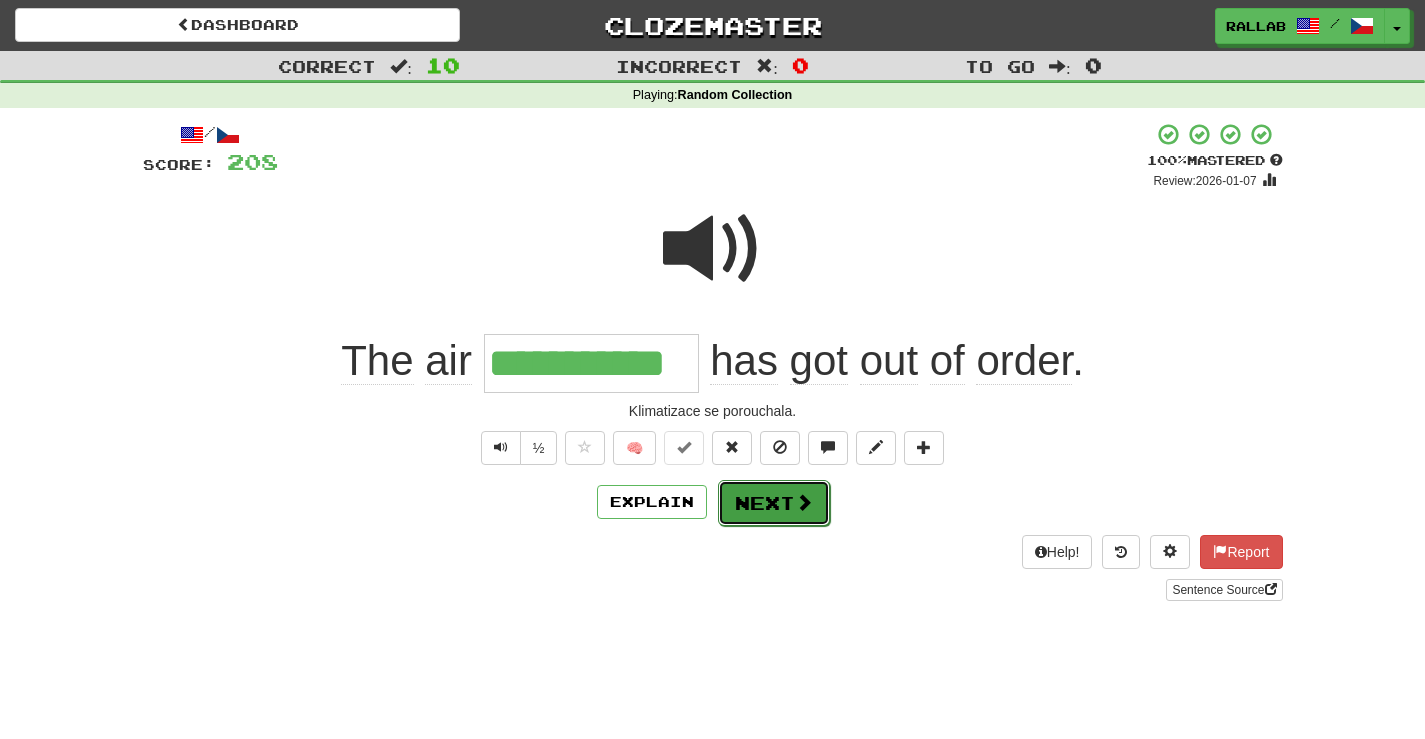 click on "Next" at bounding box center [774, 503] 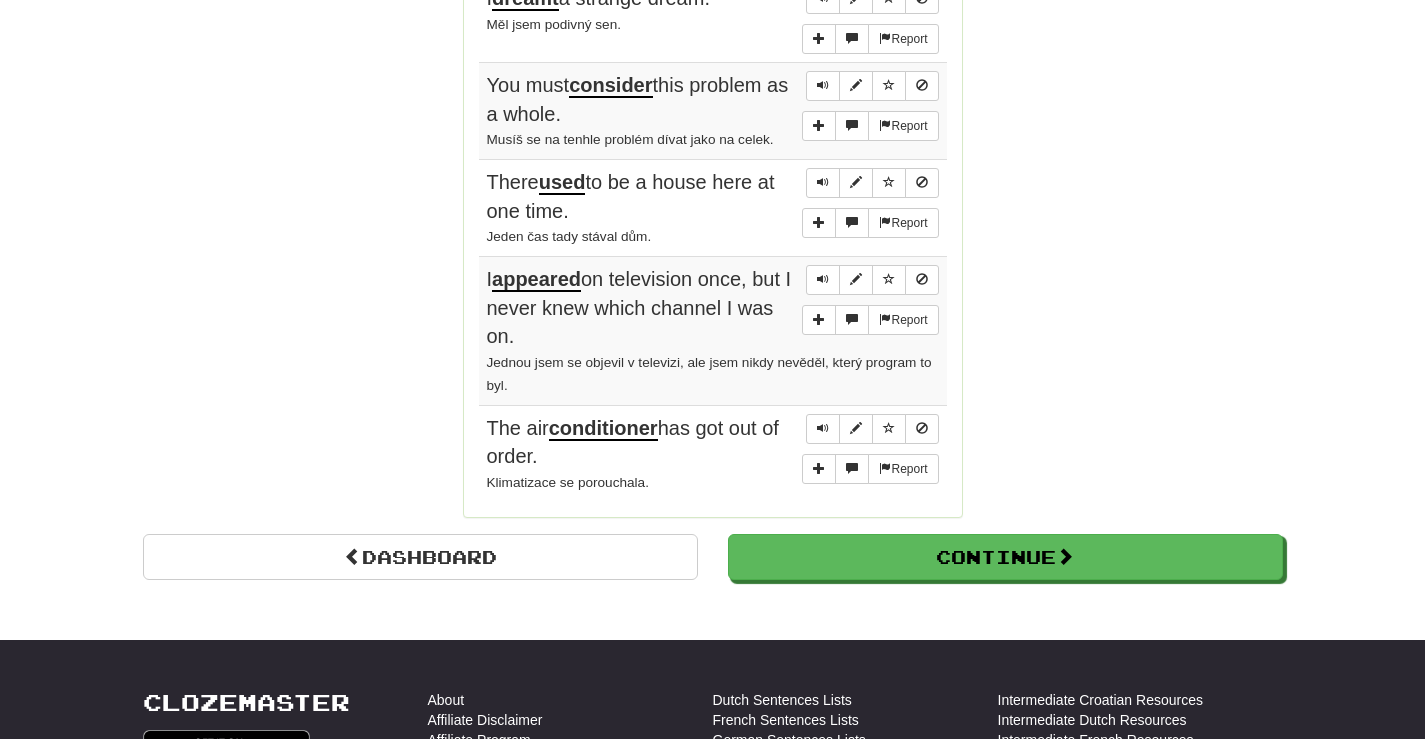 scroll, scrollTop: 1700, scrollLeft: 0, axis: vertical 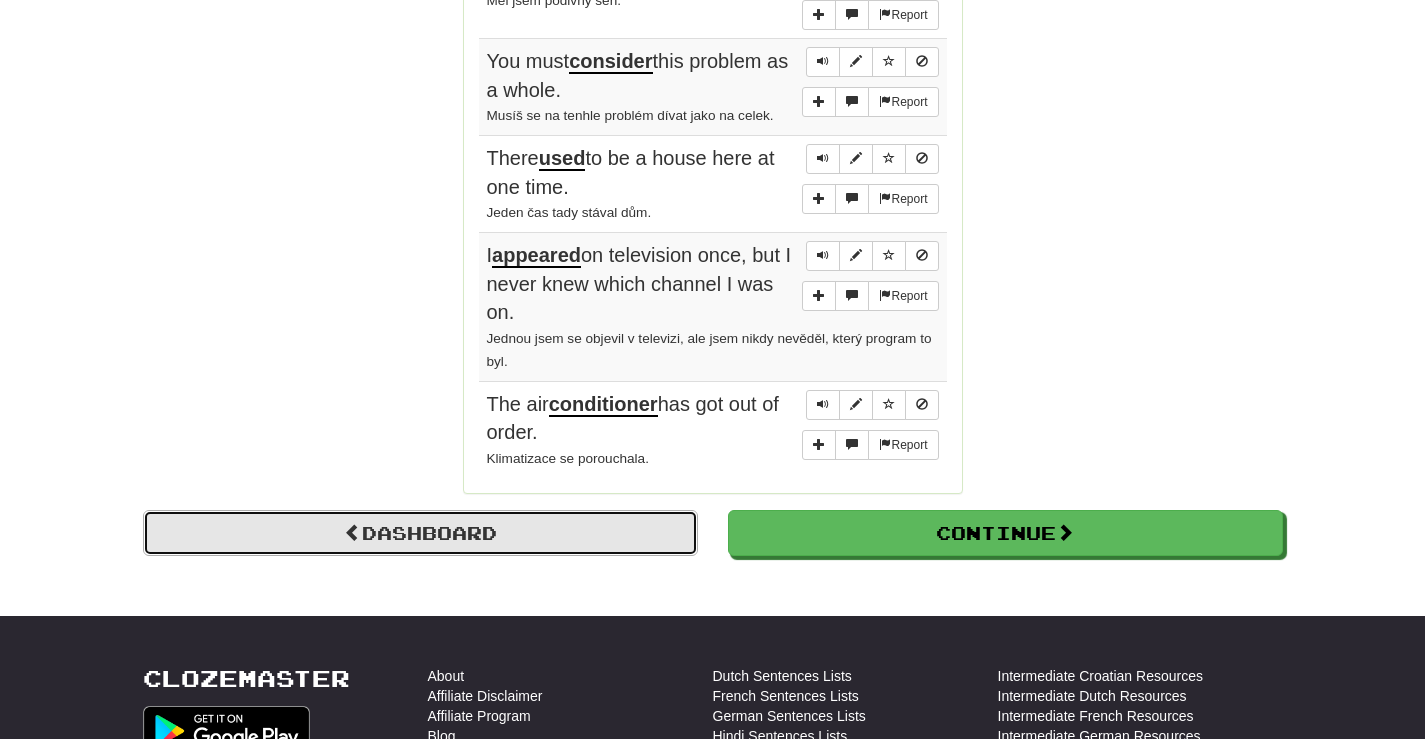 click on "Dashboard" at bounding box center (420, 533) 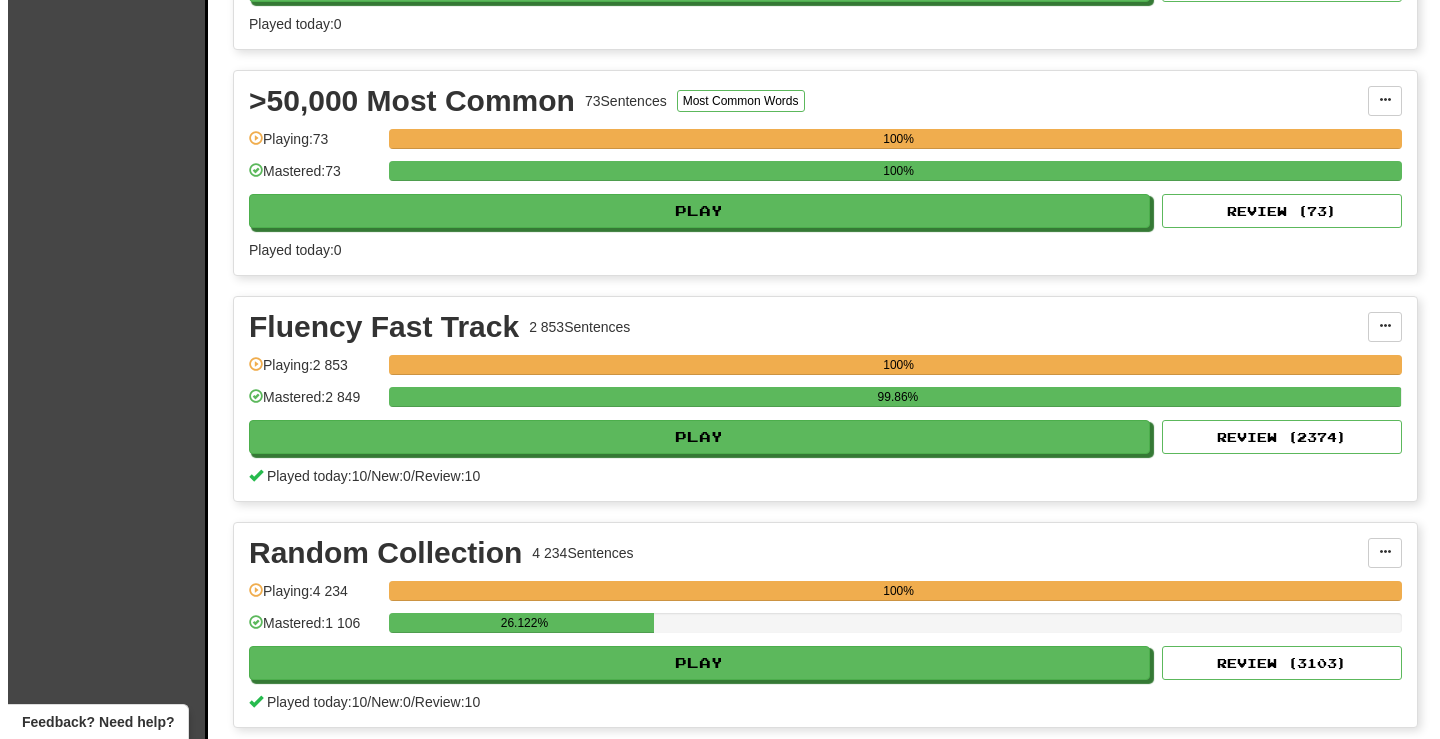 scroll, scrollTop: 2700, scrollLeft: 0, axis: vertical 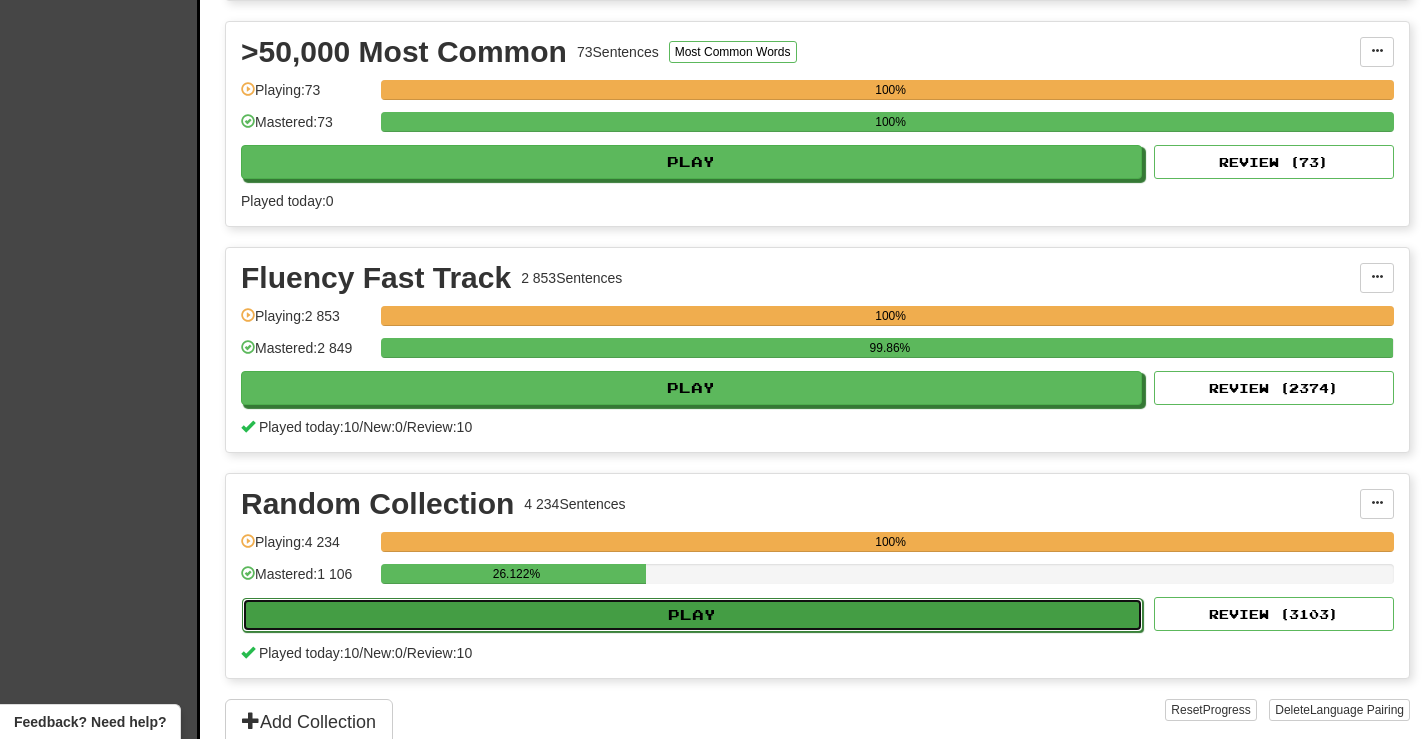 click on "Play" at bounding box center [692, 615] 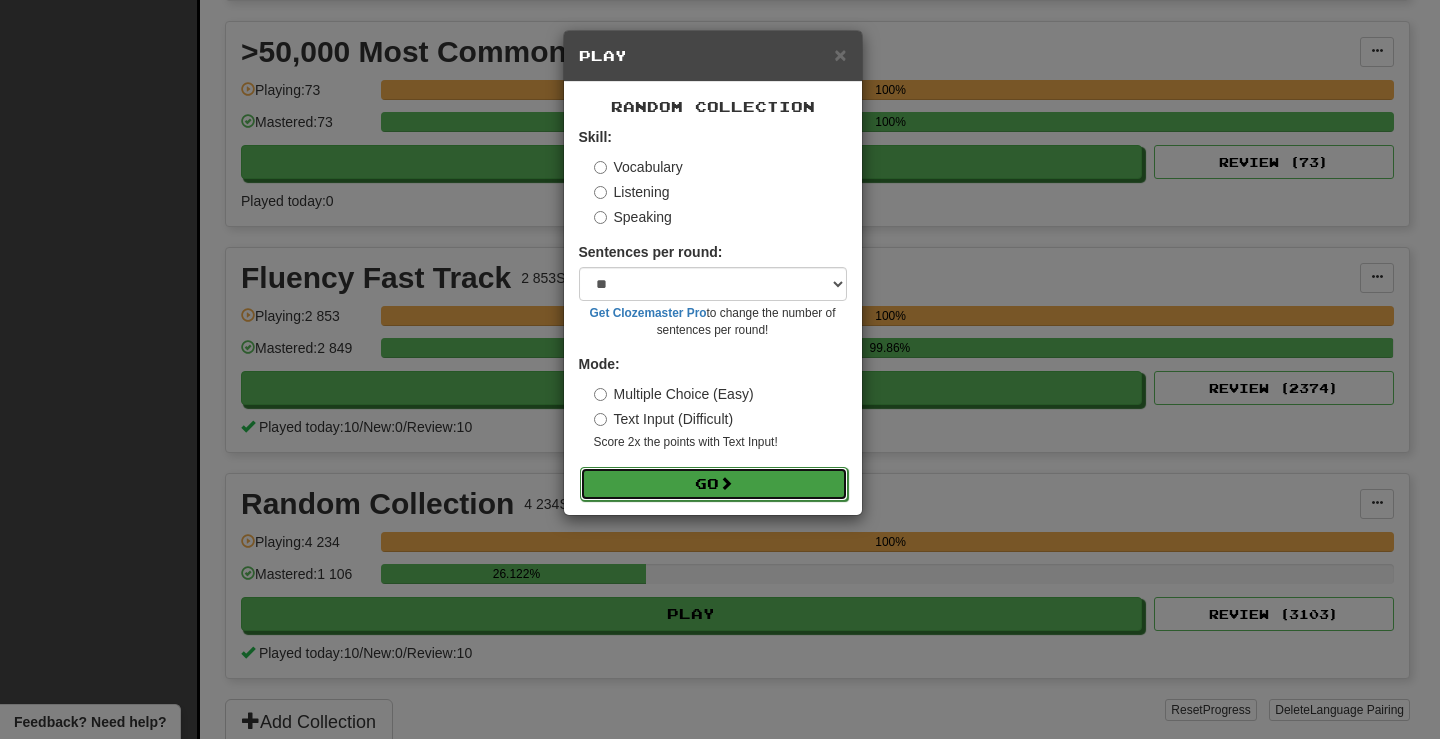 click on "Go" at bounding box center [714, 484] 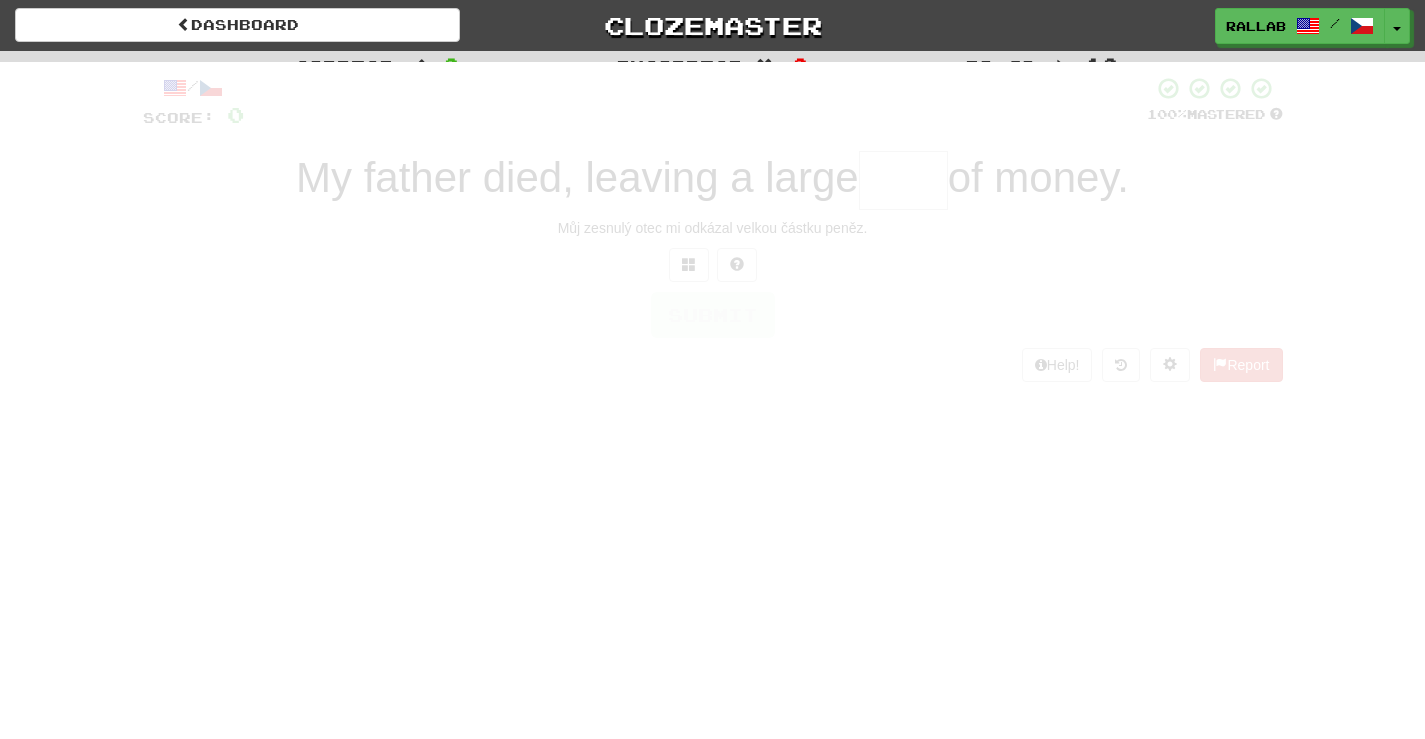 scroll, scrollTop: 0, scrollLeft: 0, axis: both 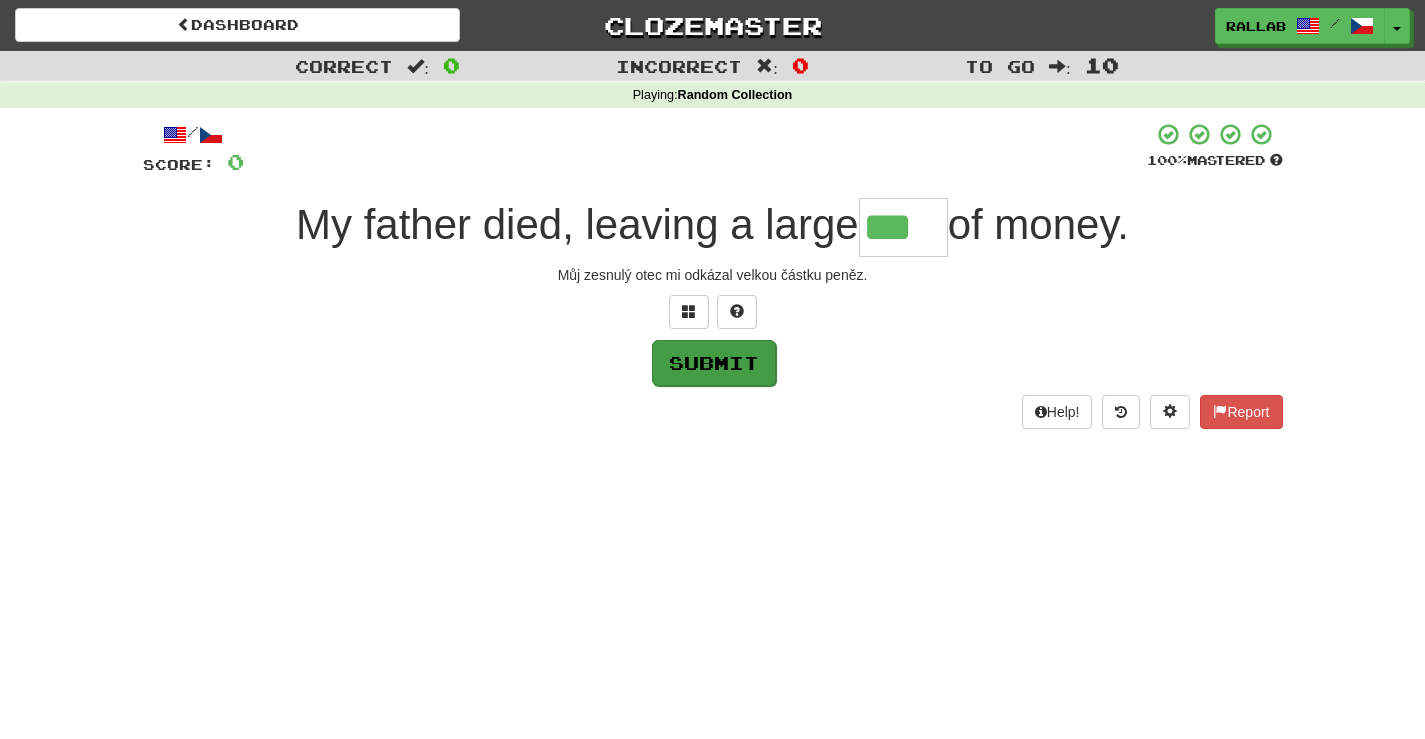 type on "***" 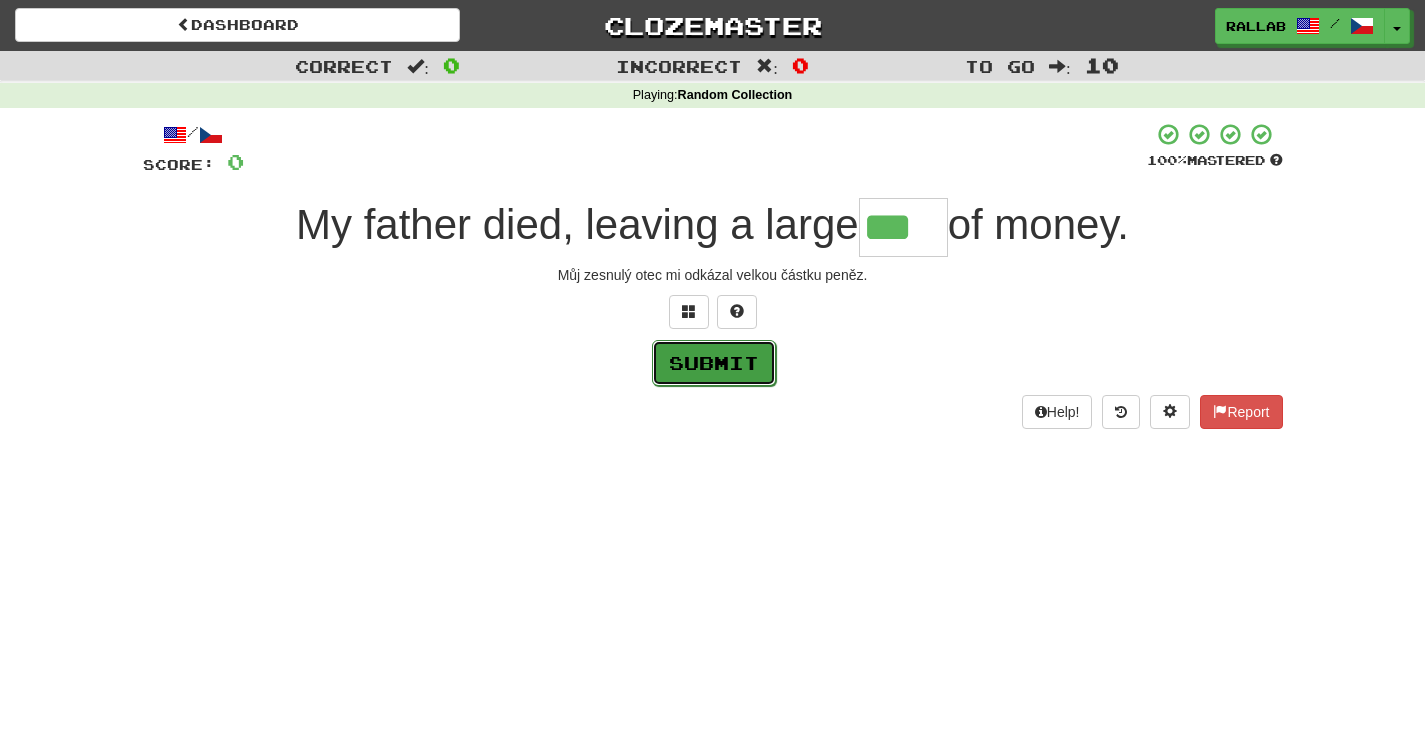 click on "Submit" at bounding box center [714, 363] 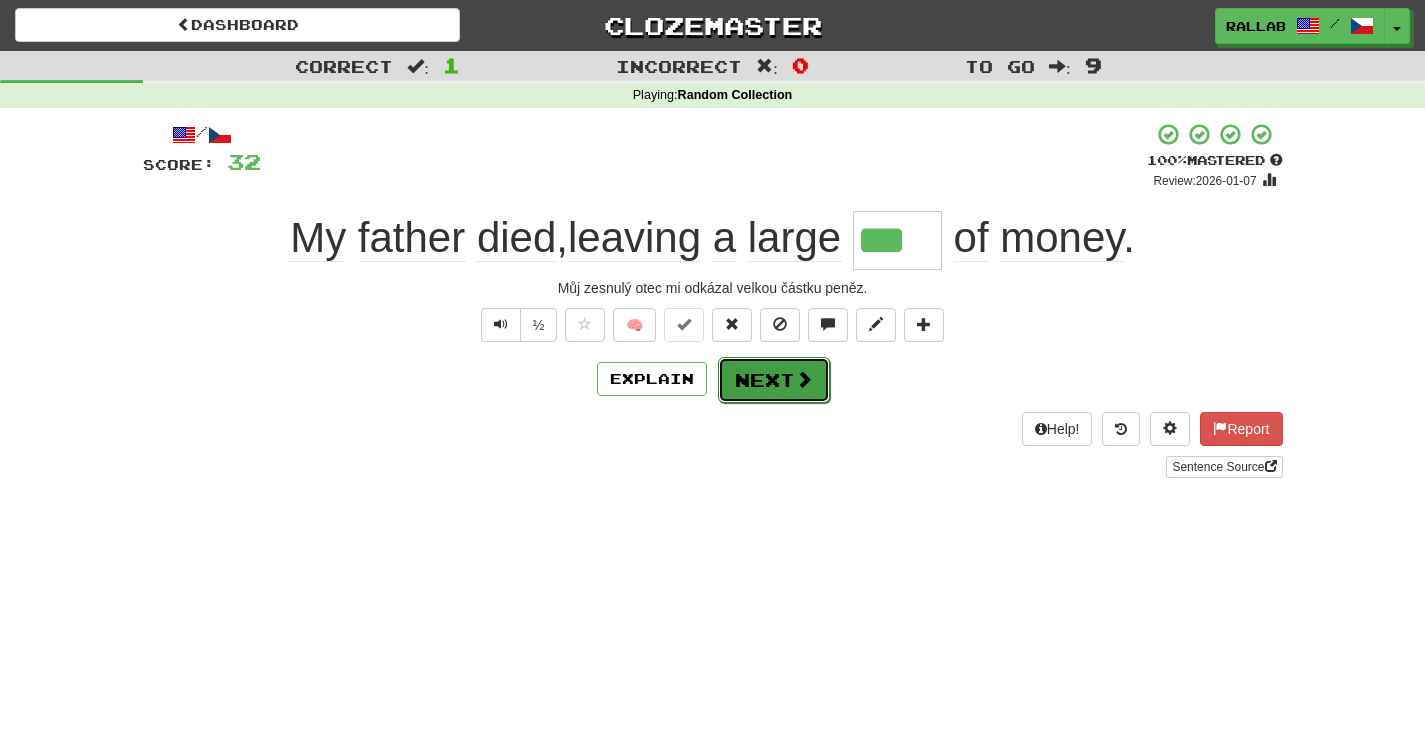 click on "Next" at bounding box center (774, 380) 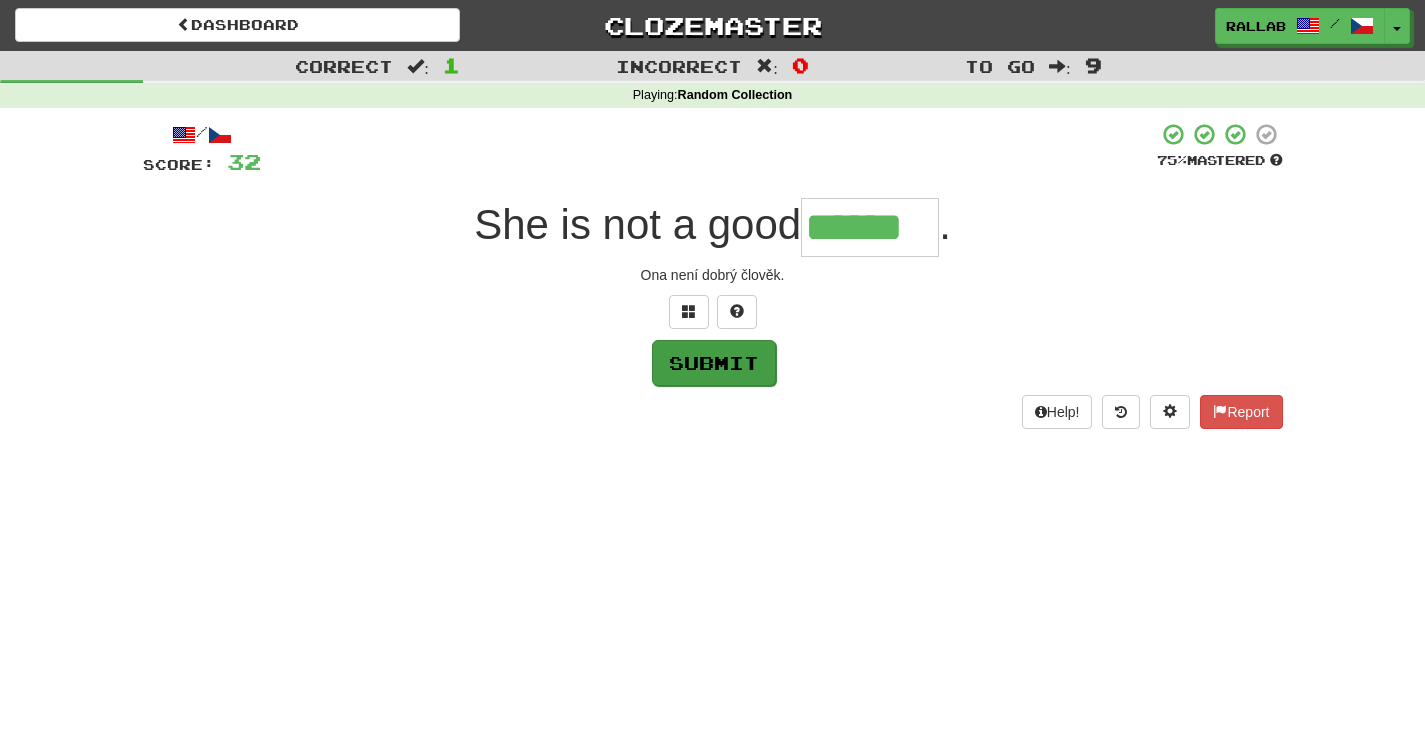 type on "******" 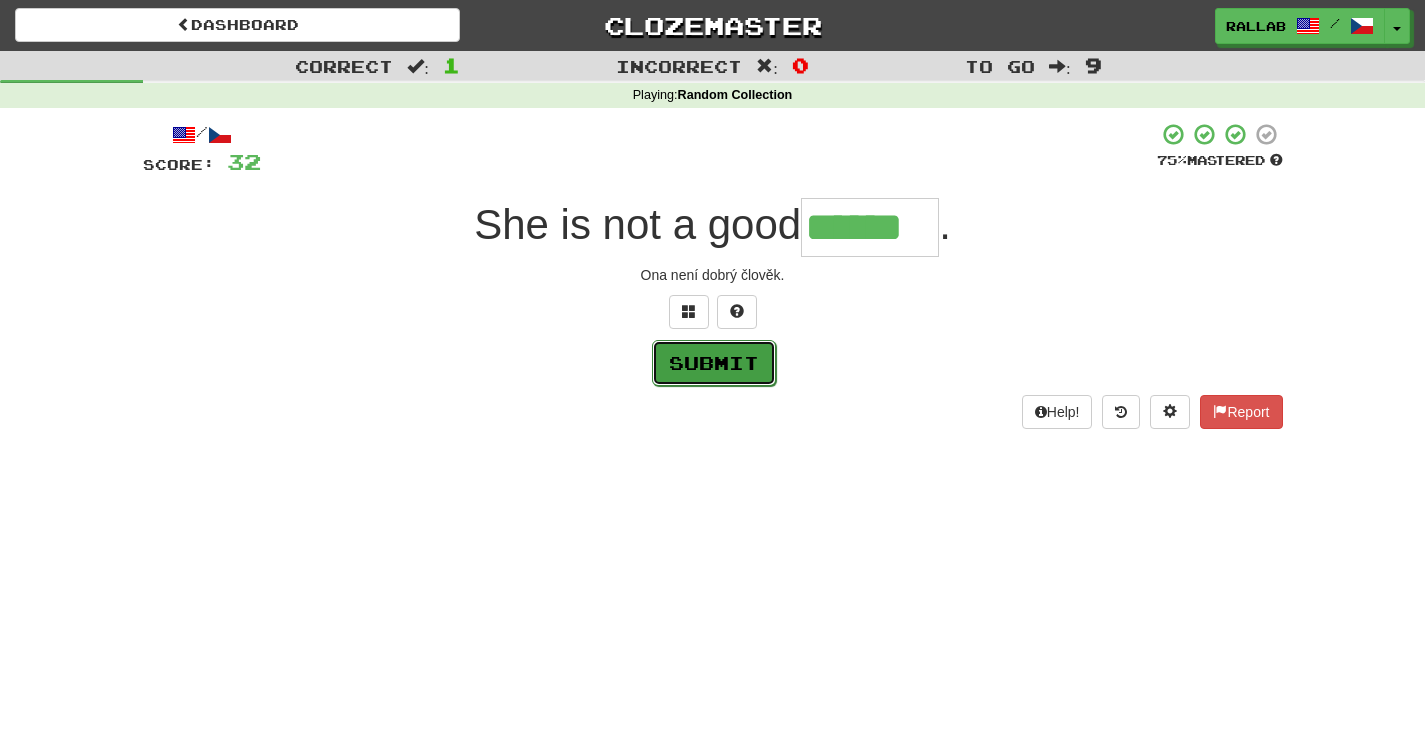 click on "Submit" at bounding box center [714, 363] 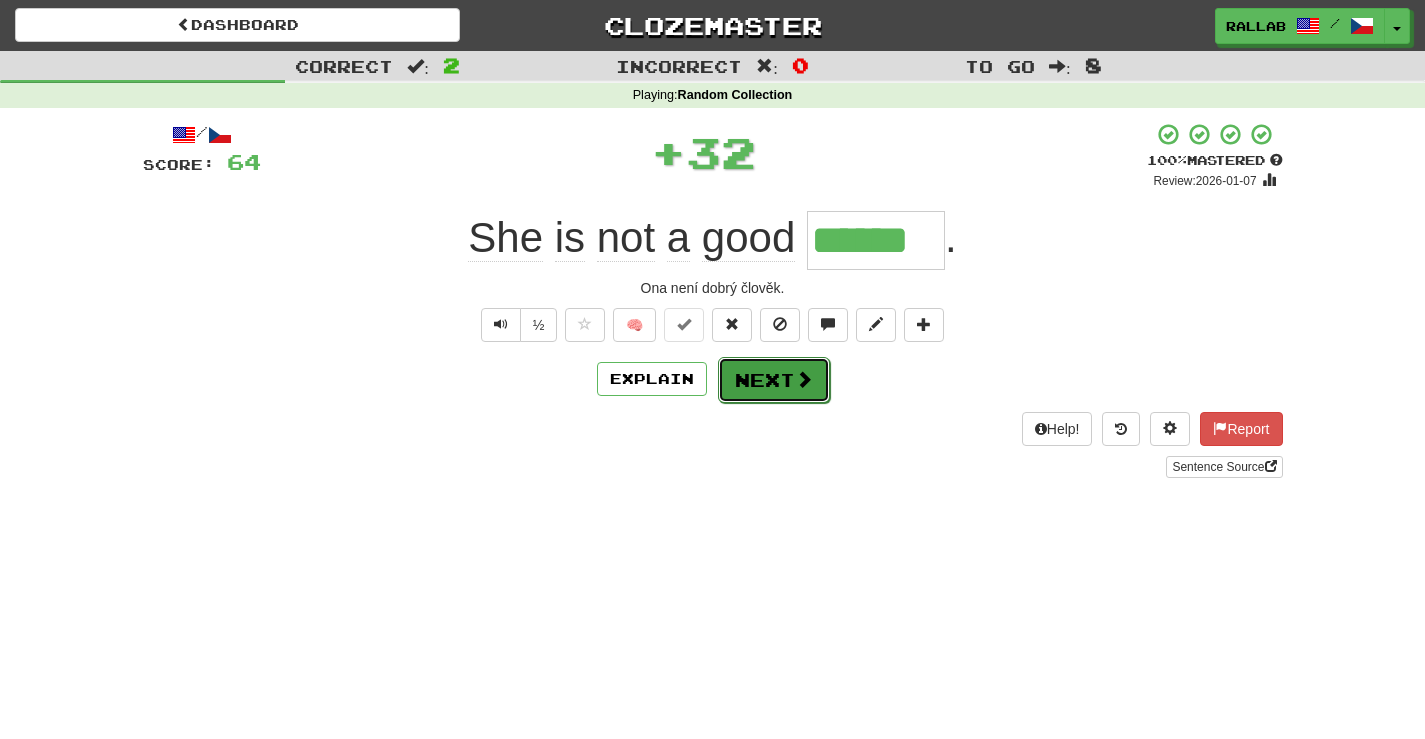 click on "Next" at bounding box center (774, 380) 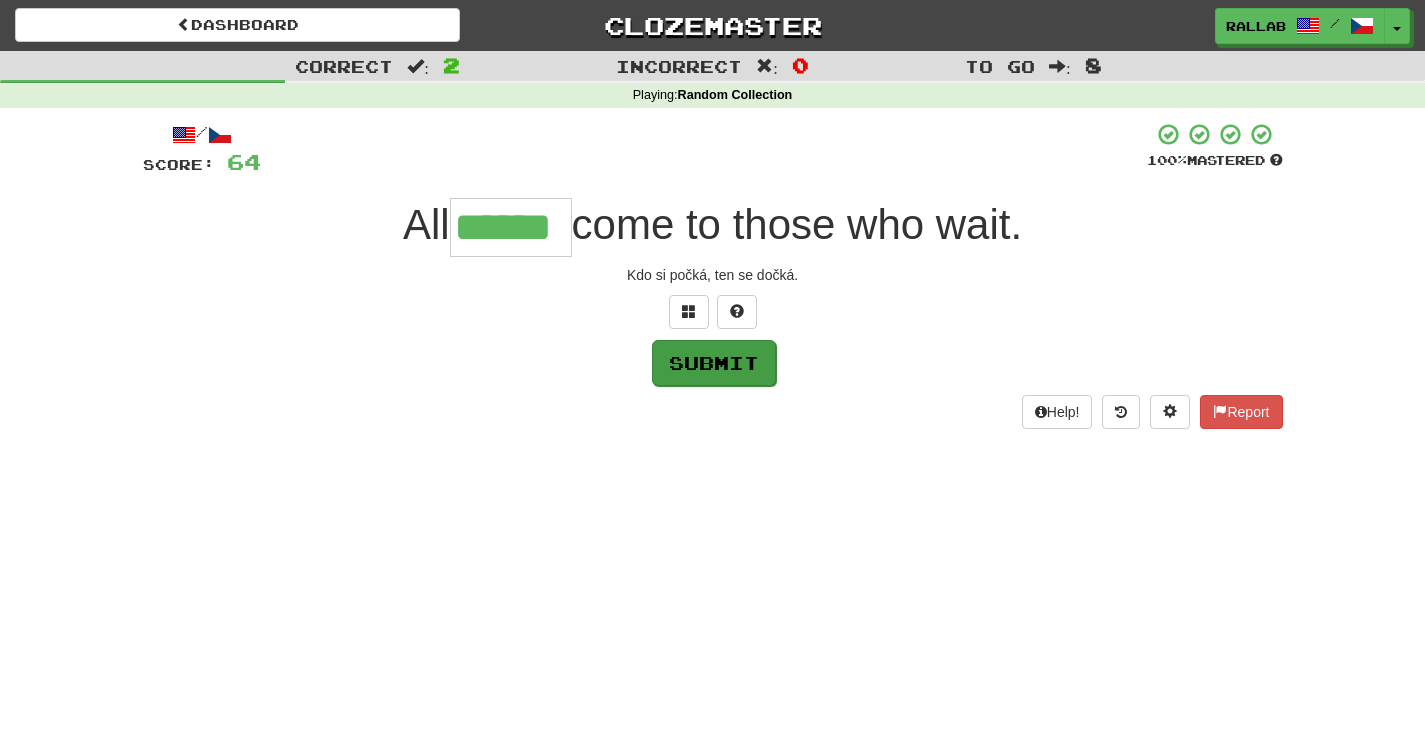 type on "******" 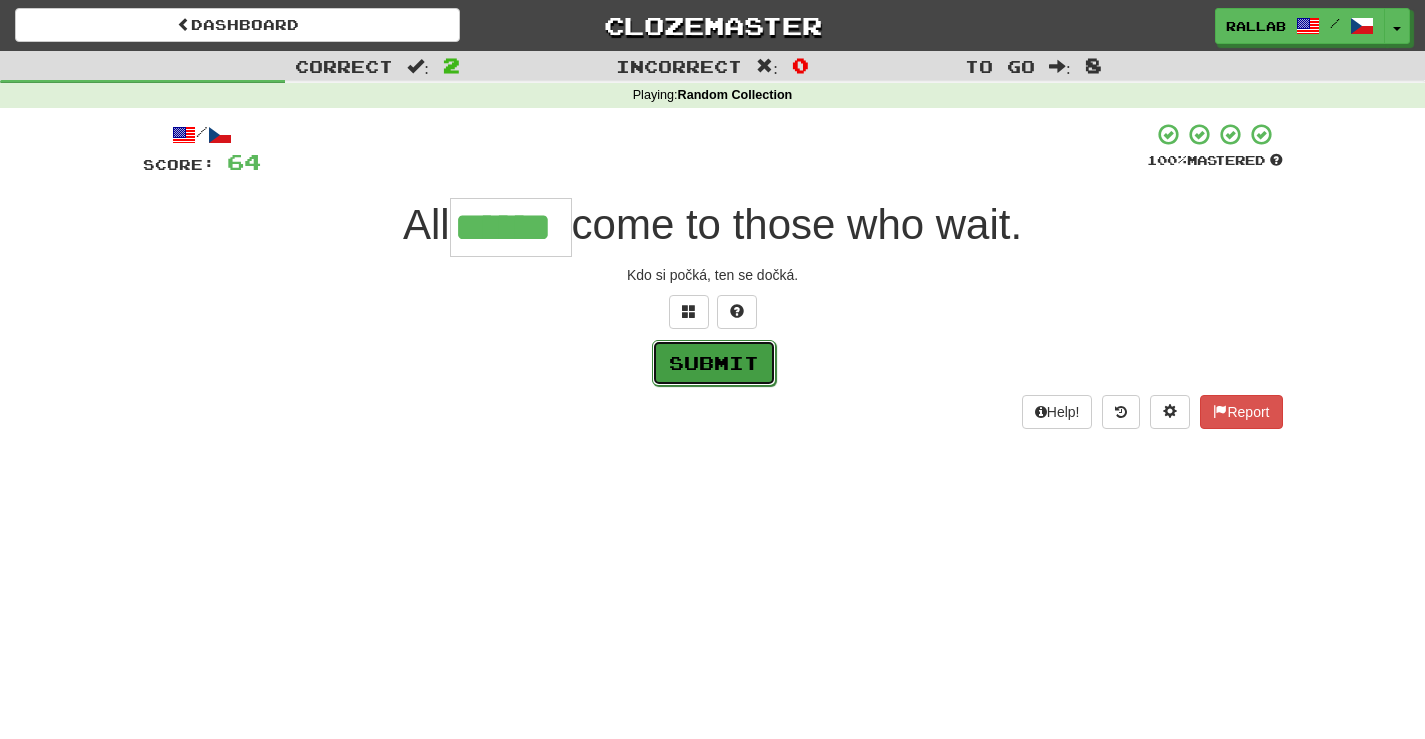 click on "Submit" at bounding box center [714, 363] 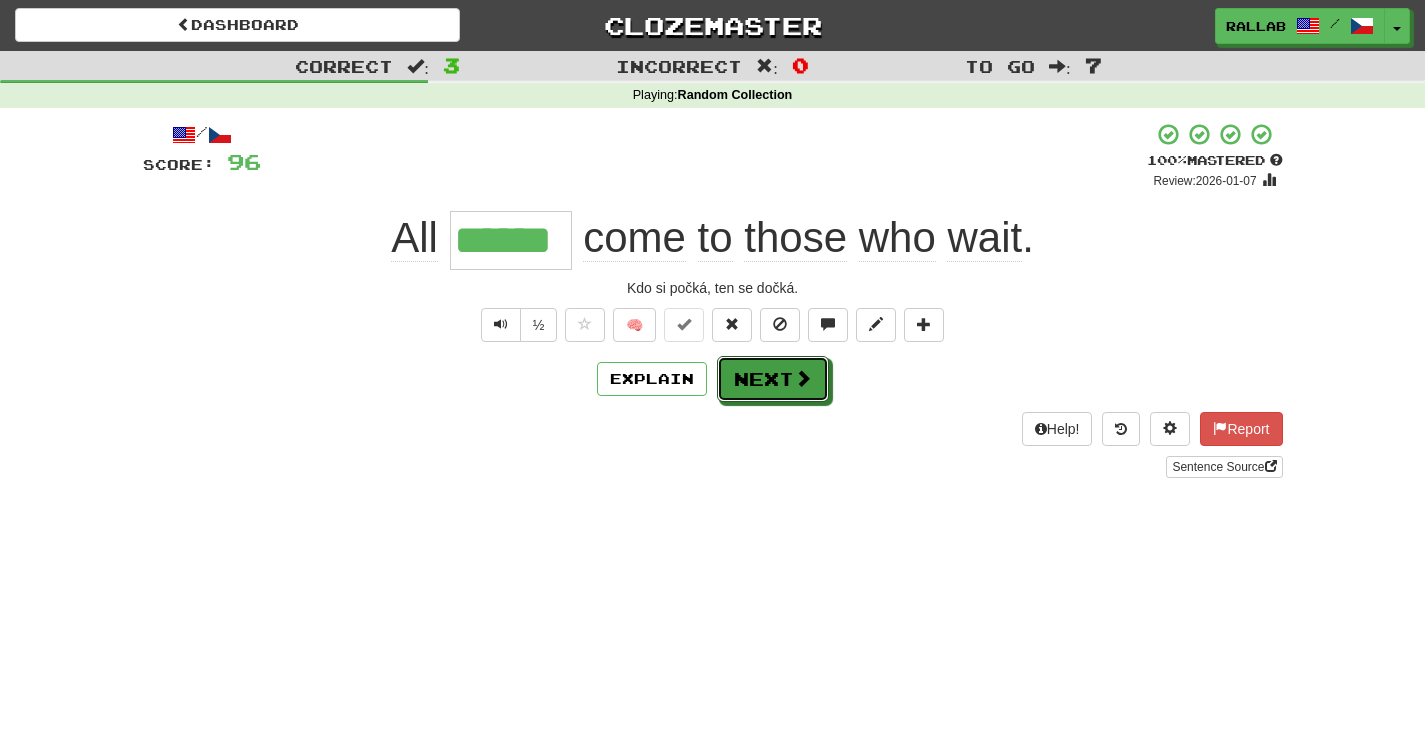 click on "Next" at bounding box center (773, 379) 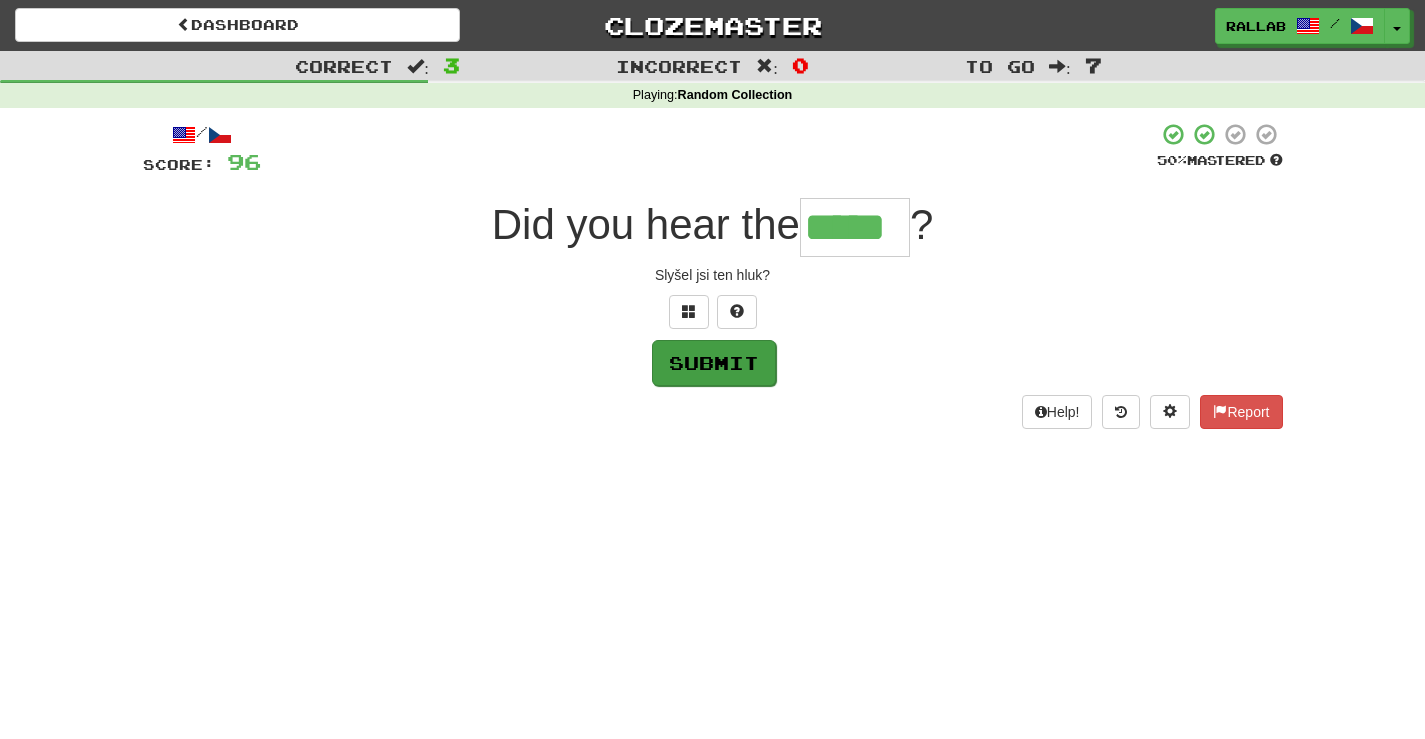 type on "*****" 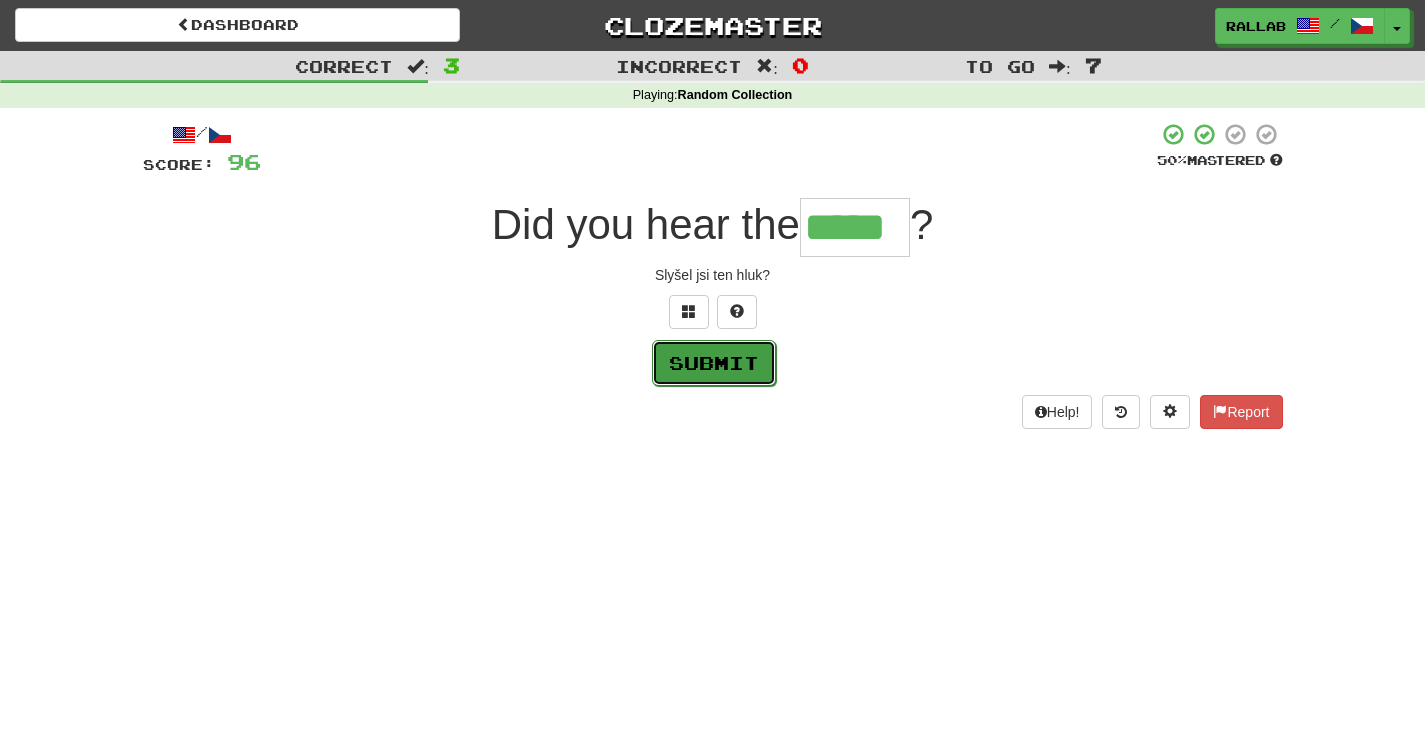 click on "Submit" at bounding box center [714, 363] 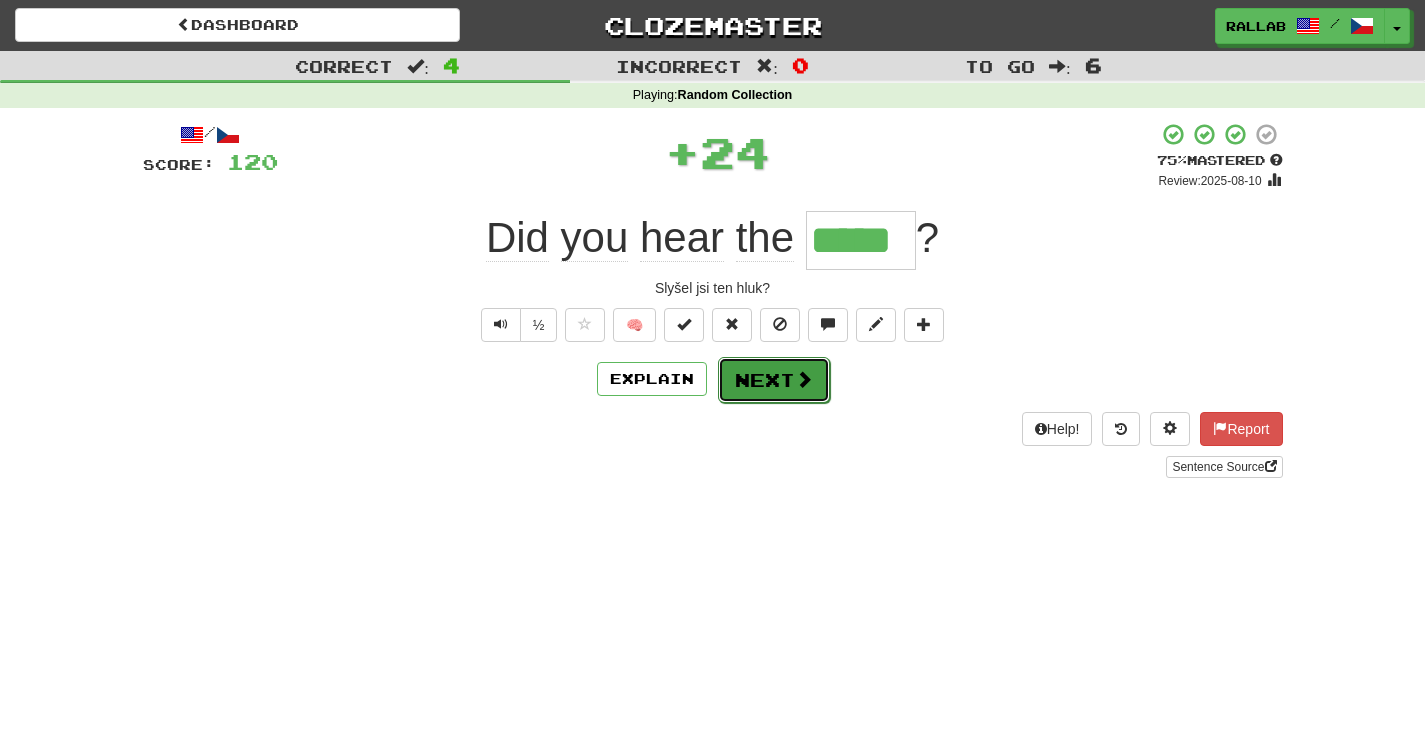 click on "Next" at bounding box center (774, 380) 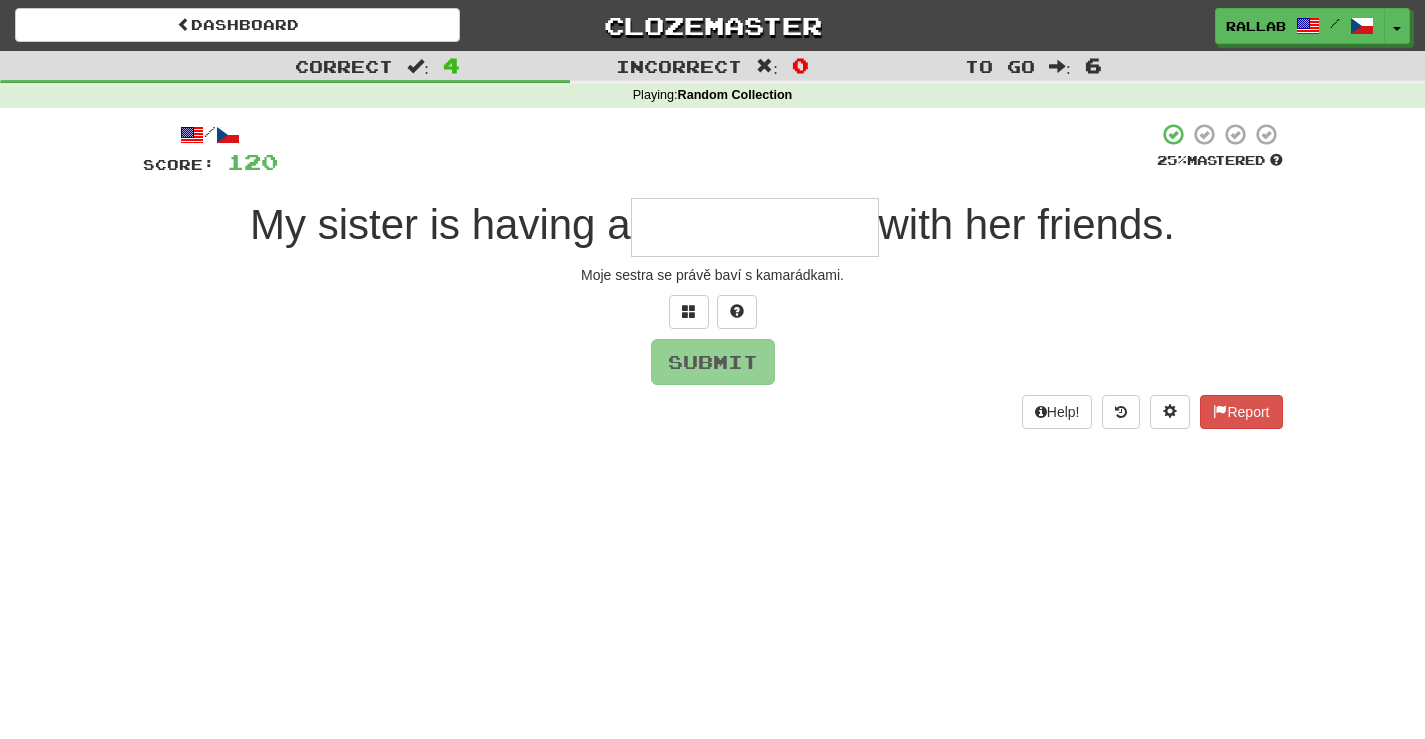 type on "*" 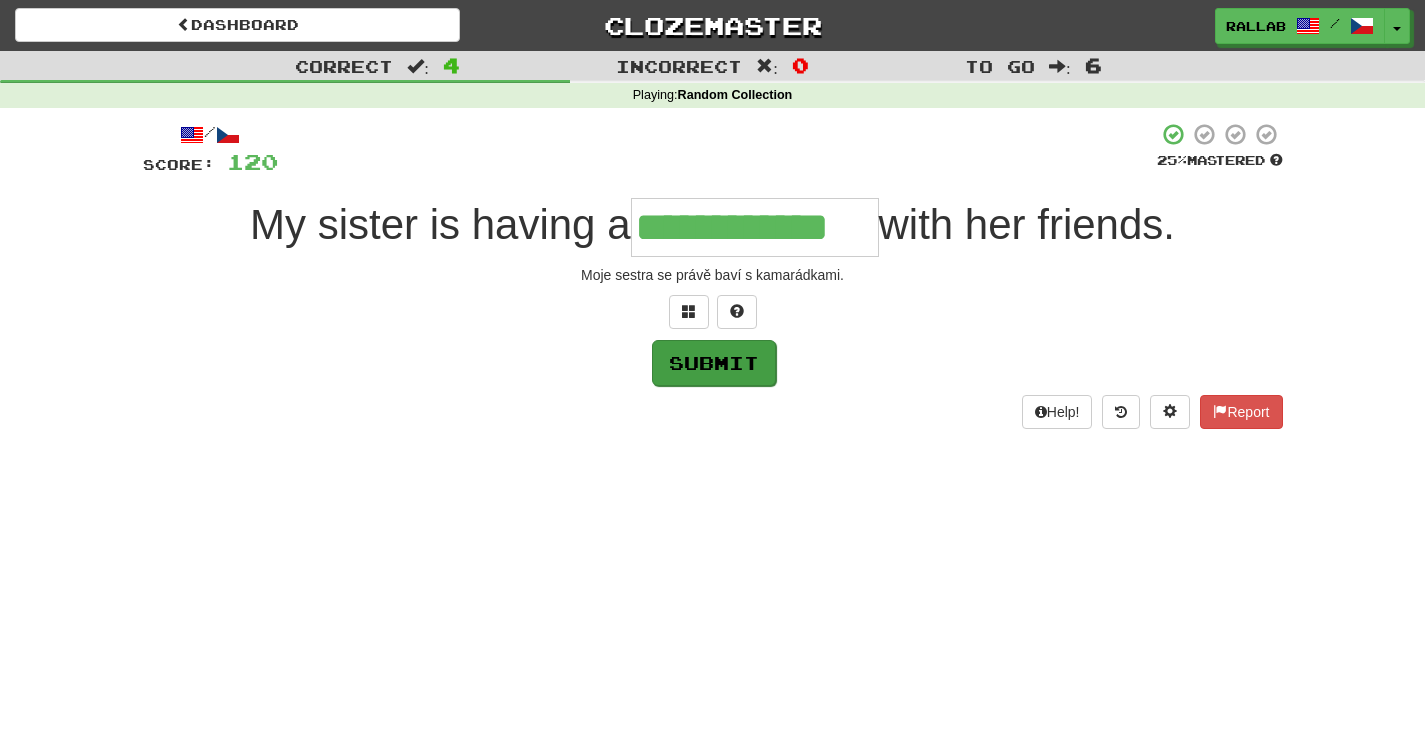 type on "**********" 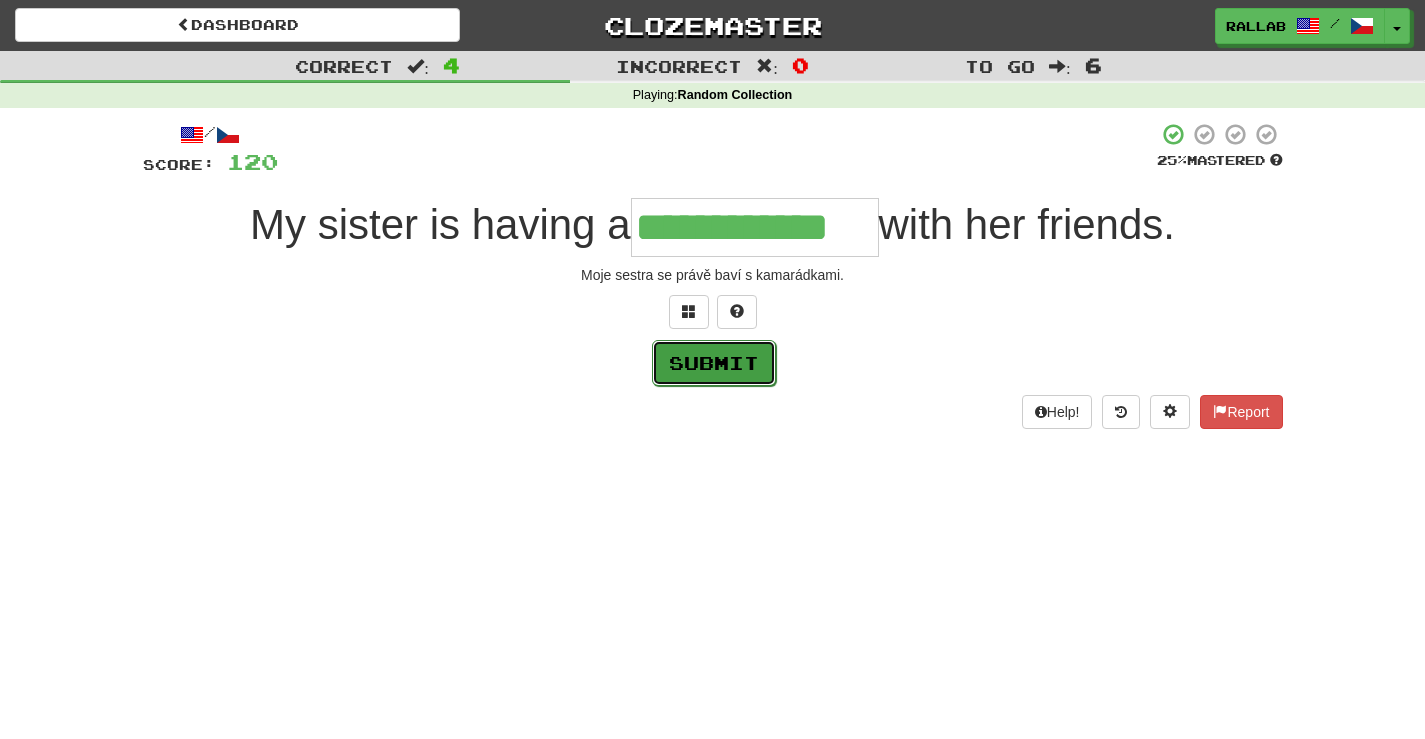 click on "Submit" at bounding box center (714, 363) 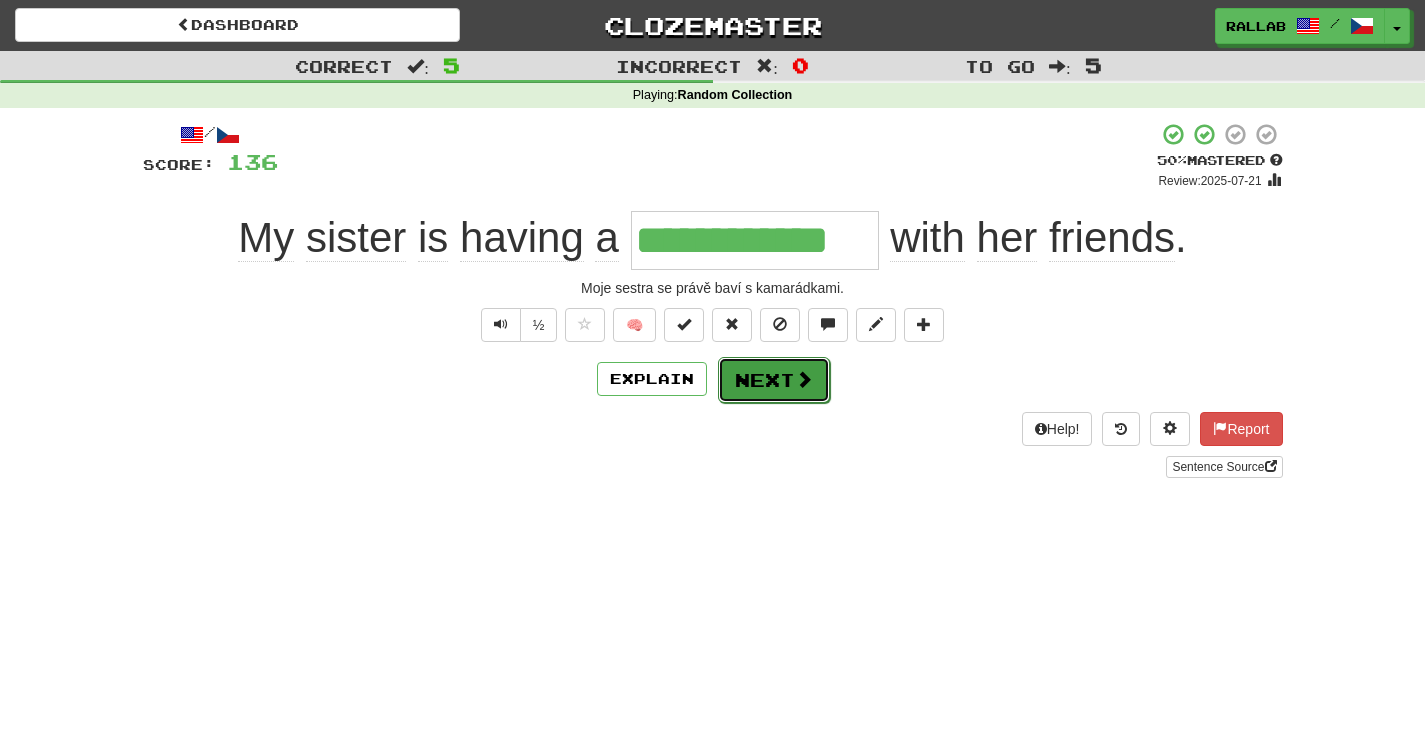click on "Next" at bounding box center [774, 380] 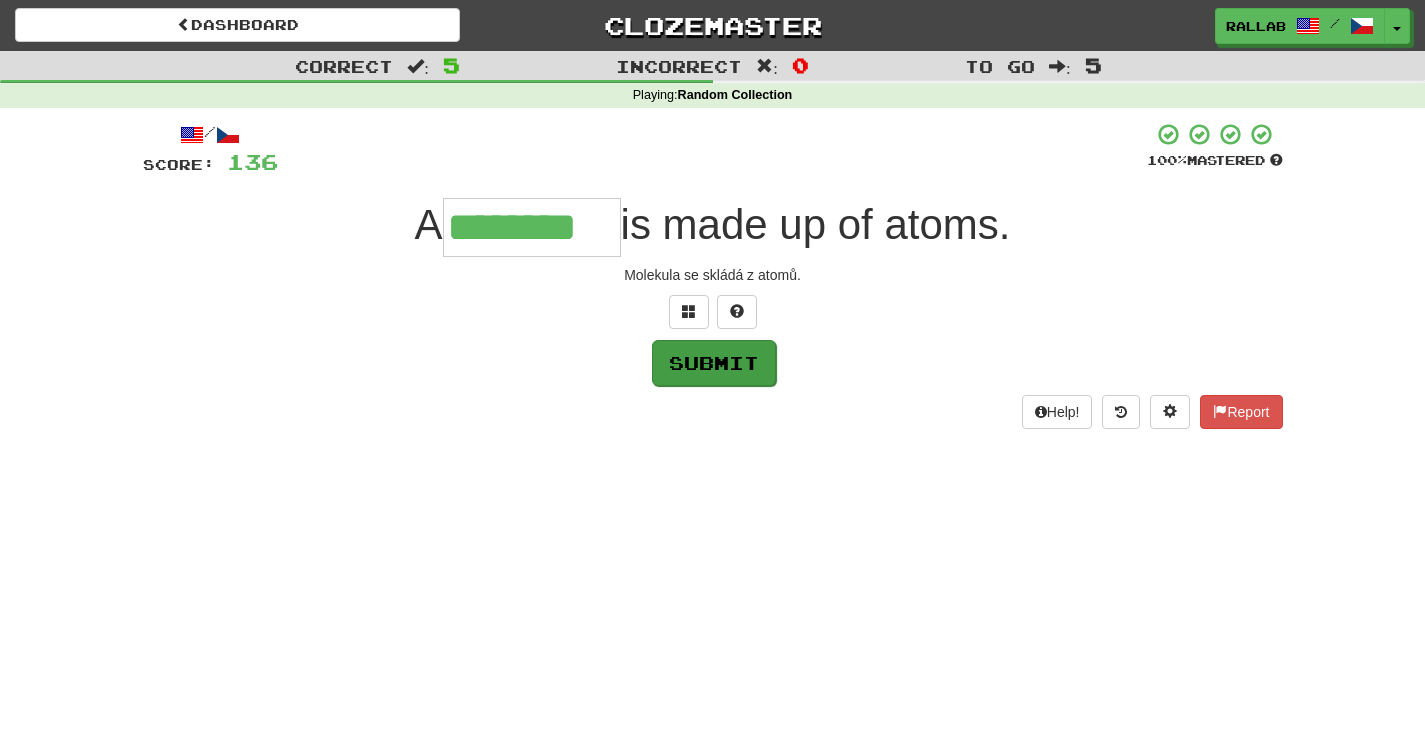 type on "********" 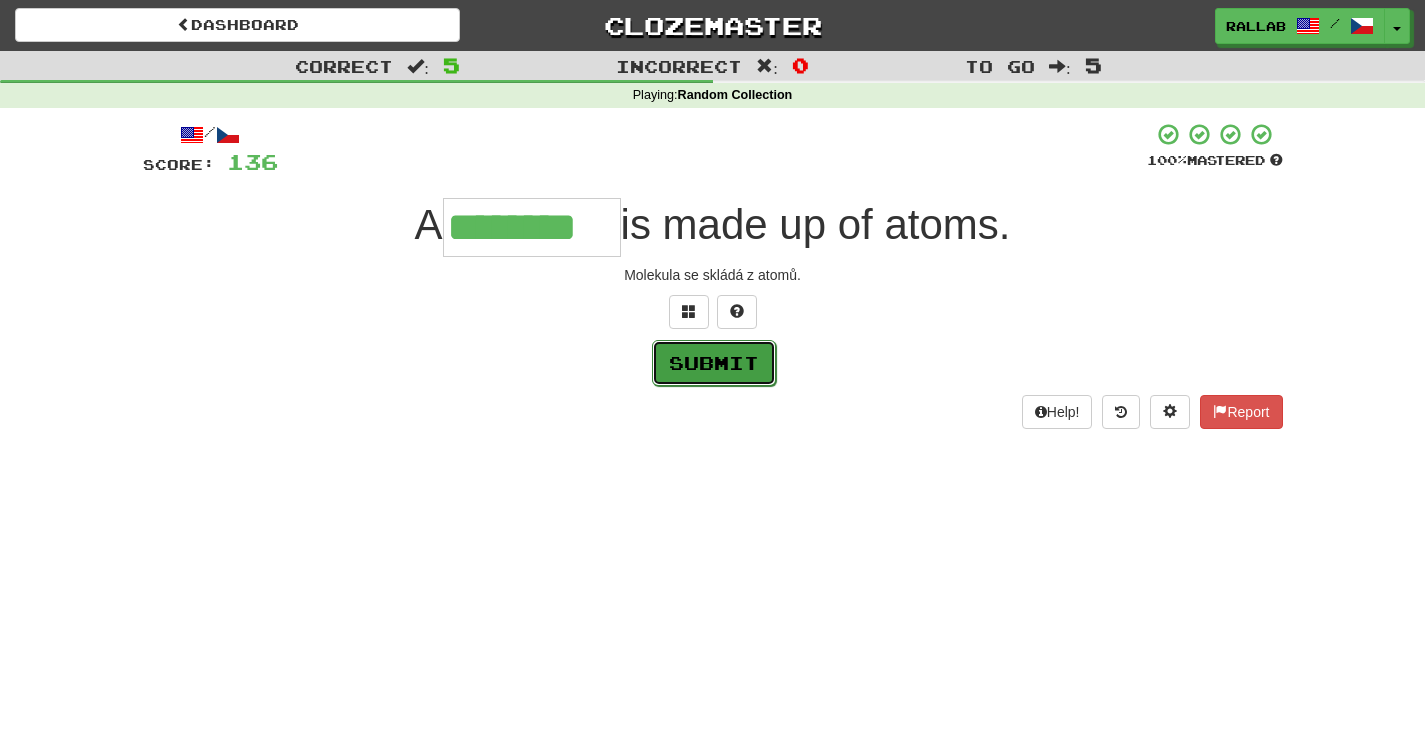 click on "Submit" at bounding box center (714, 363) 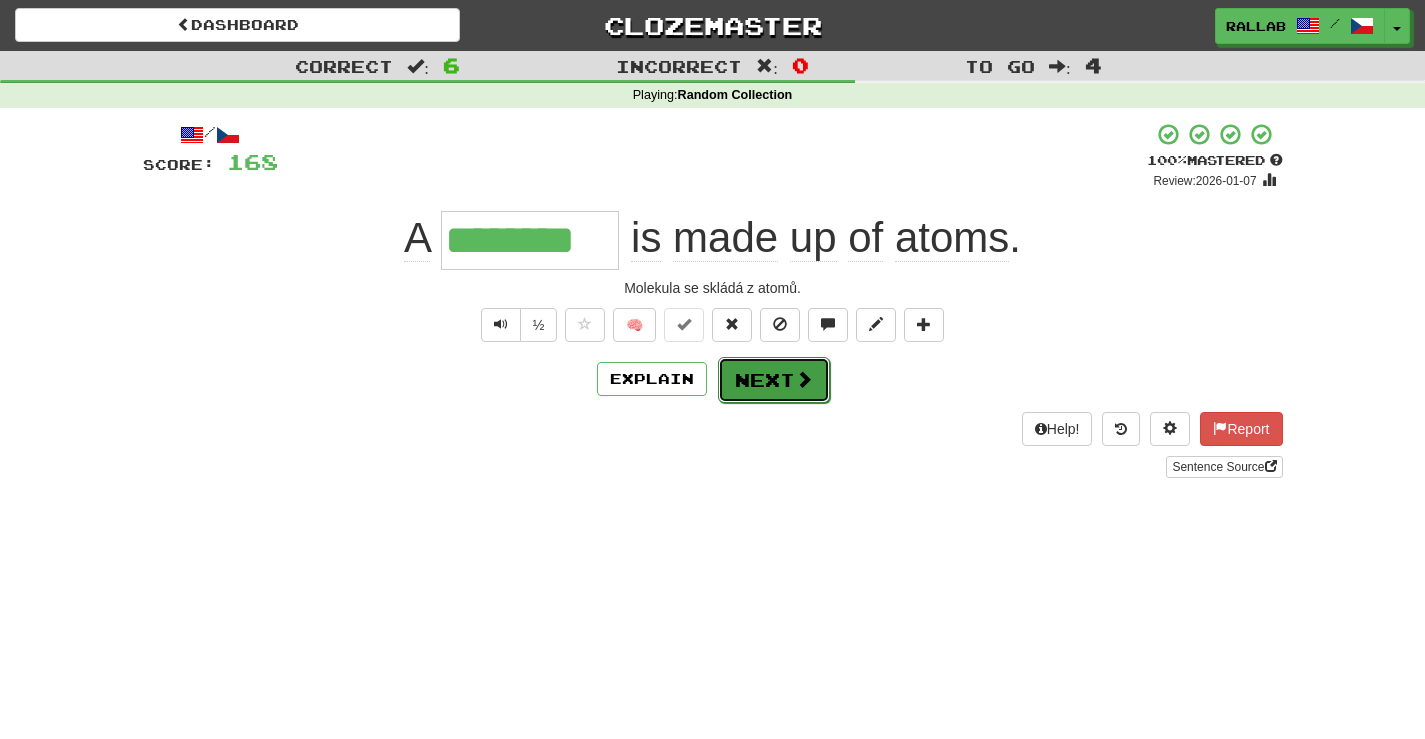 click on "Next" at bounding box center (774, 380) 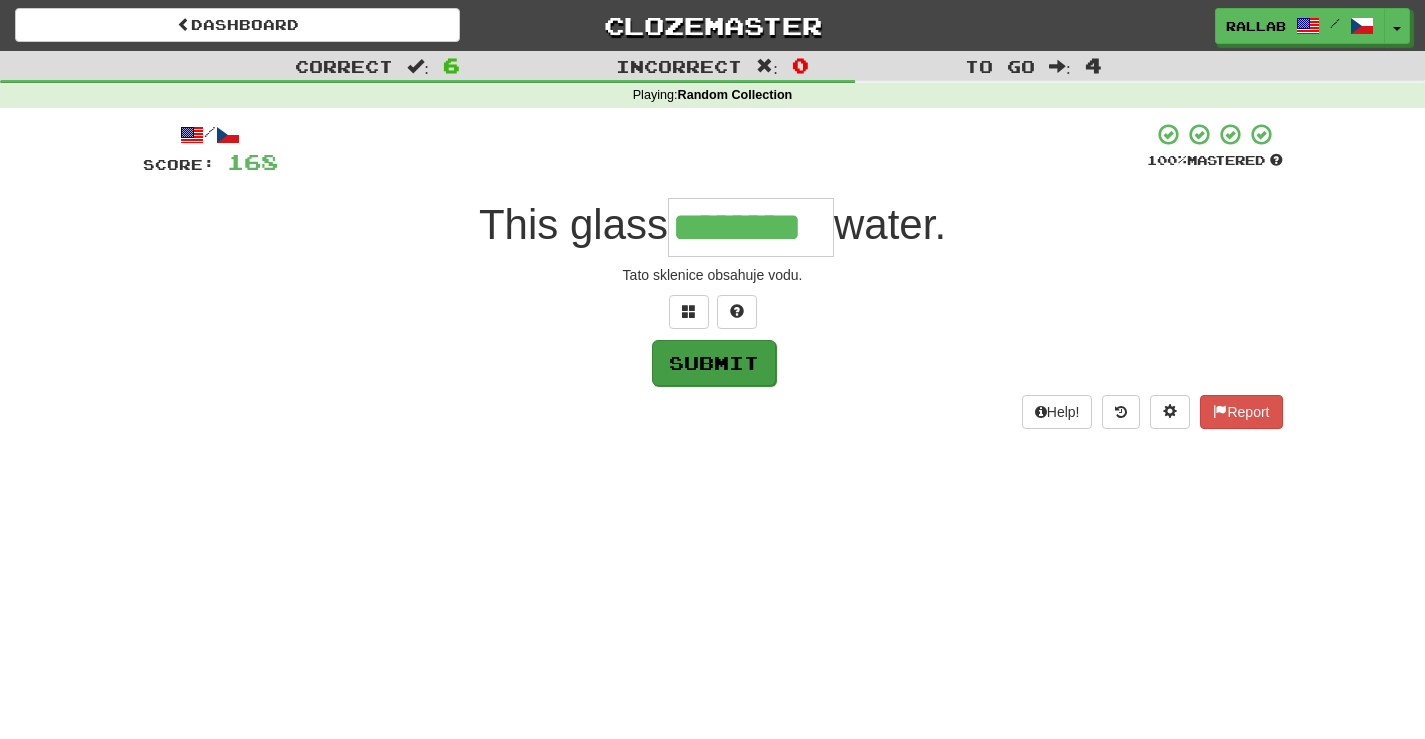 type on "********" 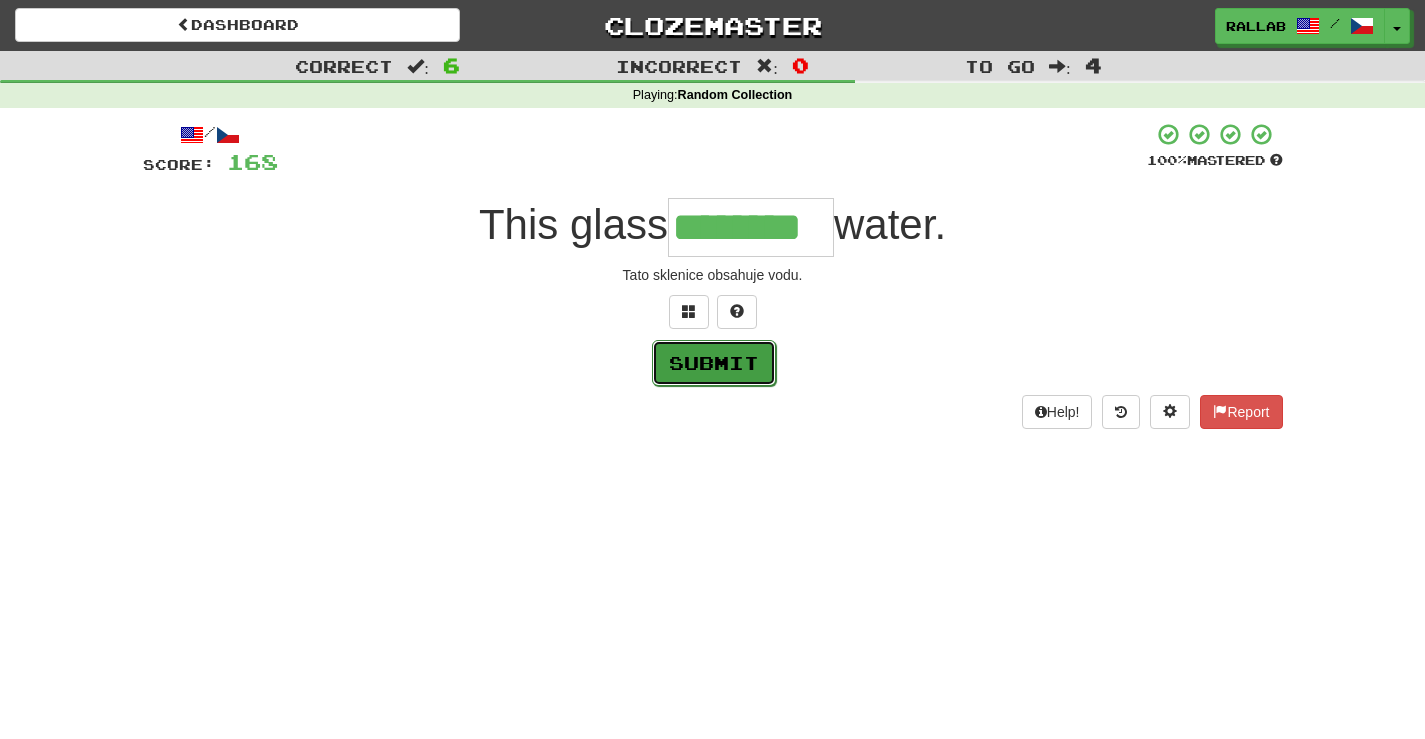 click on "Submit" at bounding box center [714, 363] 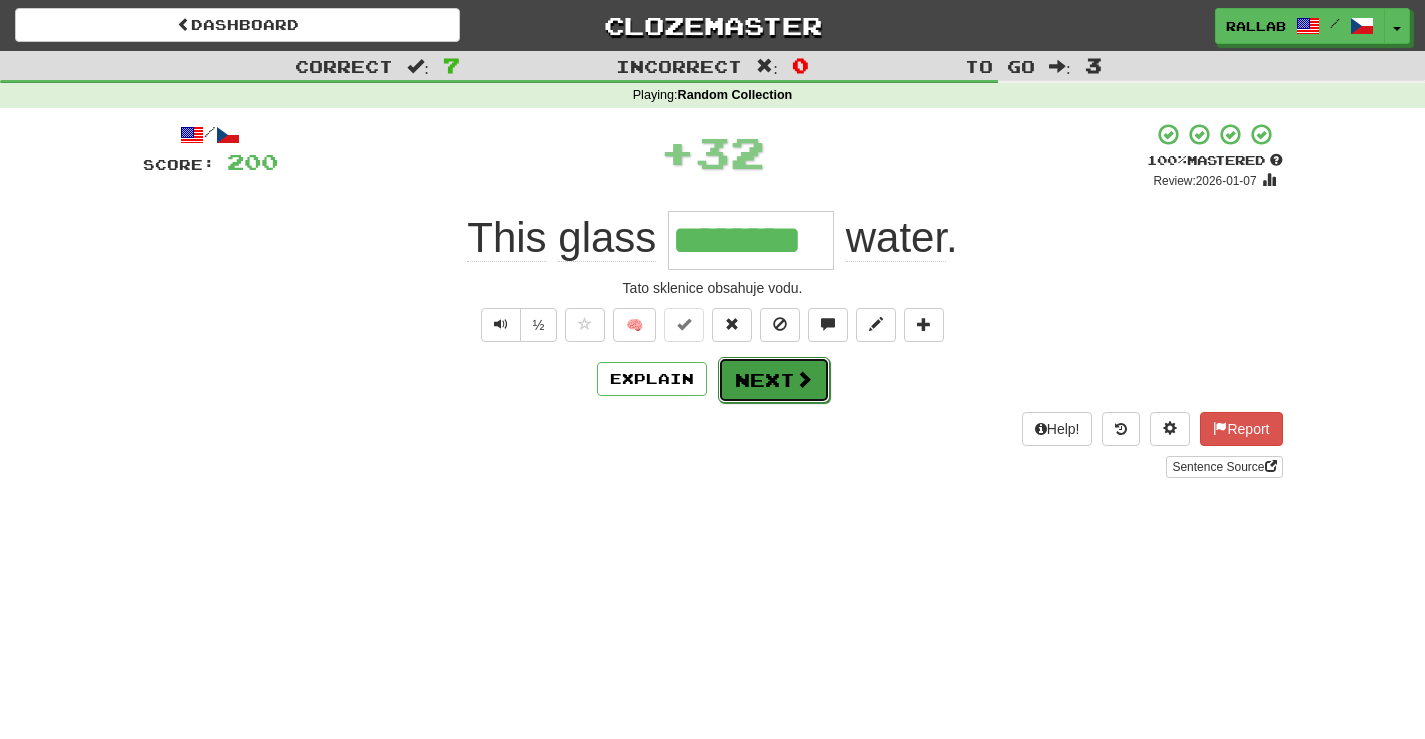 click on "Next" at bounding box center (774, 380) 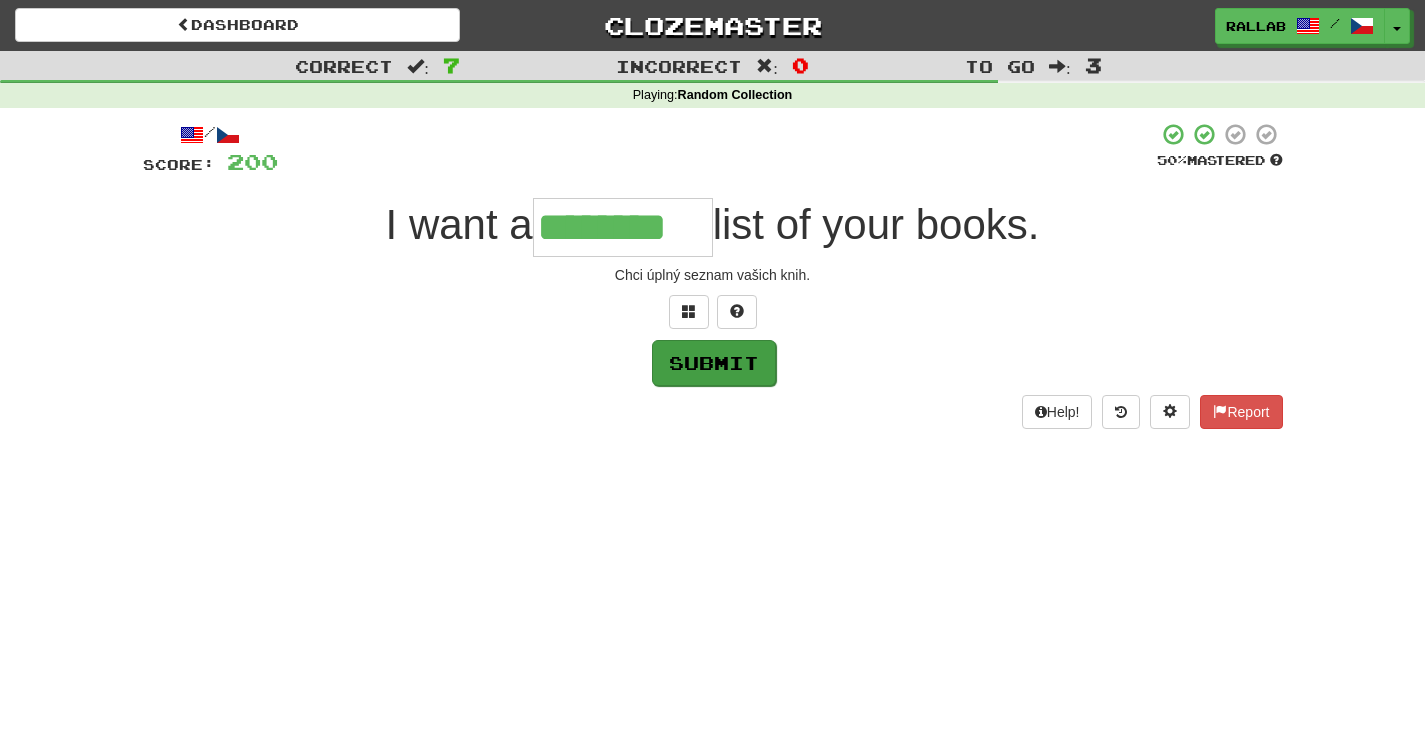 type on "********" 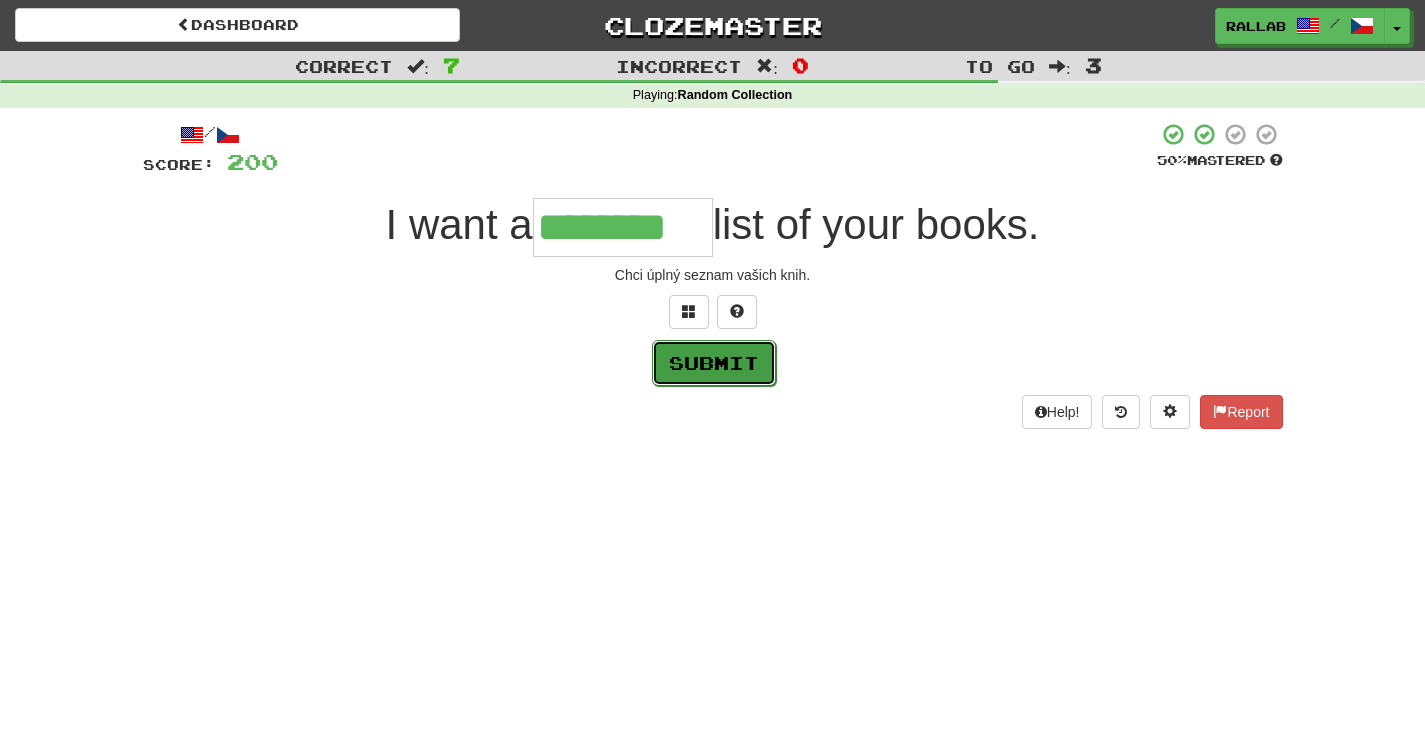 click on "Submit" at bounding box center [714, 363] 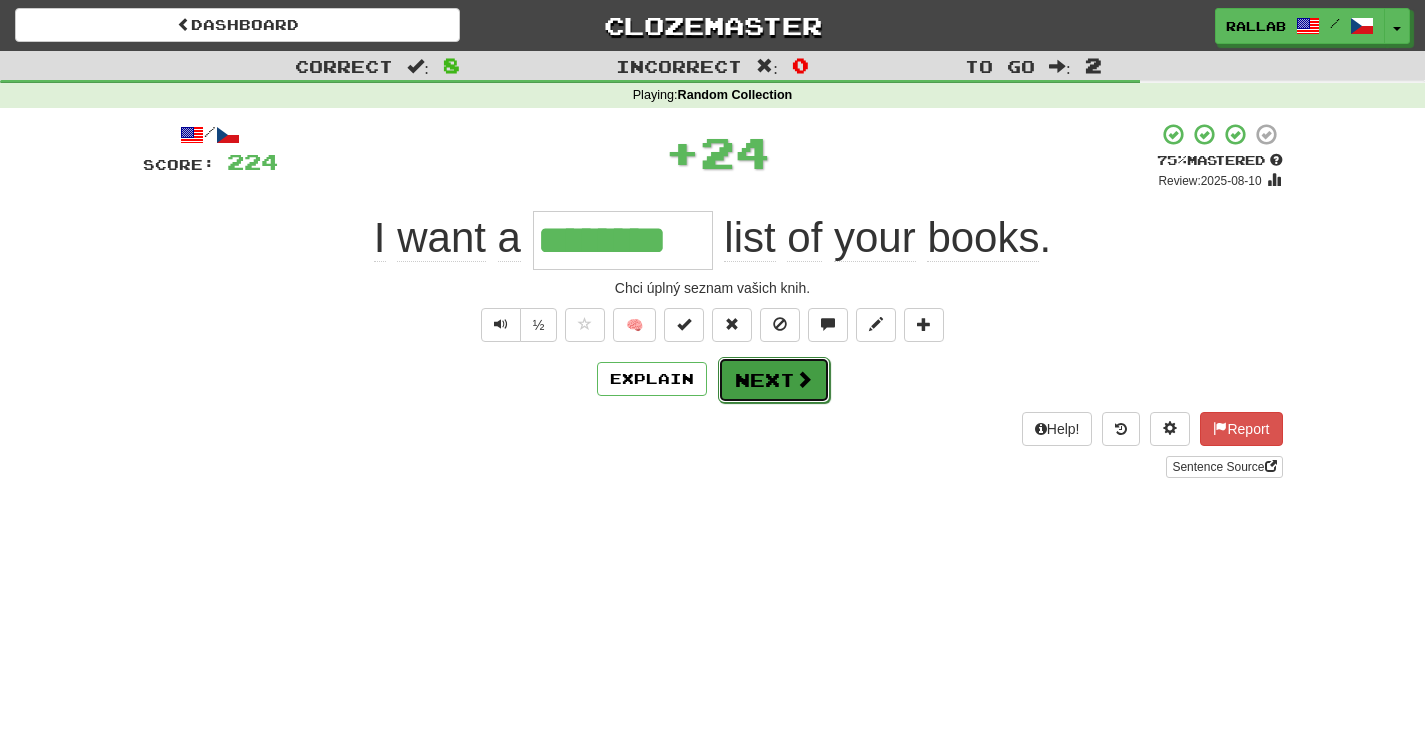 click on "Next" at bounding box center [774, 380] 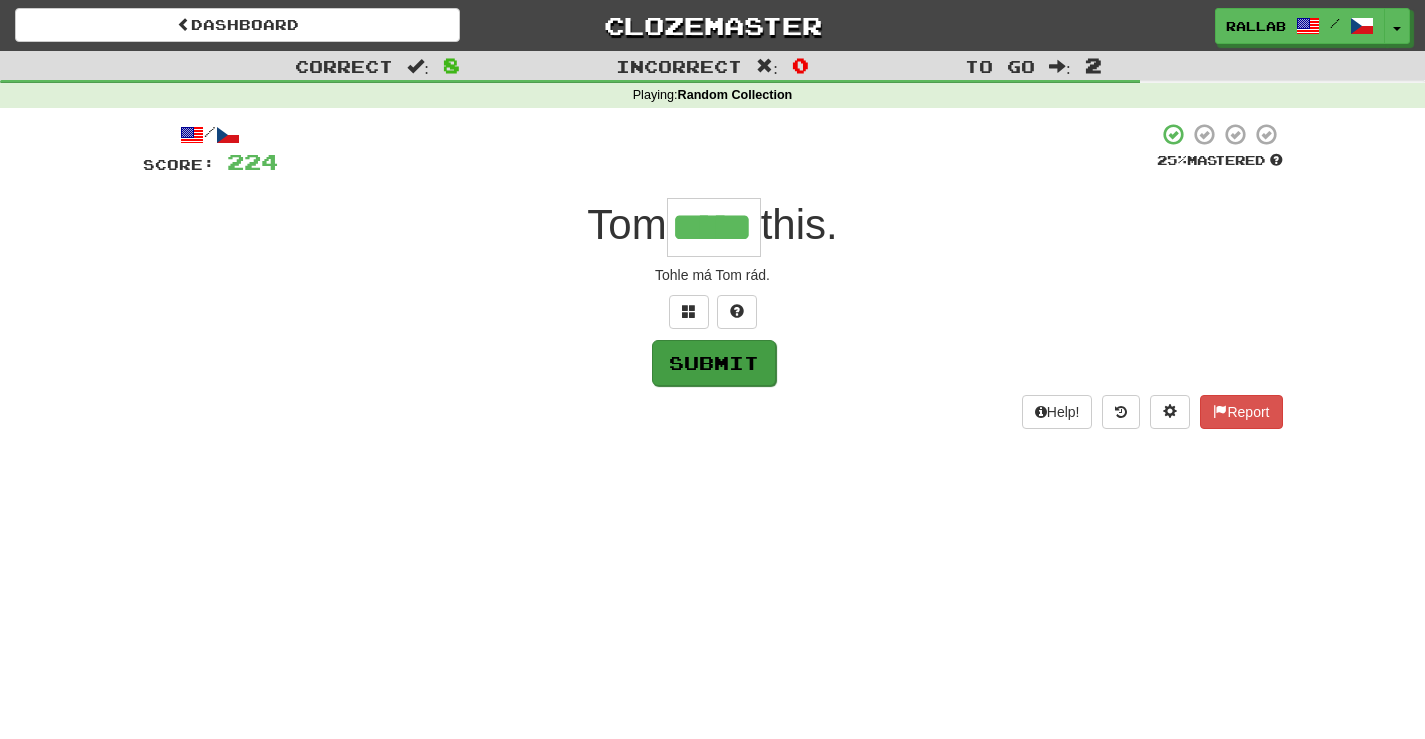 type on "*****" 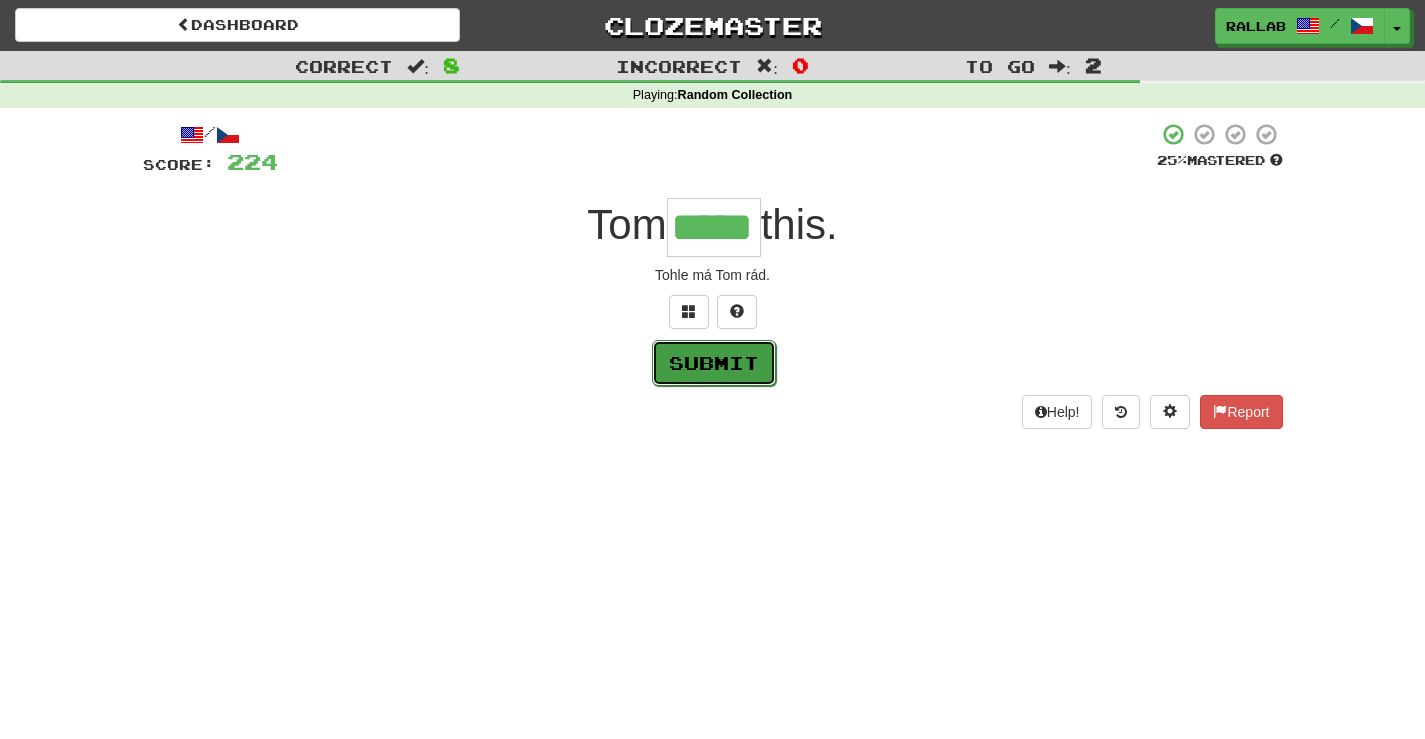 click on "Submit" at bounding box center [714, 363] 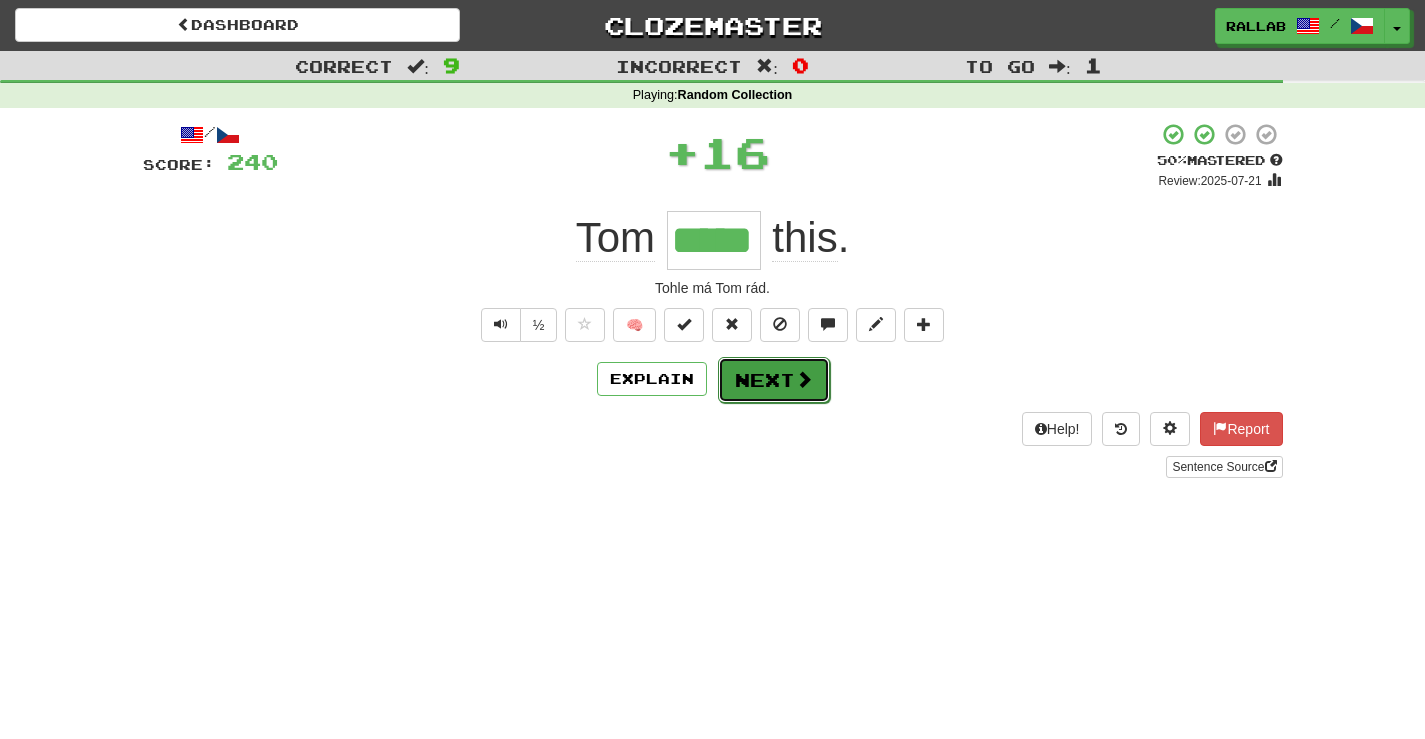 click on "Next" at bounding box center (774, 380) 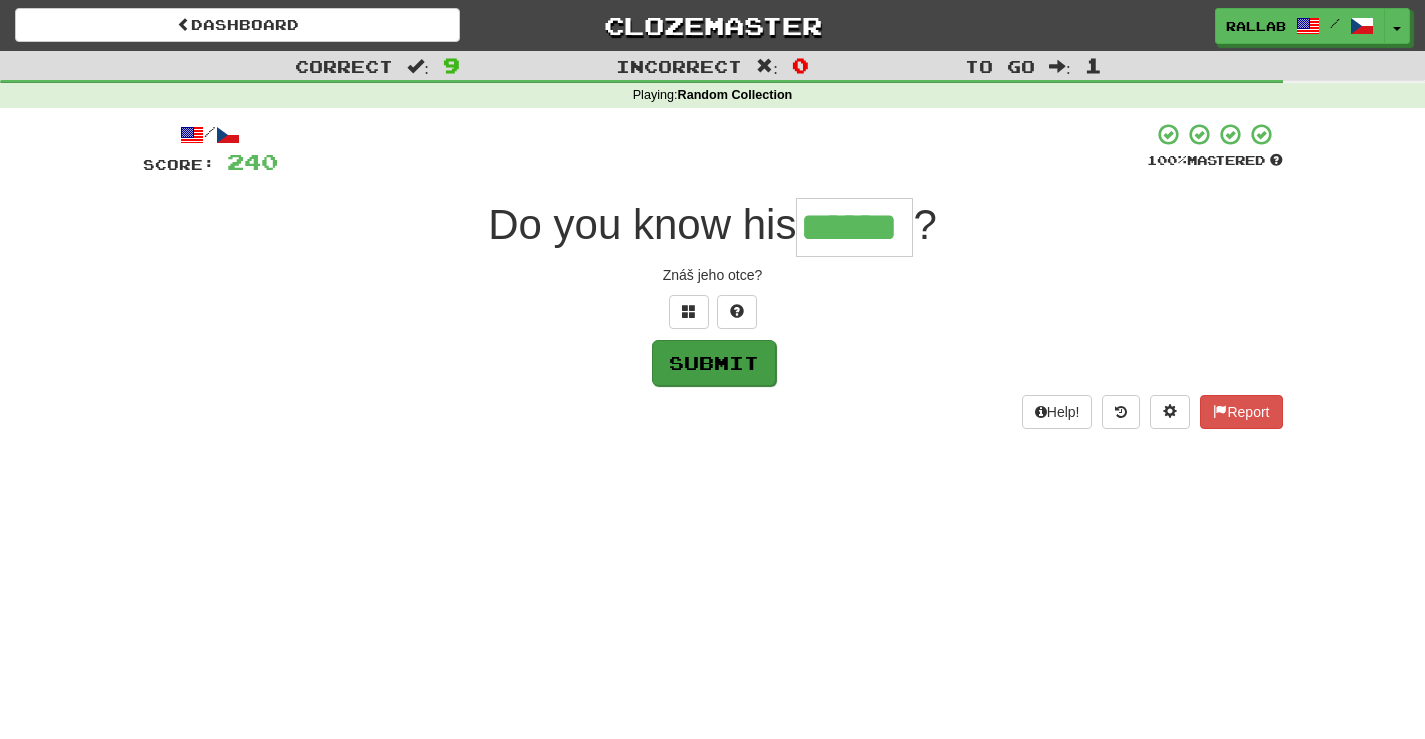 type on "******" 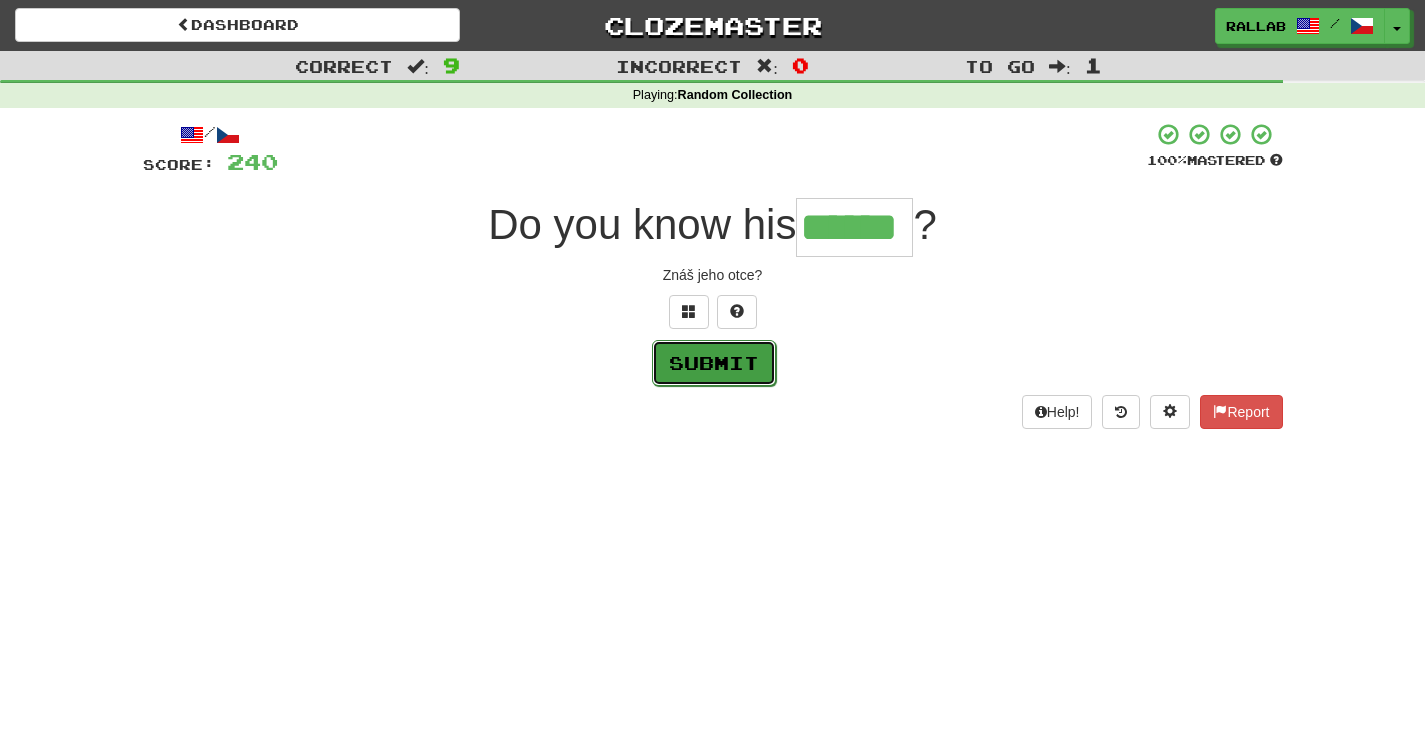 click on "Submit" at bounding box center (714, 363) 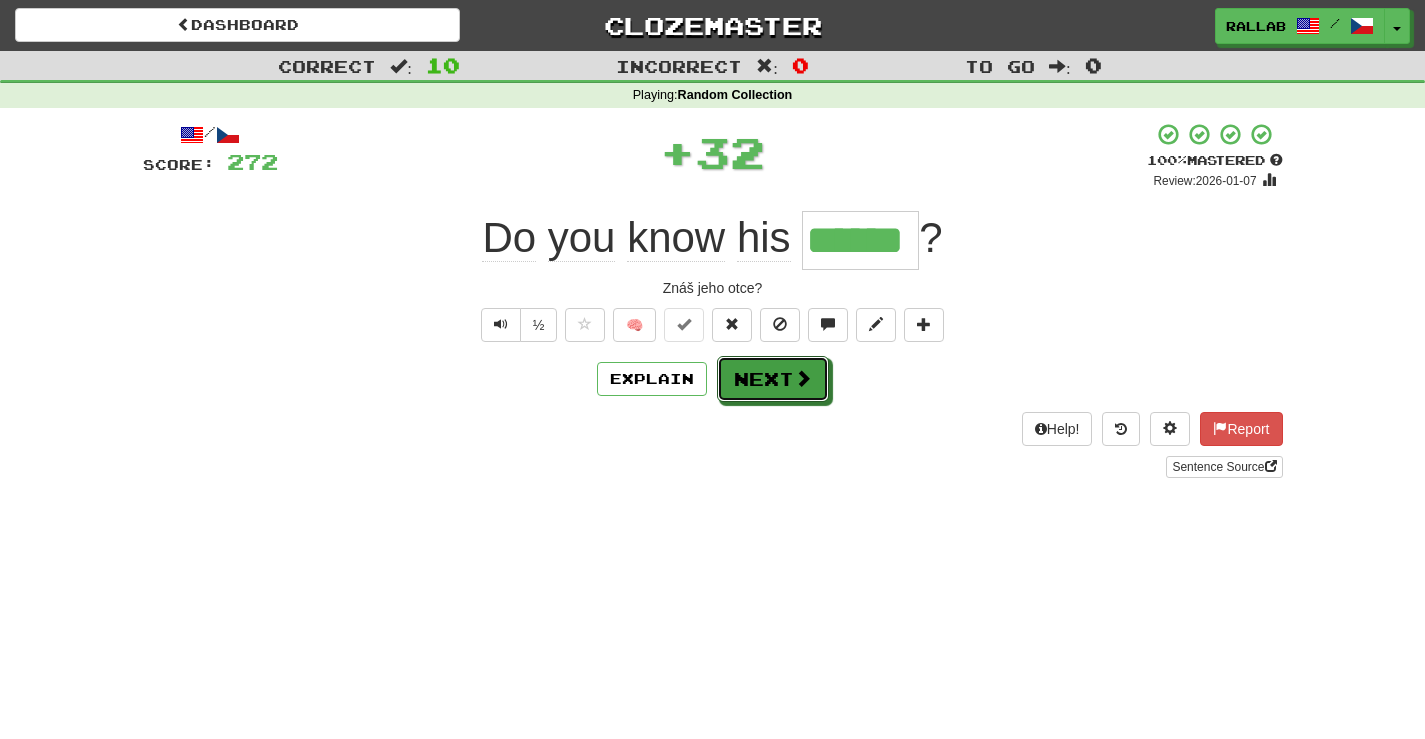 click on "Next" at bounding box center (773, 379) 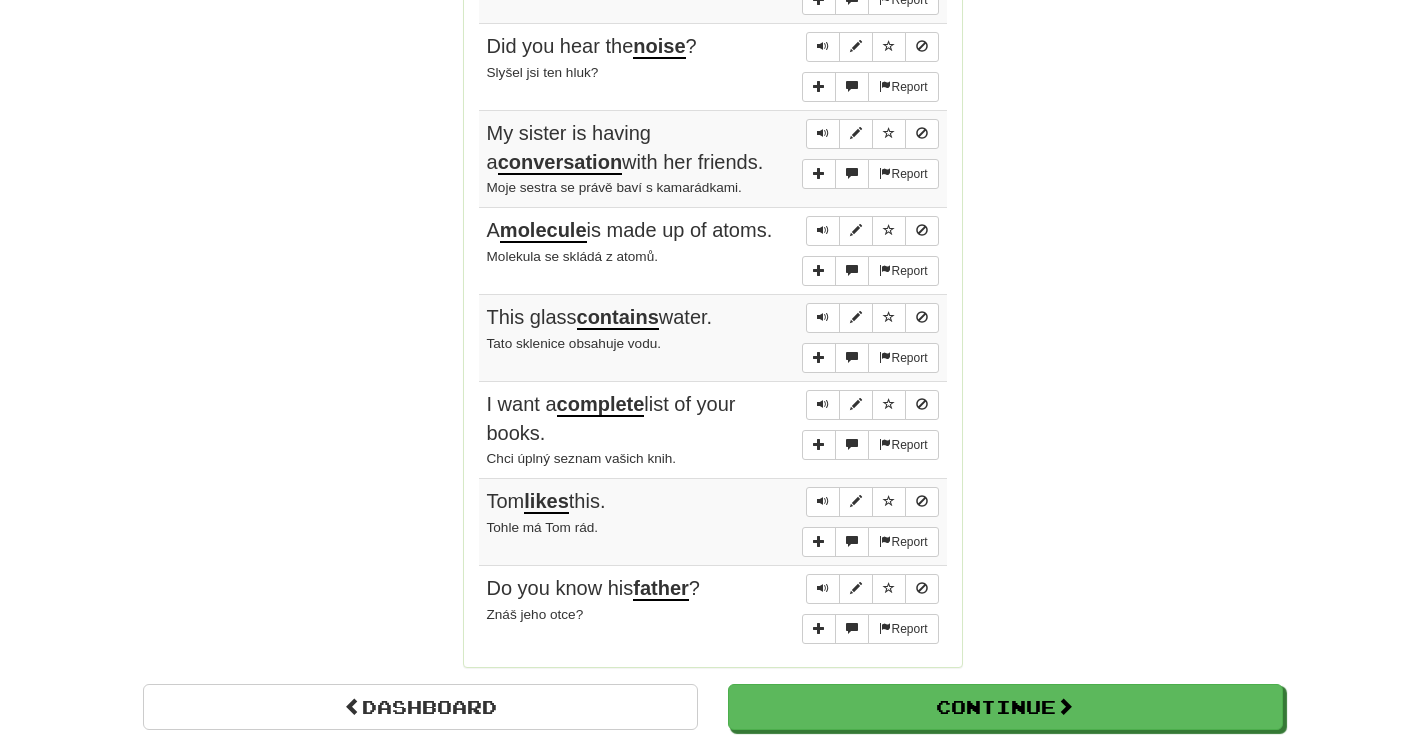 scroll, scrollTop: 1500, scrollLeft: 0, axis: vertical 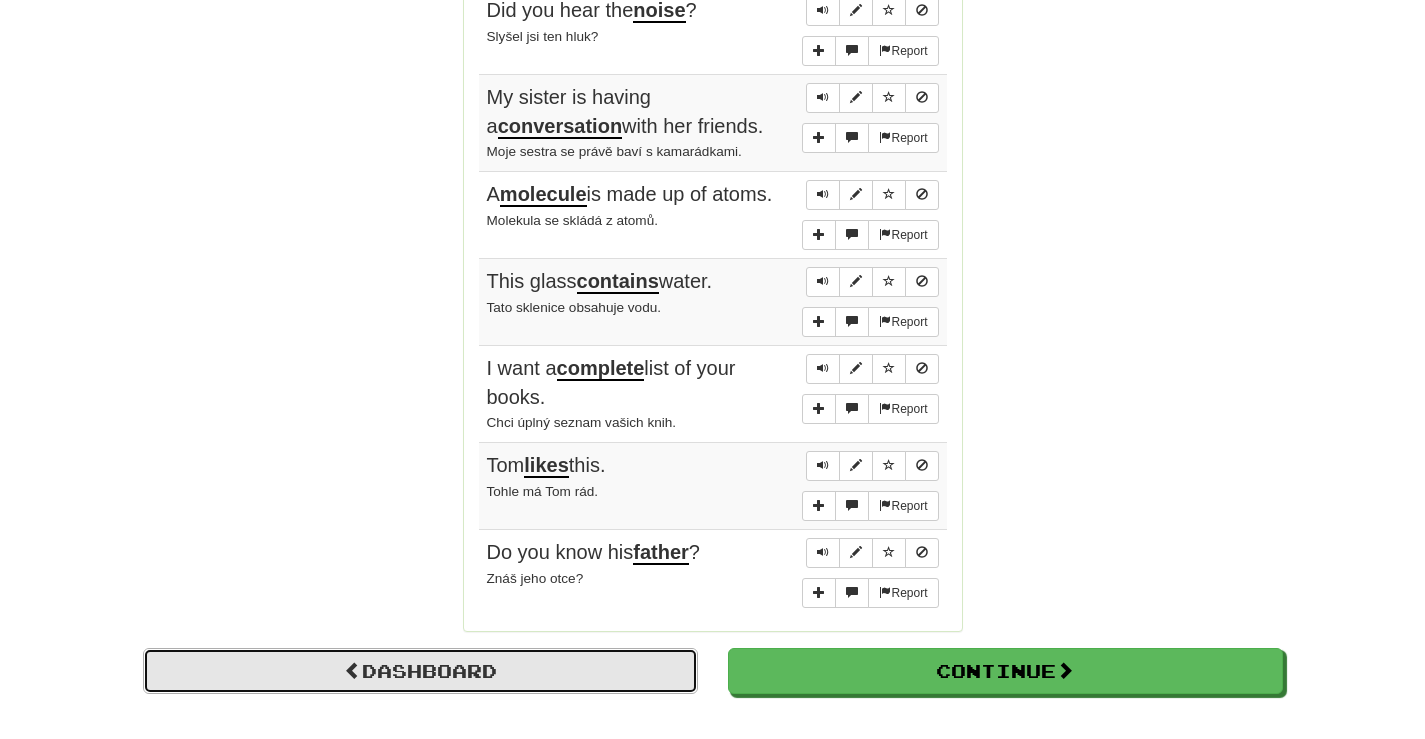 click on "Dashboard" at bounding box center [420, 671] 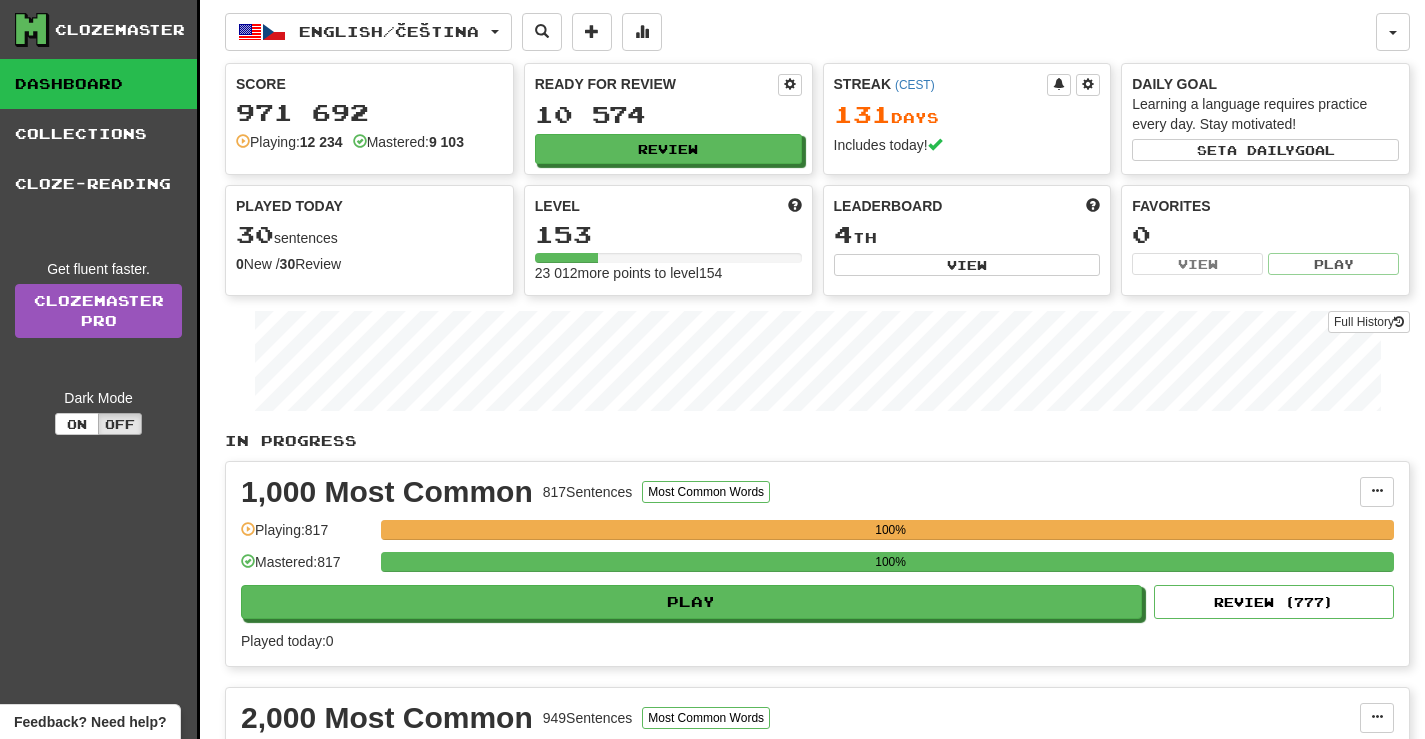 scroll, scrollTop: 0, scrollLeft: 0, axis: both 